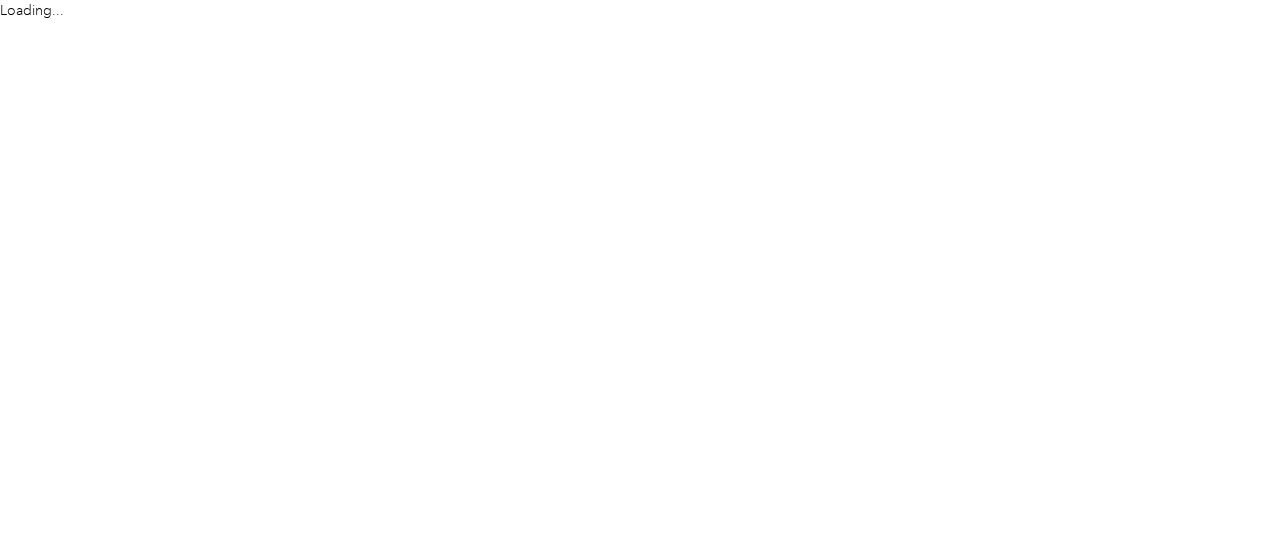 scroll, scrollTop: 0, scrollLeft: 0, axis: both 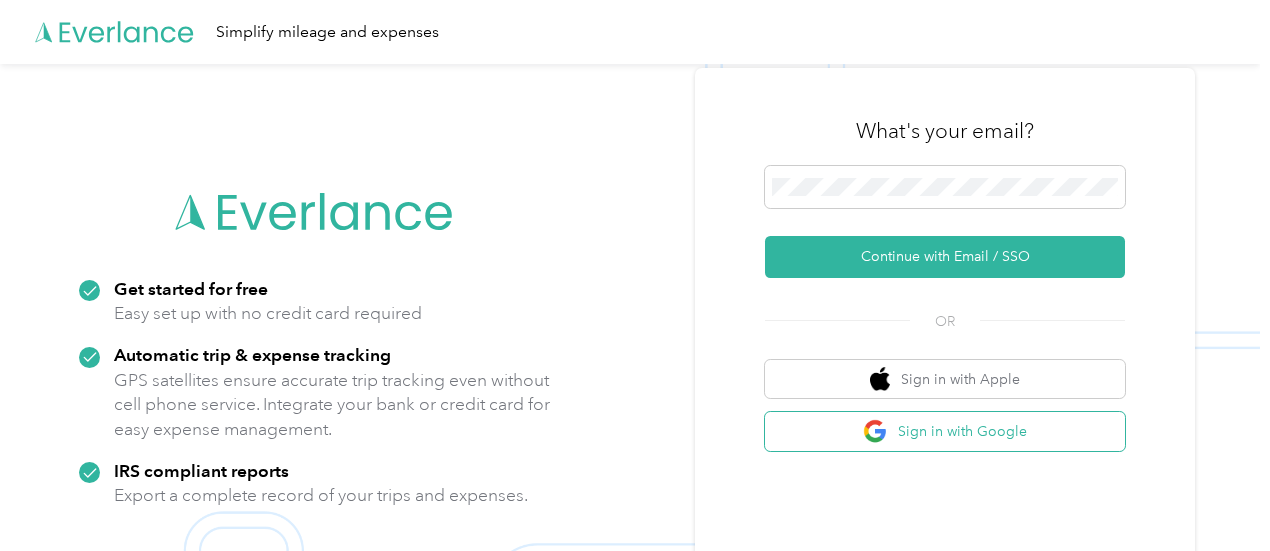 click on "Sign in with Google" at bounding box center [945, 431] 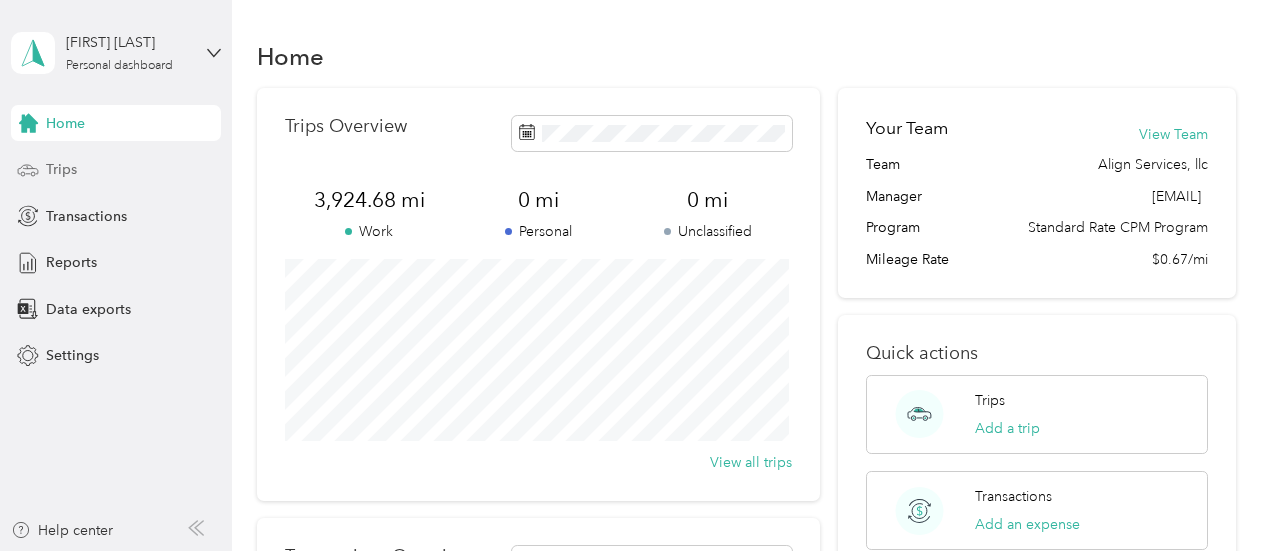 click on "Trips" at bounding box center [61, 169] 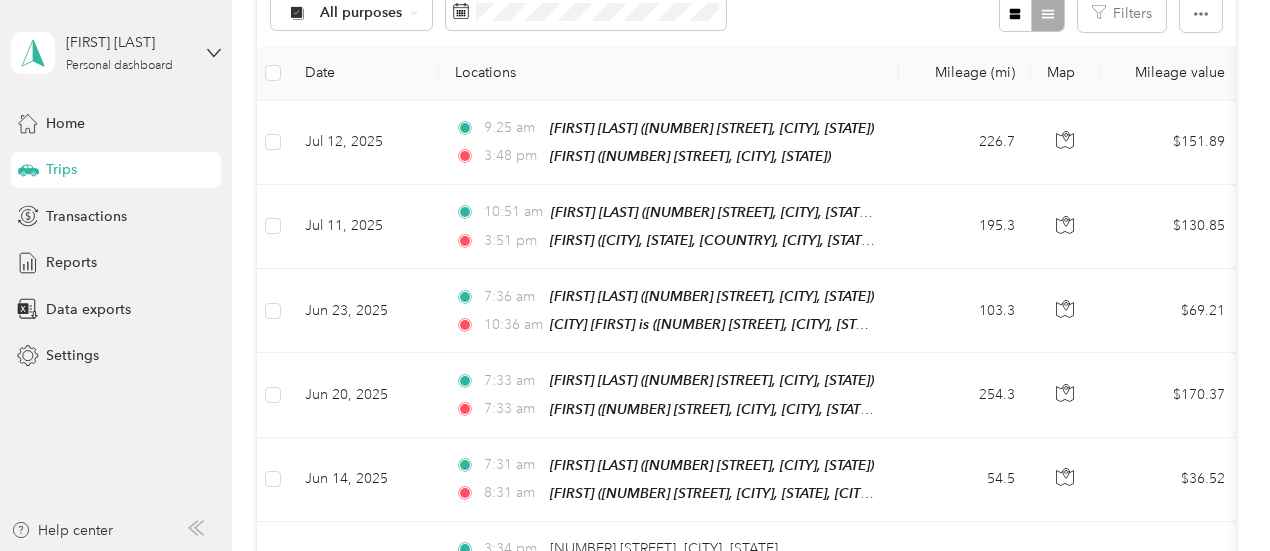 scroll, scrollTop: 426, scrollLeft: 0, axis: vertical 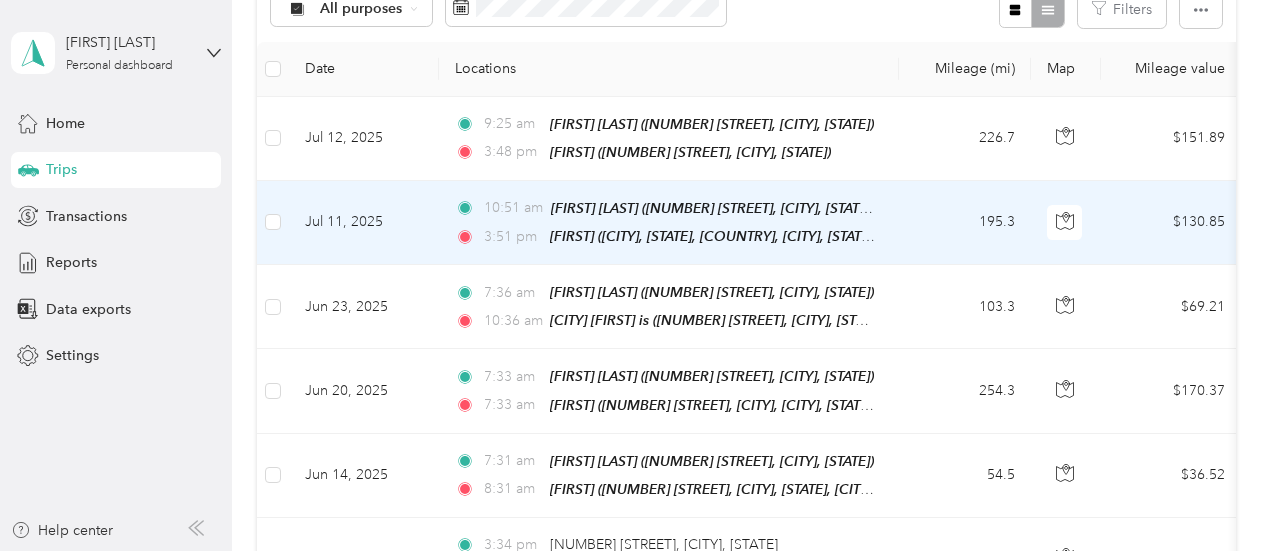 click on "Jul 11, 2025" at bounding box center [364, 223] 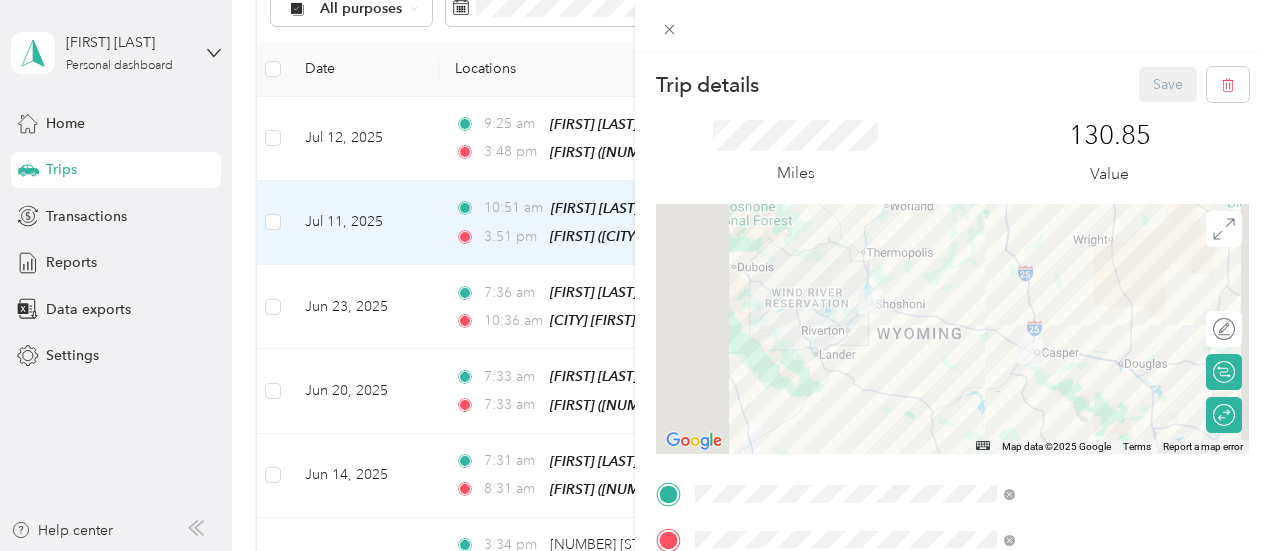 click on "Trip details Save This trip cannot be edited because it is either under review, approved, or paid. Contact your Team Manager to edit it. Miles [NUMBER] Value  ← Move left → Move right ↑ Move up ↓ Move down + Zoom in - Zoom out Home Jump left by 75% End Jump right by 75% Page Up Jump up by 75% Page Down Jump down by 75% Map Data Map data ©[YEAR] Google Map data ©[YEAR] Google 50 km  Click to toggle between metric and imperial units Terms Report a map error Edit route Calculate route Round trip TO Add photo" at bounding box center [635, 275] 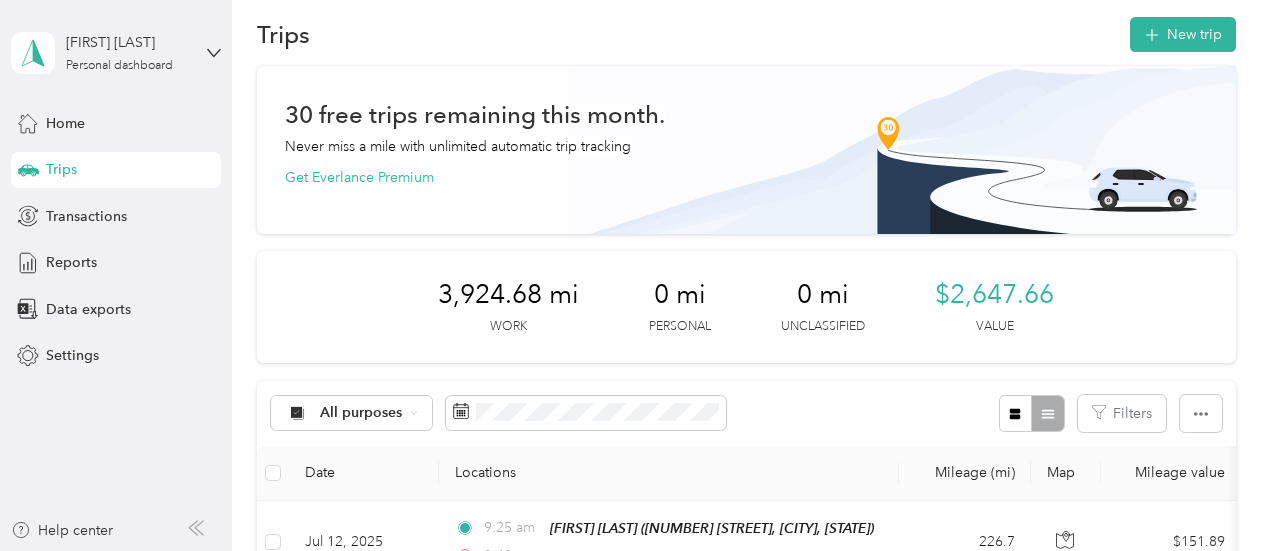 scroll, scrollTop: 0, scrollLeft: 0, axis: both 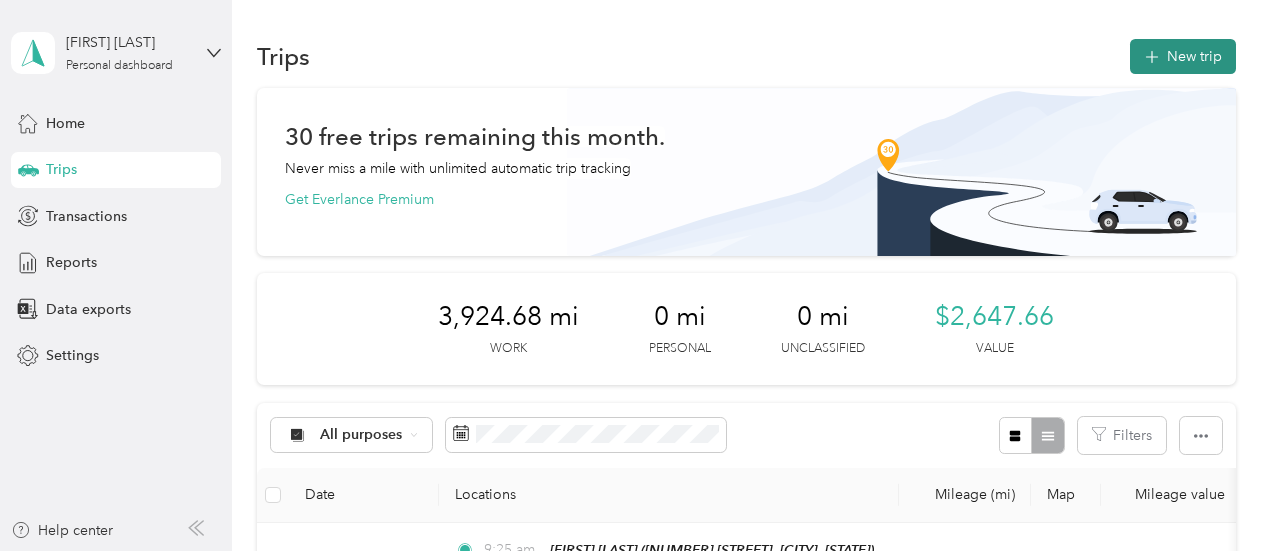 click on "New trip" at bounding box center [1183, 56] 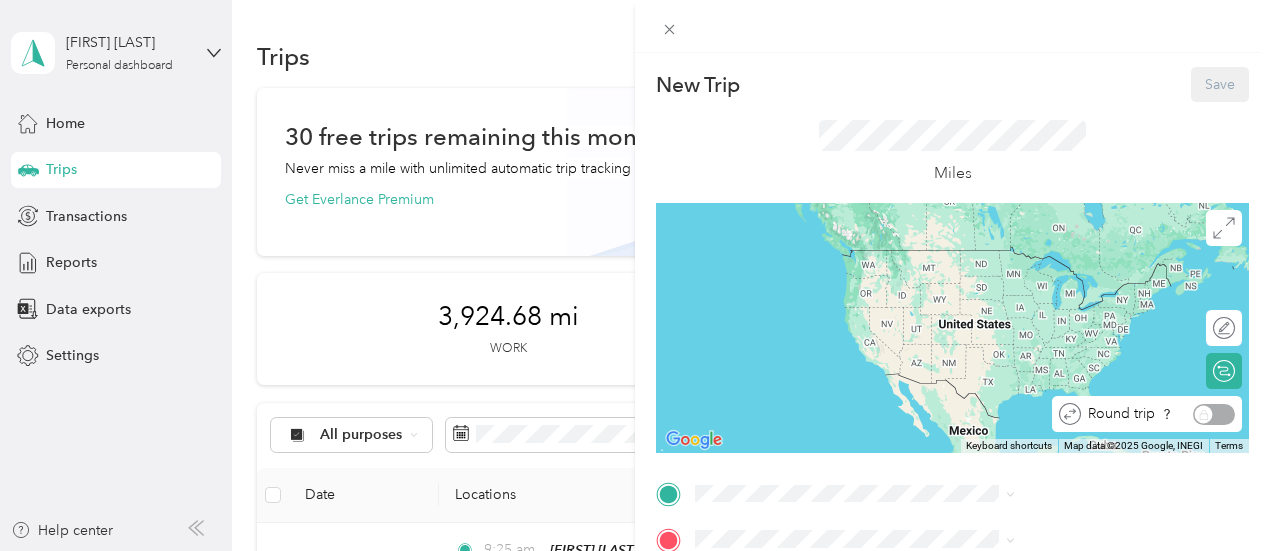 click on "Round trip" at bounding box center (1158, 414) 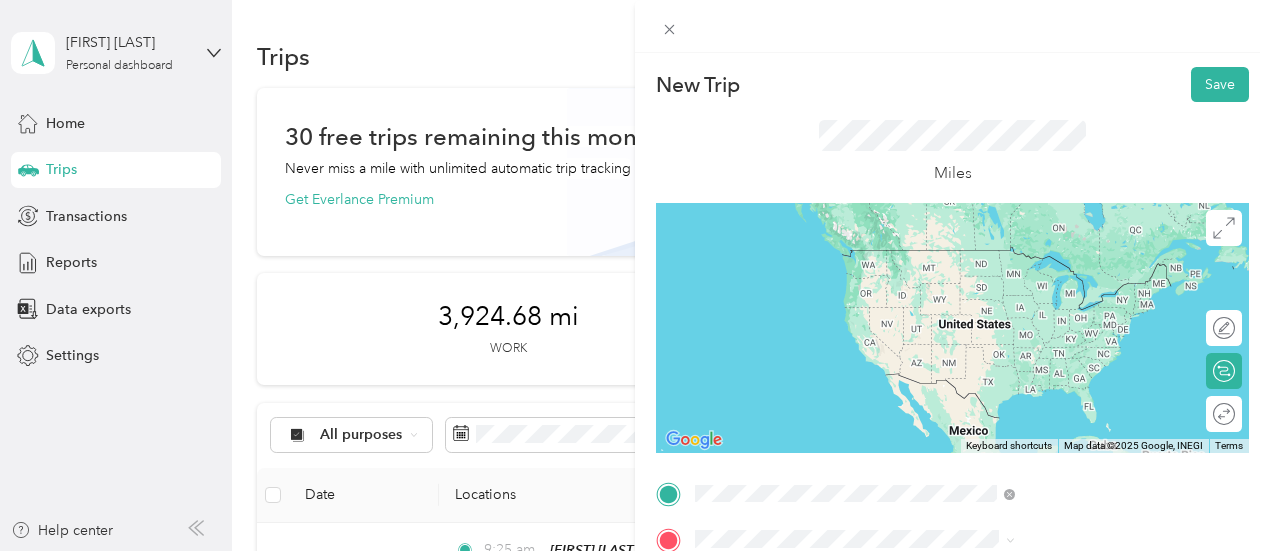 click on "[NUMBER] [STREET], [POSTAL_CODE], [CITY], [STATE], [COUNTRY]" at bounding box center (1067, 458) 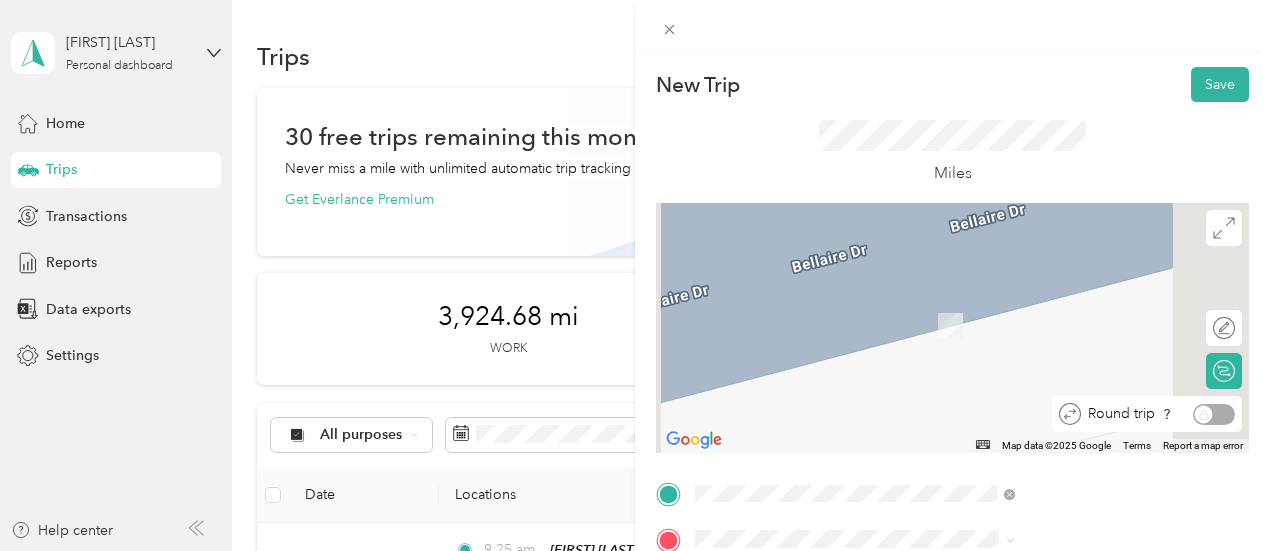 click on "Round trip" at bounding box center (1158, 414) 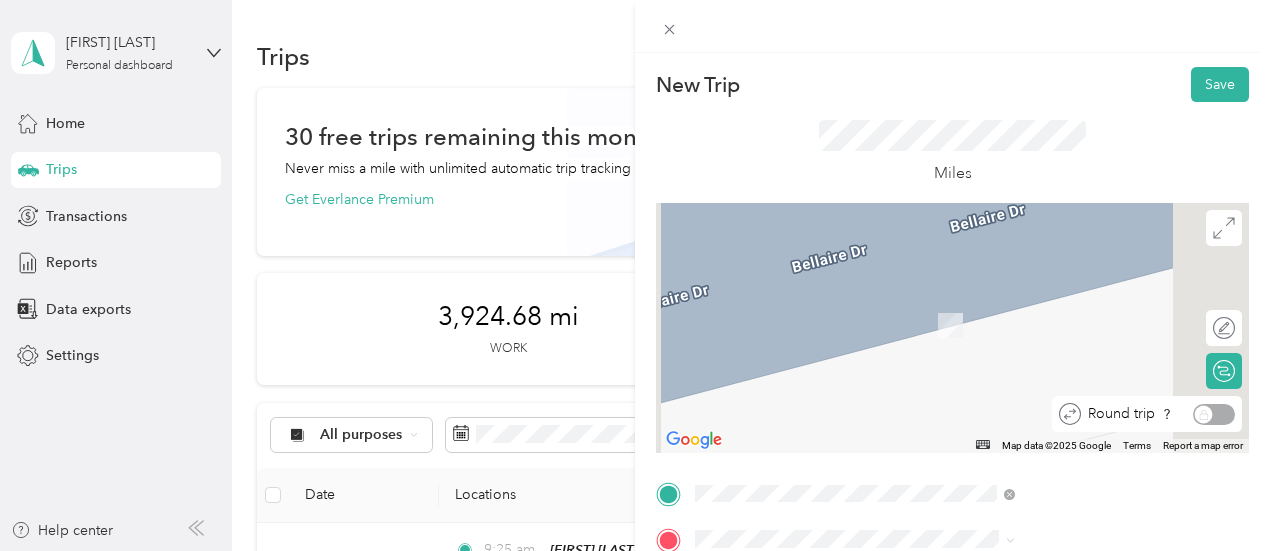 click 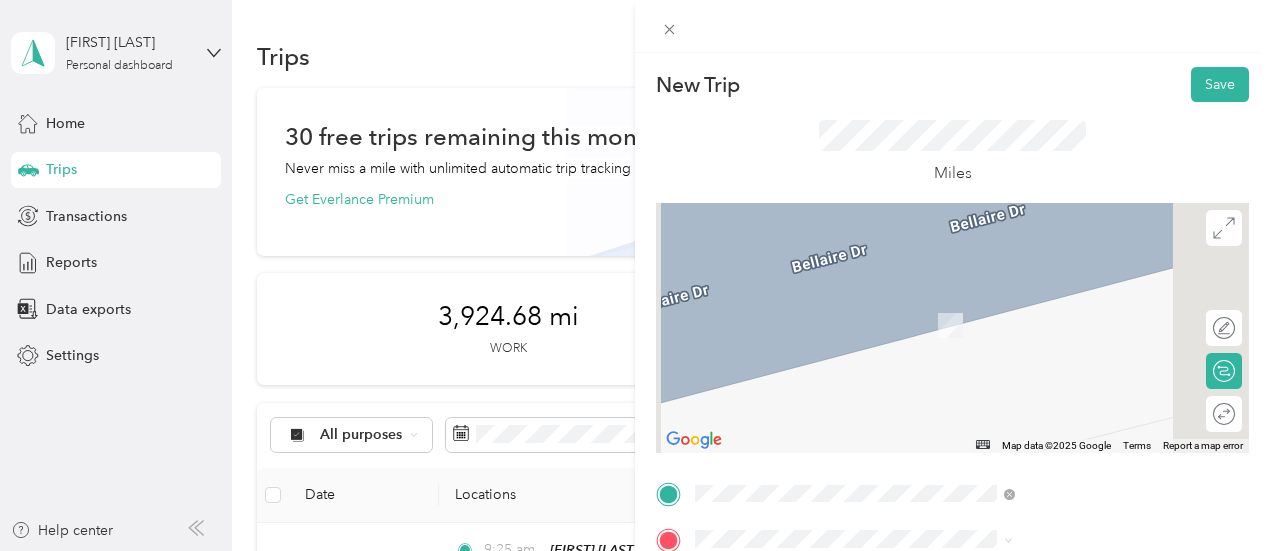 click on "[NUMBER] [STREET], [CITY], [STATE], [COUNTRY], [POSTAL_CODE], [CITY], [STATE], [COUNTRY]" at bounding box center (1064, 346) 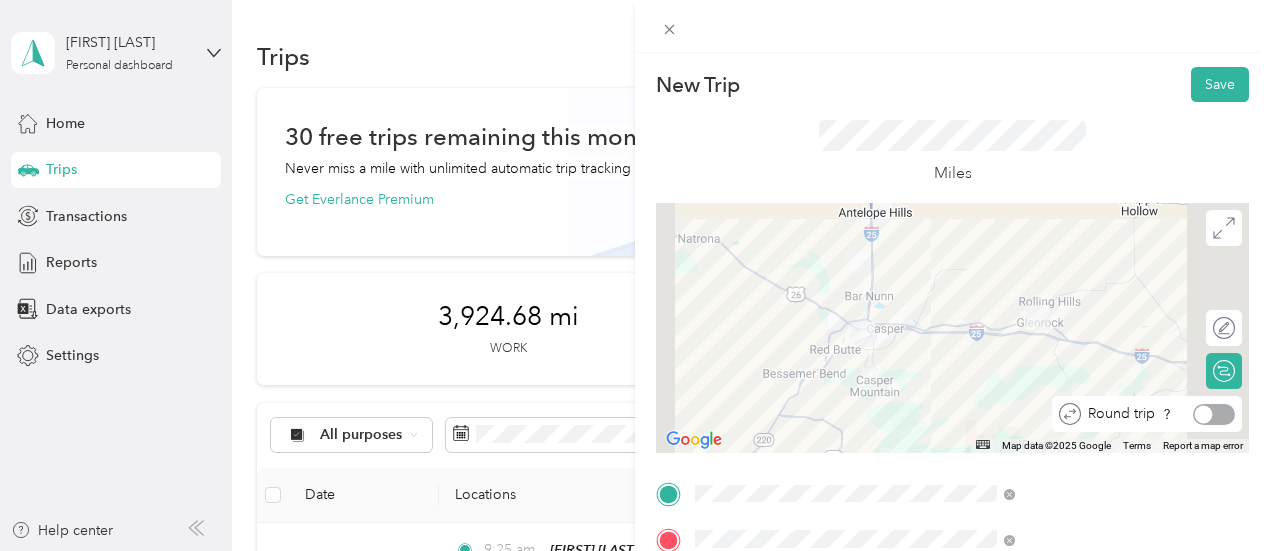 click at bounding box center [1214, 414] 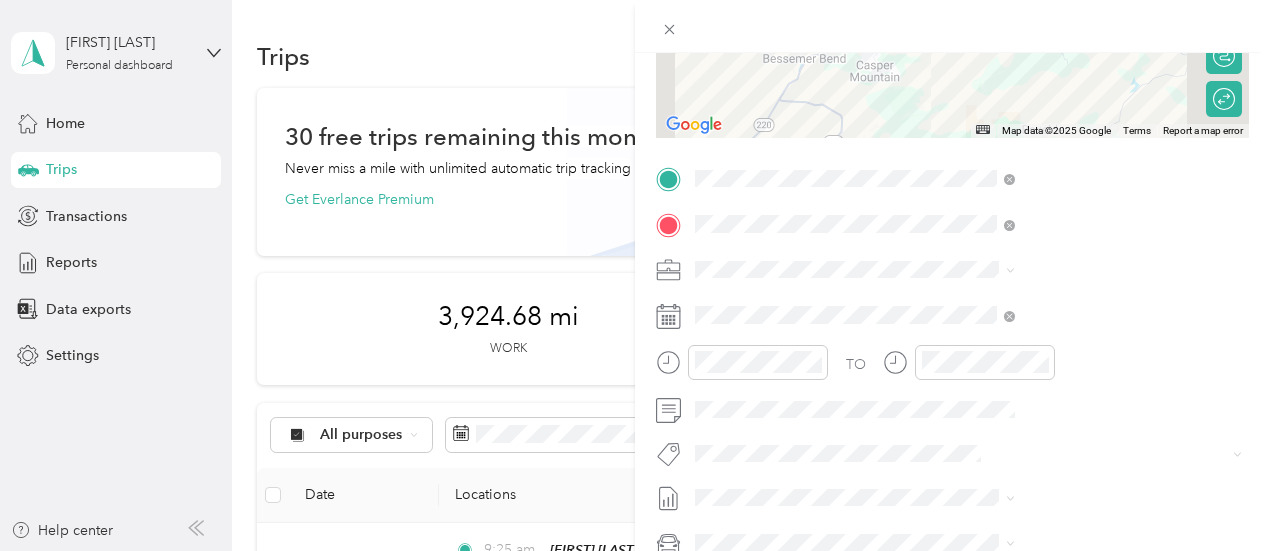 scroll, scrollTop: 352, scrollLeft: 0, axis: vertical 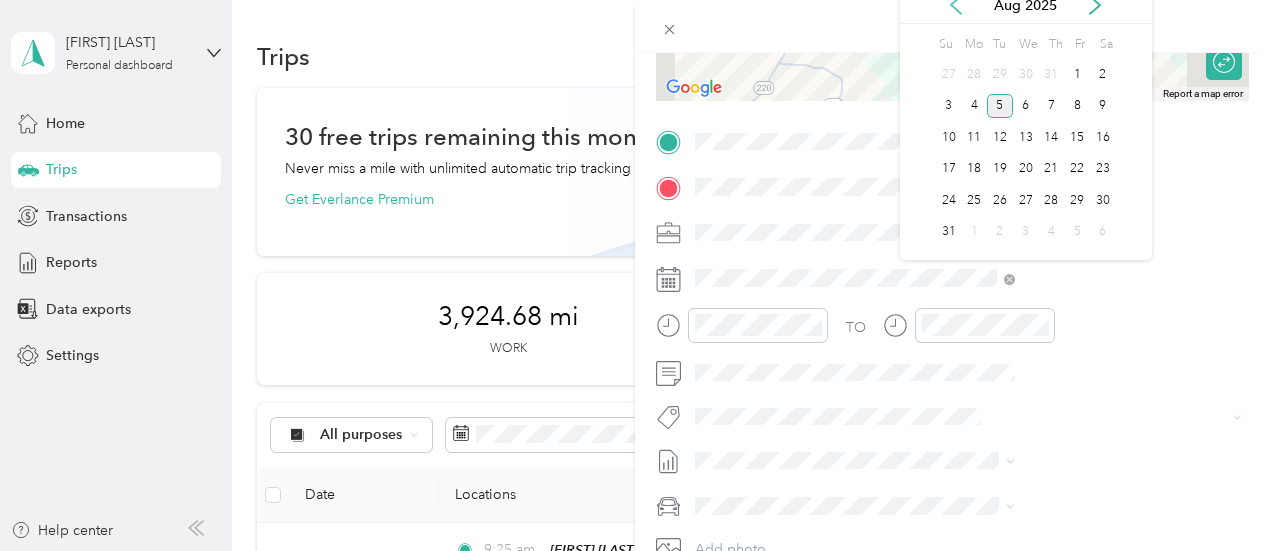 click 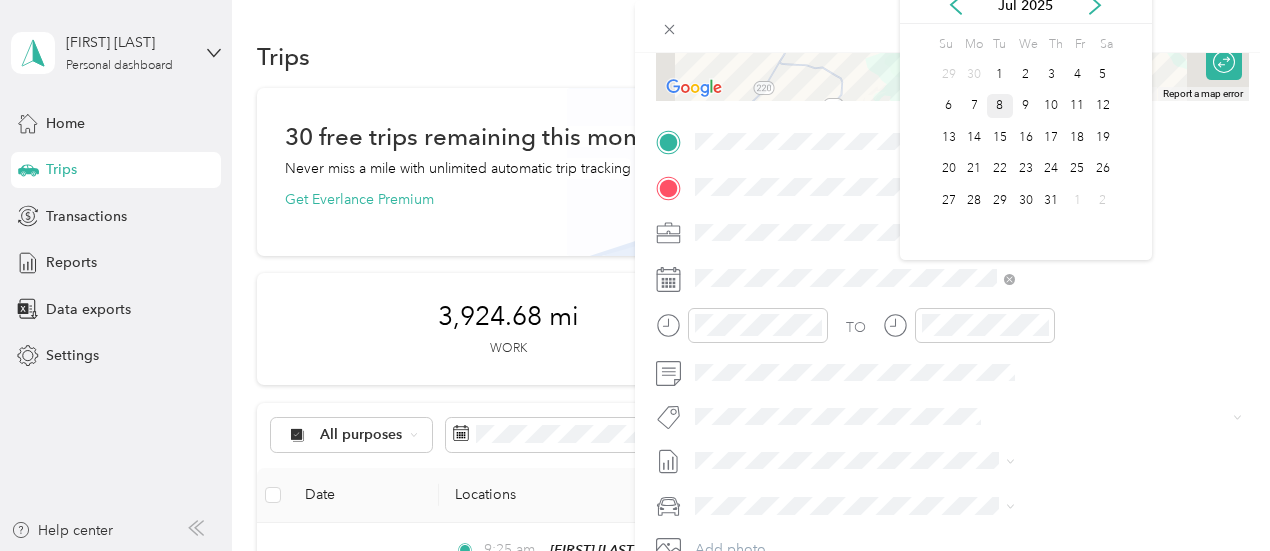 click on "8" at bounding box center [1000, 106] 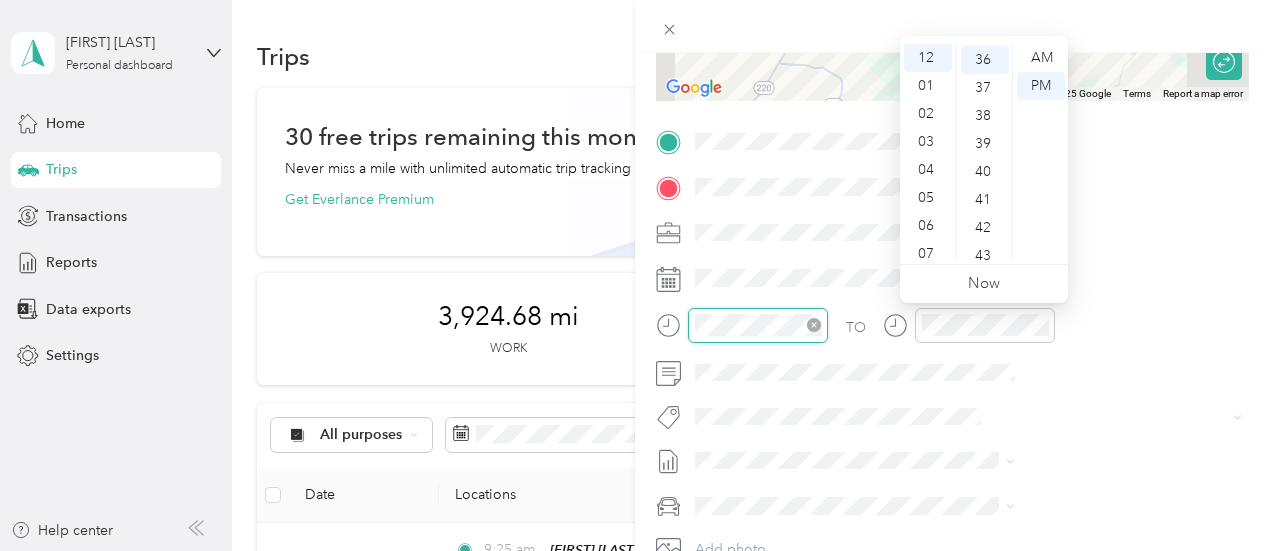 scroll, scrollTop: 1008, scrollLeft: 0, axis: vertical 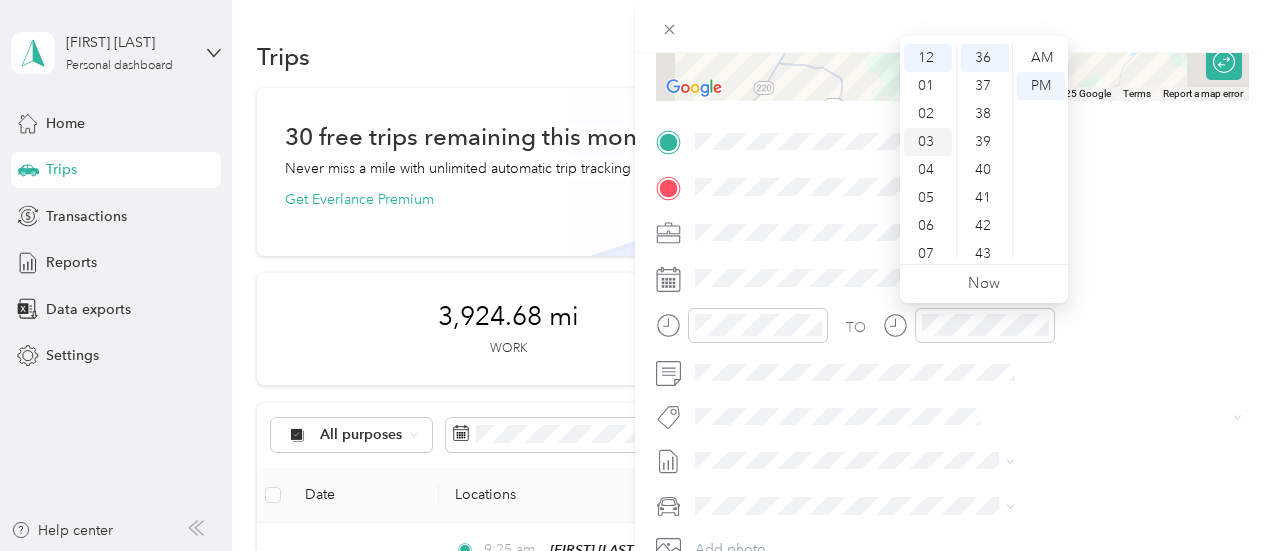 click on "03" at bounding box center (928, 142) 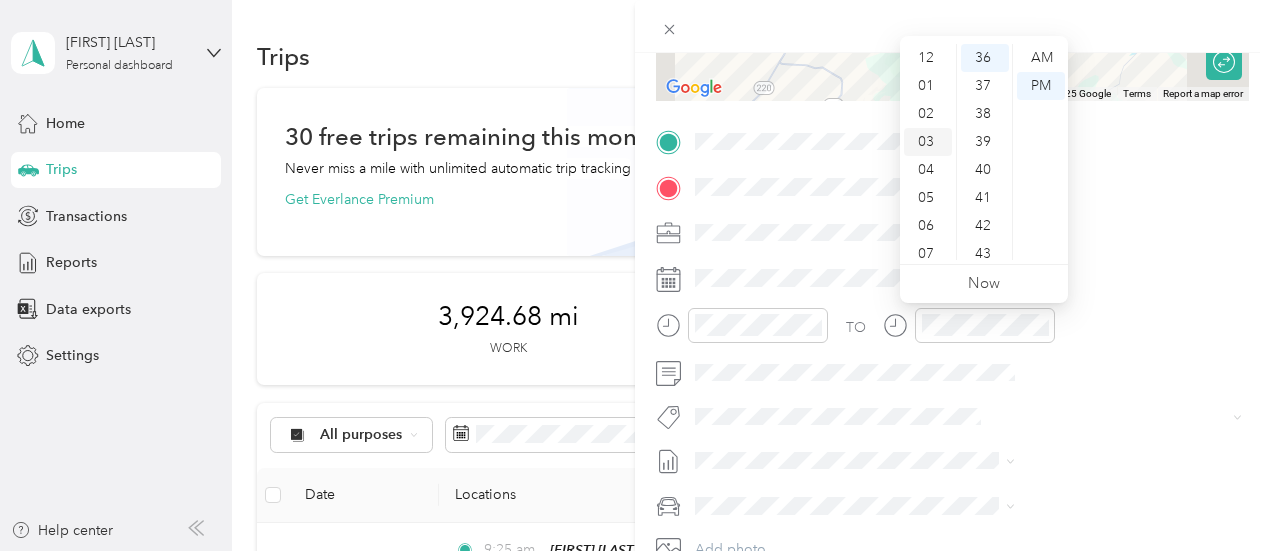 scroll, scrollTop: 84, scrollLeft: 0, axis: vertical 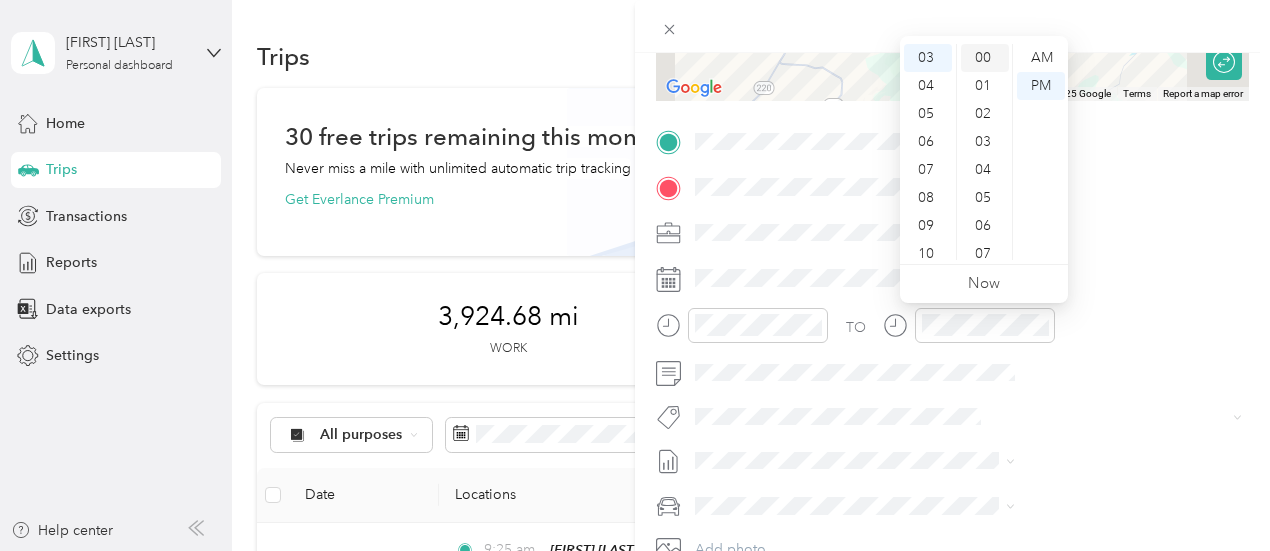 click on "00" at bounding box center (985, 58) 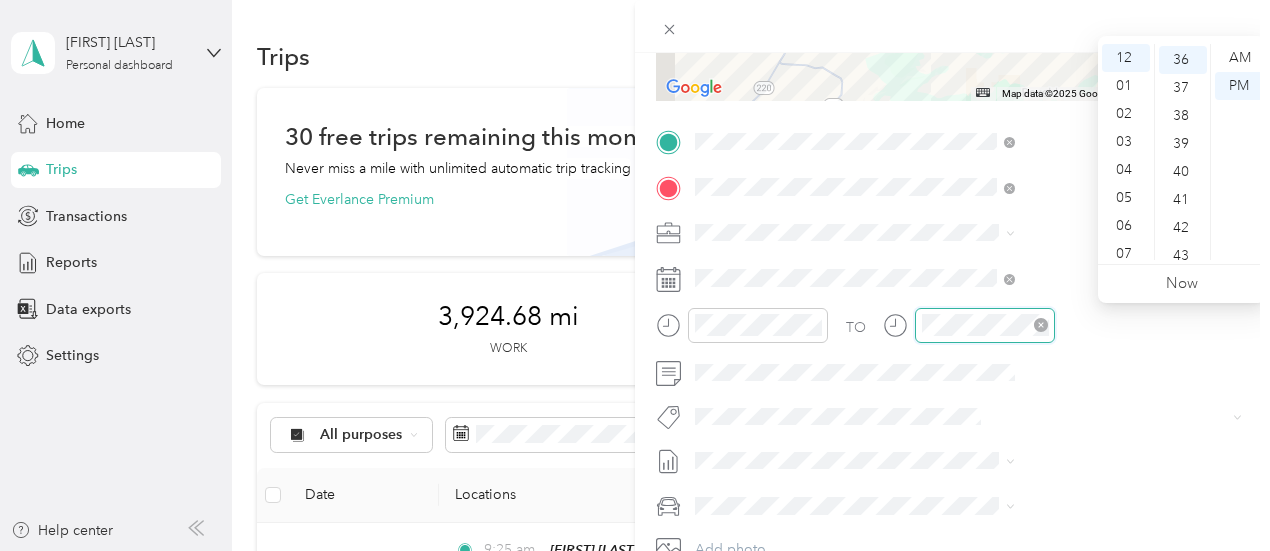 scroll, scrollTop: 1008, scrollLeft: 0, axis: vertical 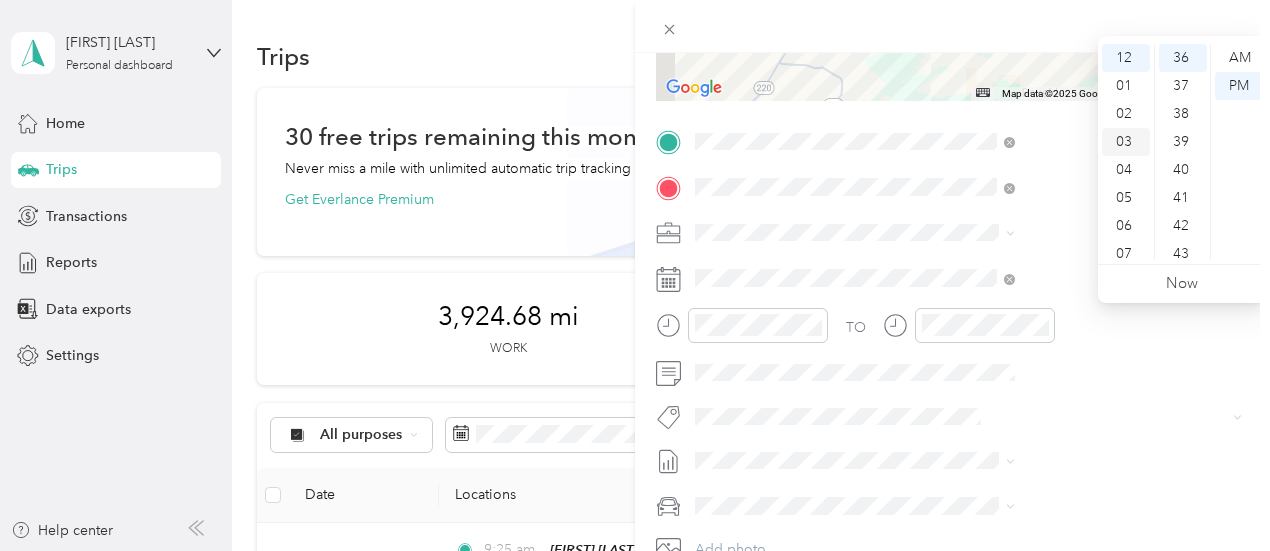 click on "03" at bounding box center (1126, 142) 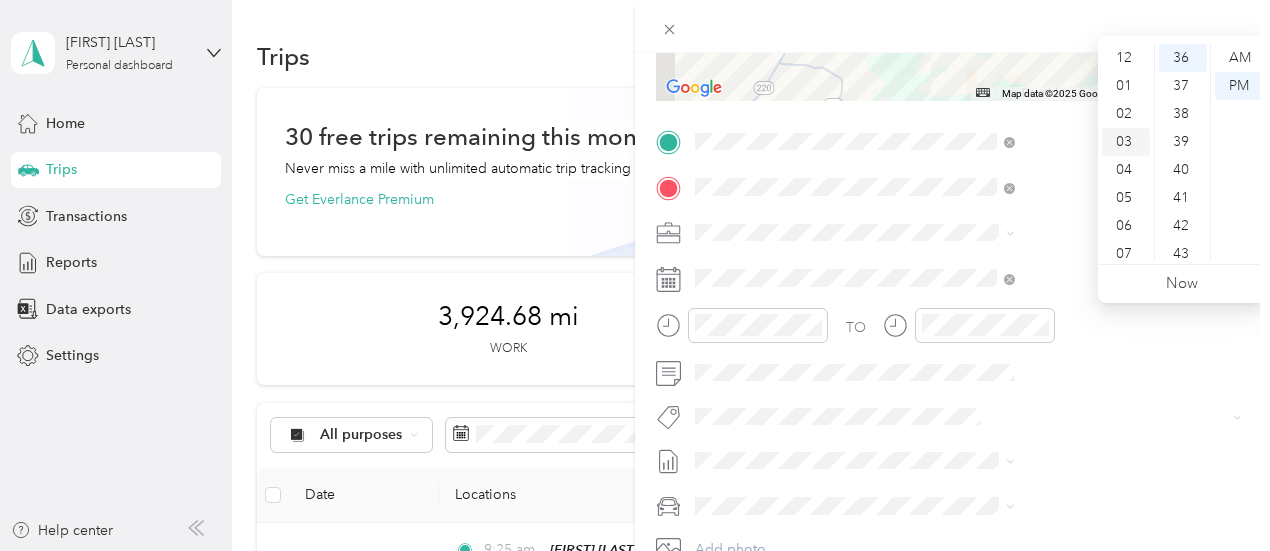 scroll, scrollTop: 84, scrollLeft: 0, axis: vertical 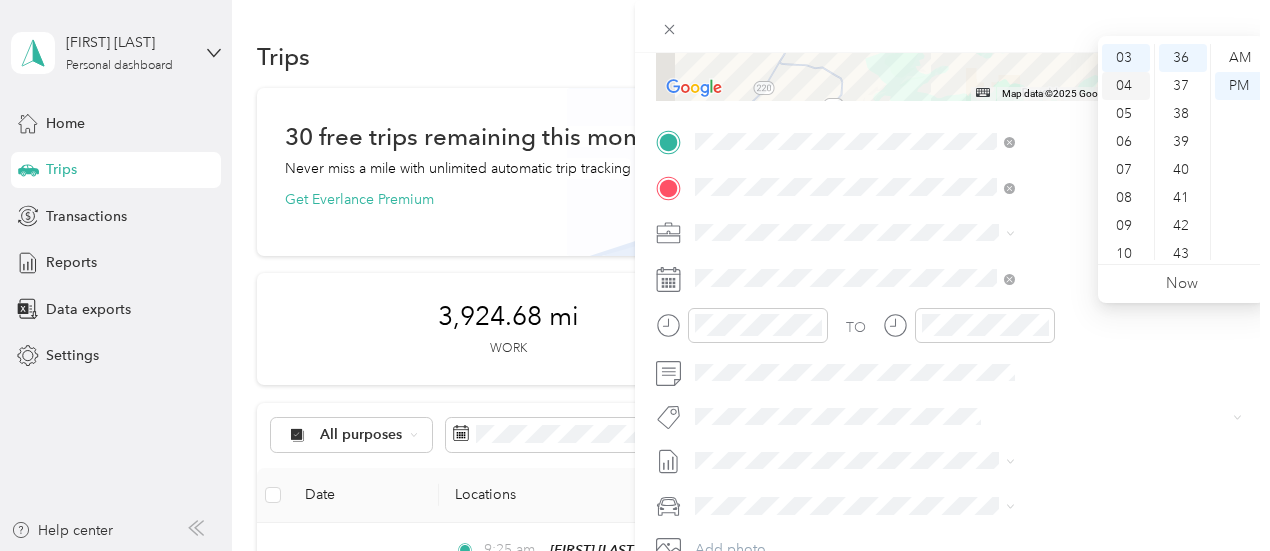 click on "04" at bounding box center [1126, 86] 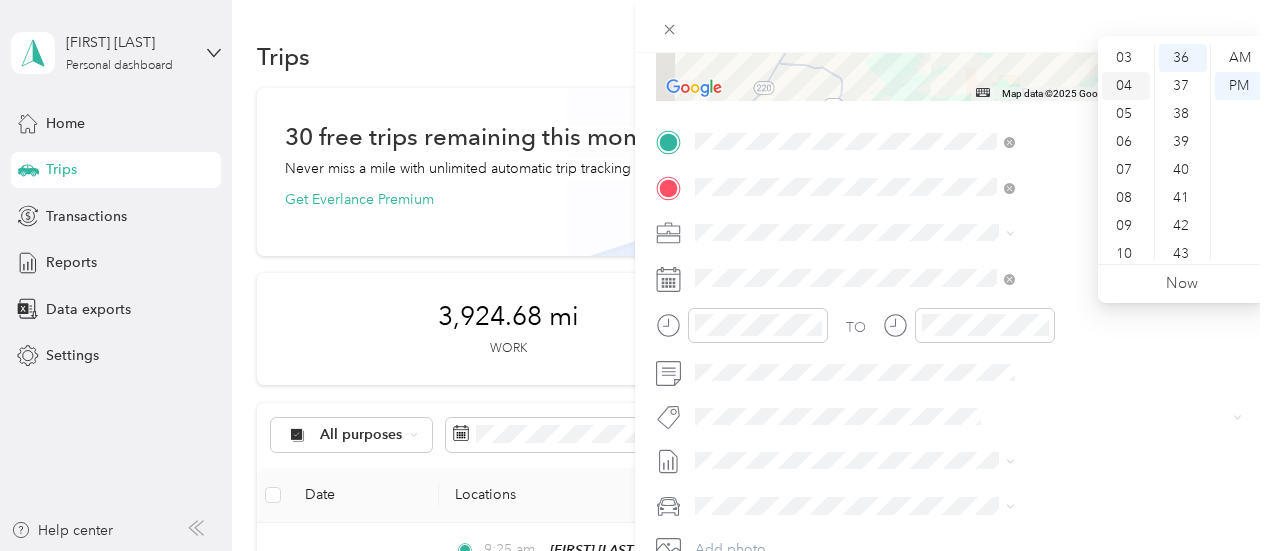 scroll, scrollTop: 112, scrollLeft: 0, axis: vertical 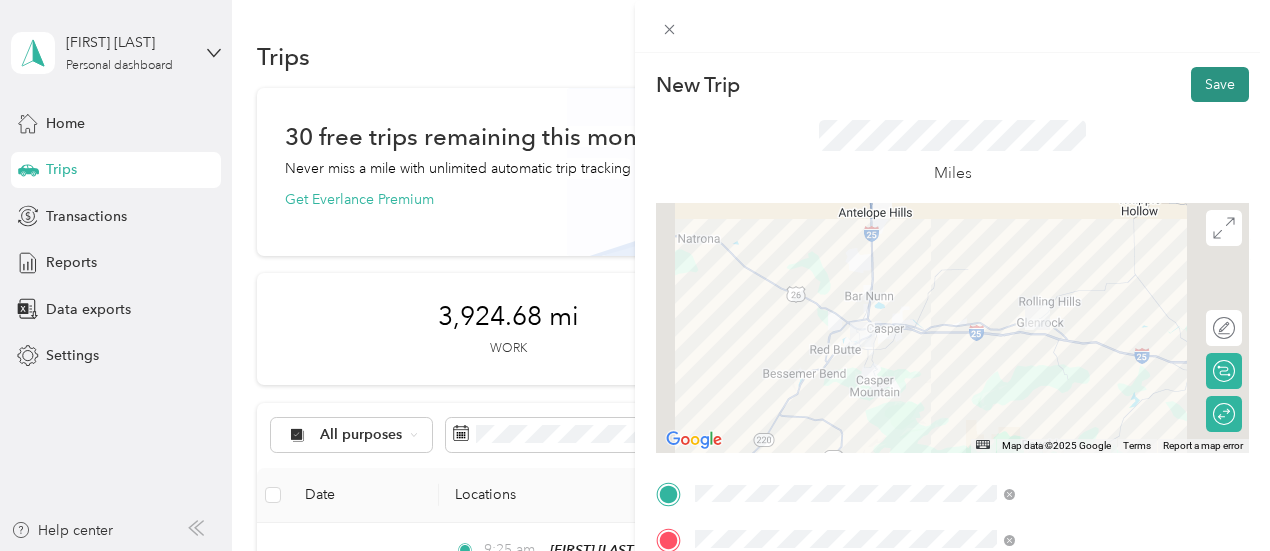 click on "Save" at bounding box center (1220, 84) 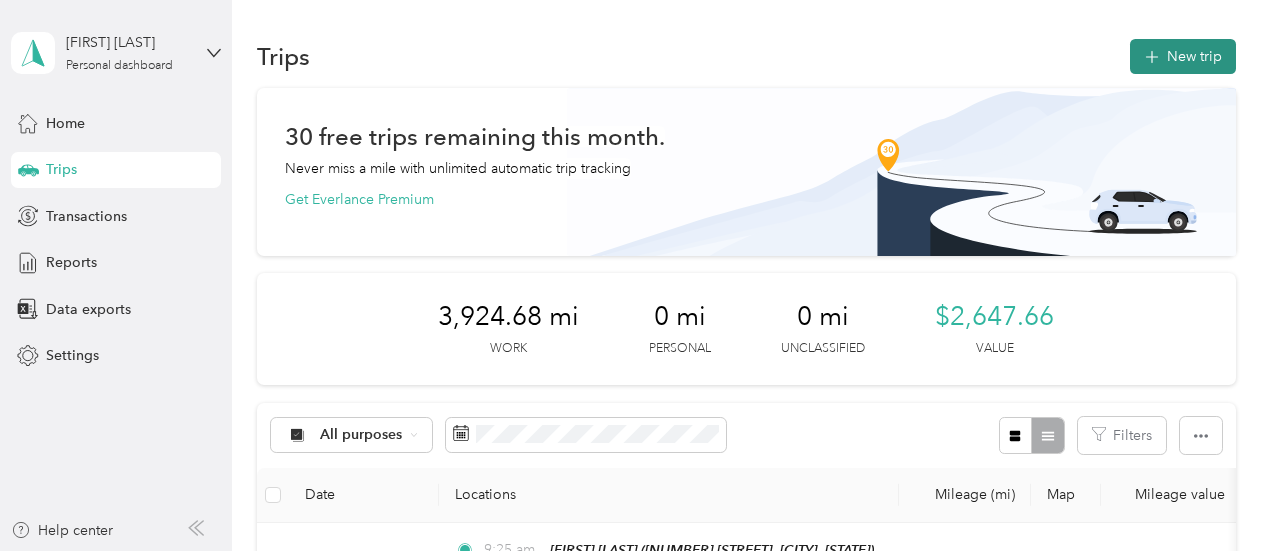 click on "New trip" at bounding box center (1183, 56) 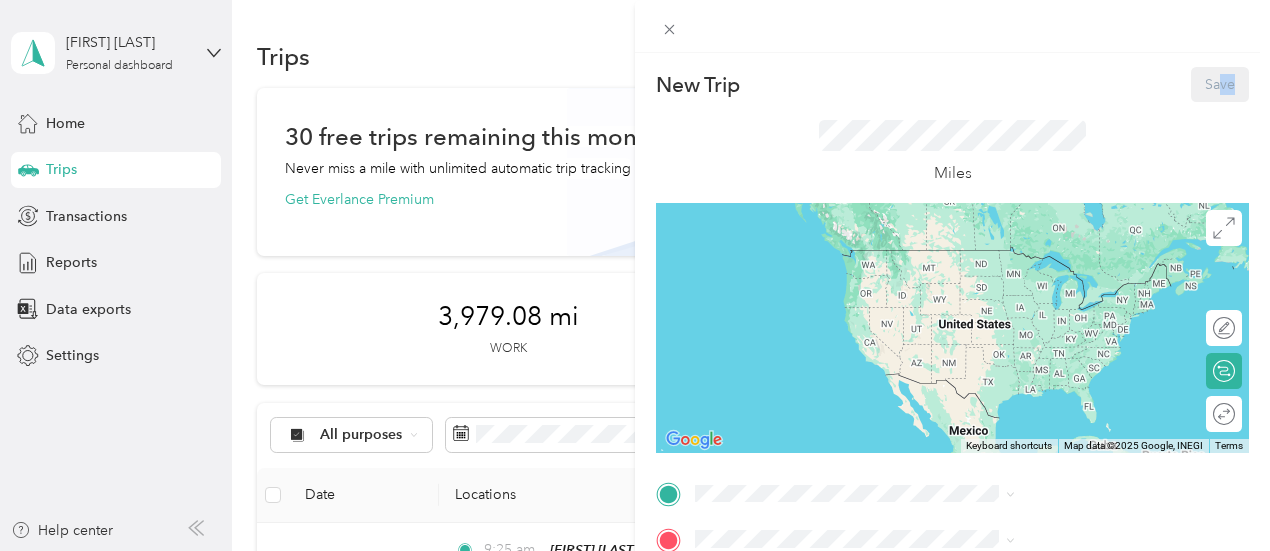 scroll, scrollTop: 0, scrollLeft: 11, axis: horizontal 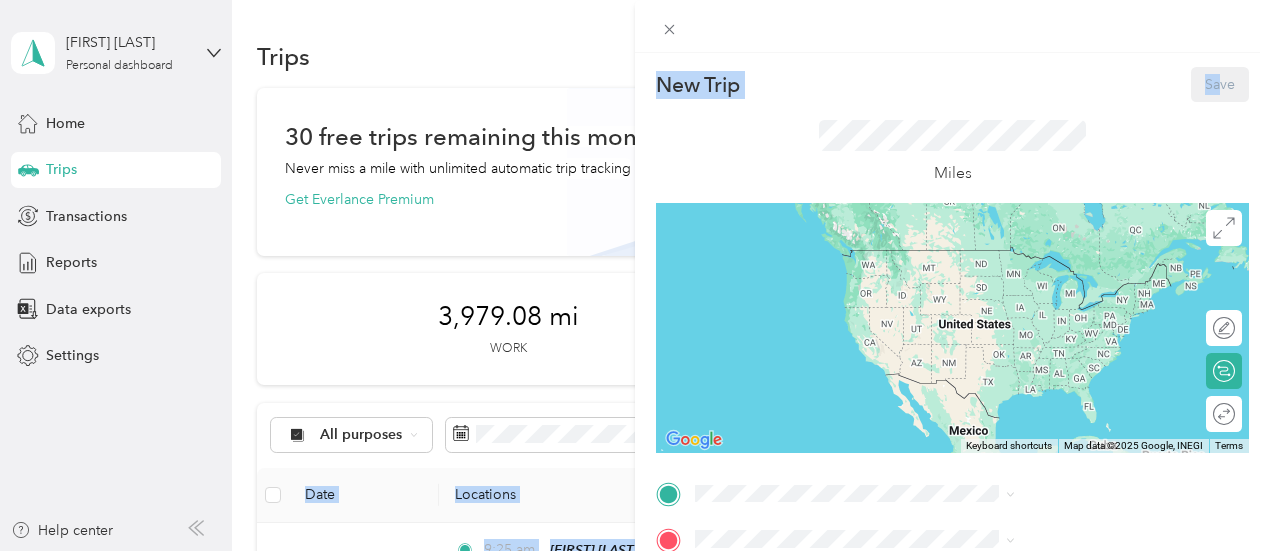 drag, startPoint x: 1202, startPoint y: 67, endPoint x: 1279, endPoint y: 262, distance: 209.6521 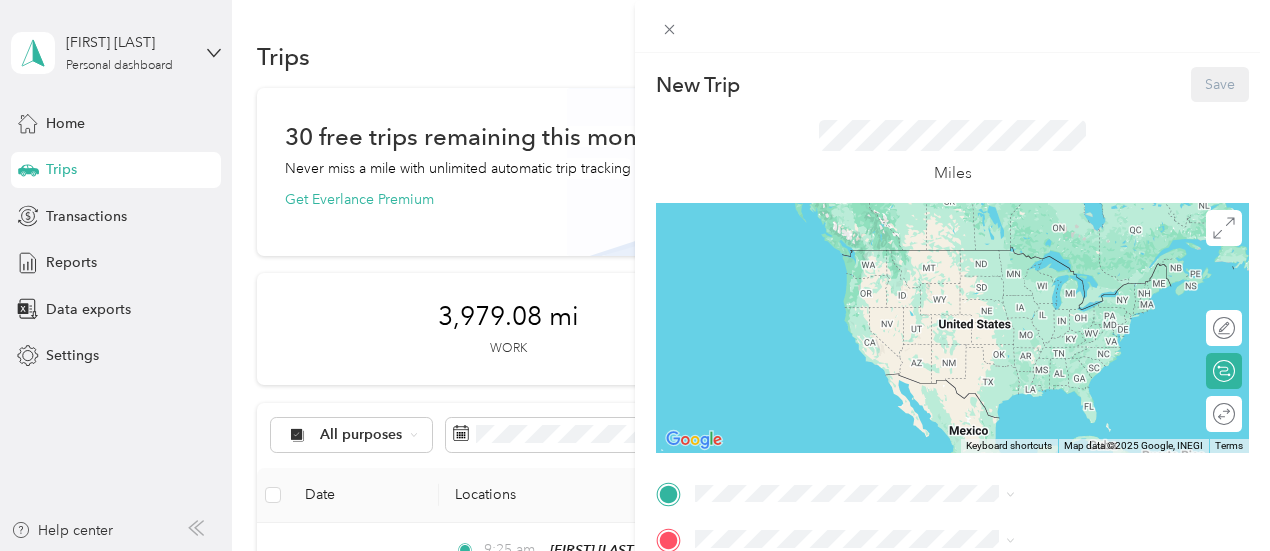 click on "New Trip Save This trip cannot be edited because it is either under review, approved, or paid. Contact your Team Manager to edit it. Miles ← Move left → Move right ↑ Move up ↓ Move down + Zoom in - Zoom out Home Jump left by 75% End Jump right by 75% Page Up Jump up by 75% Page Down Jump down by 75% Keyboard shortcuts Map Data Map data ©2025 Google, INEGI Map data ©2025 Google, INEGI 1000 km  Click to toggle between metric and imperial units Terms Report a map error Edit route Calculate route Round trip TO Add photo" at bounding box center (952, 514) 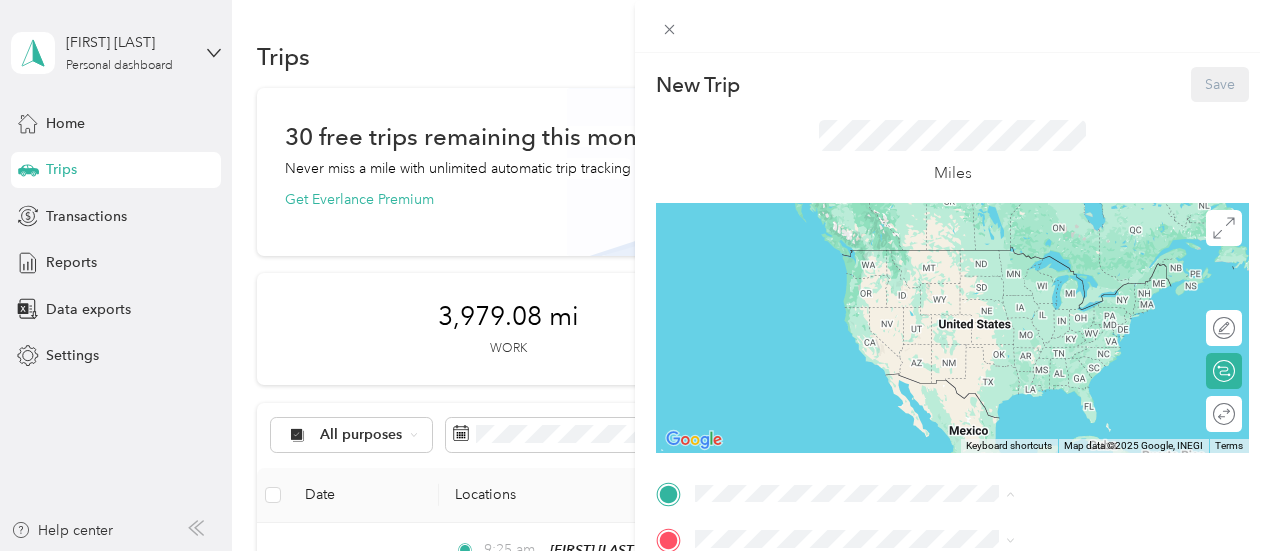 click on "[FIRST] [LAST] [NUMBER] [STREET], [POSTAL_CODE], [CITY], [STATE], [COUNTRY]" at bounding box center (1070, 279) 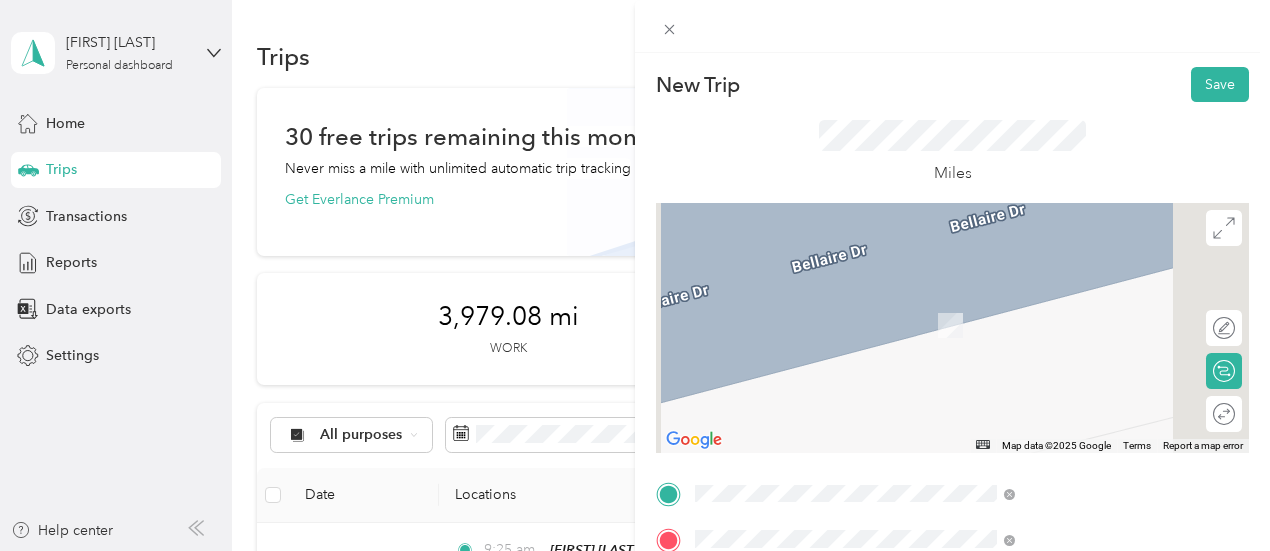click on "[FIRST] [NUMBER] [STREET], [POSTAL_CODE], [CITY], [STATE], [COUNTRY]" at bounding box center (1070, 325) 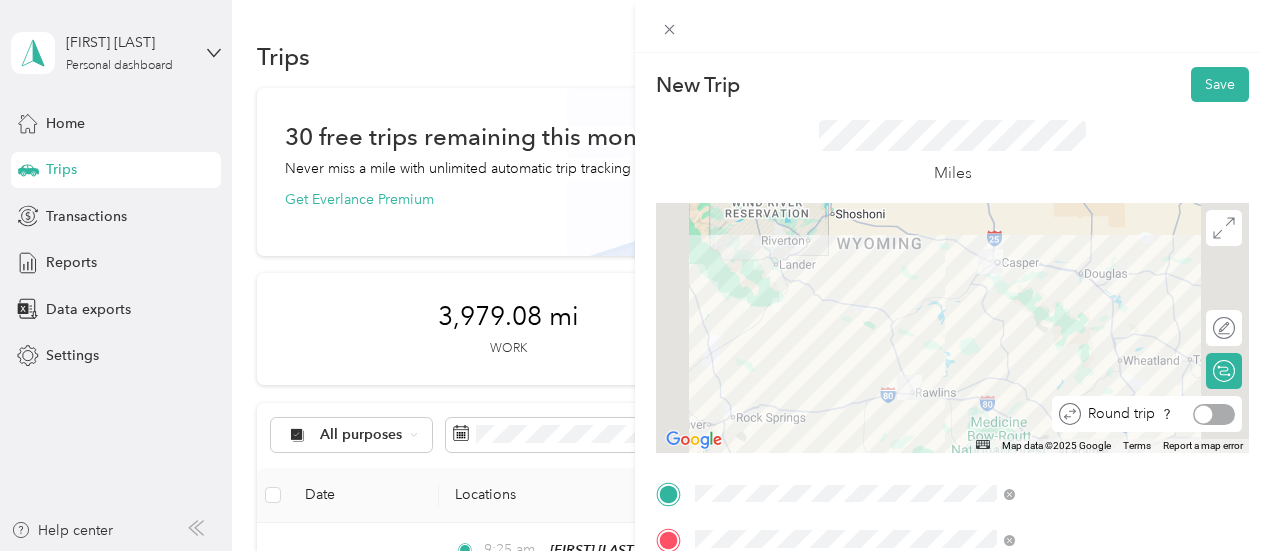 click at bounding box center [1214, 414] 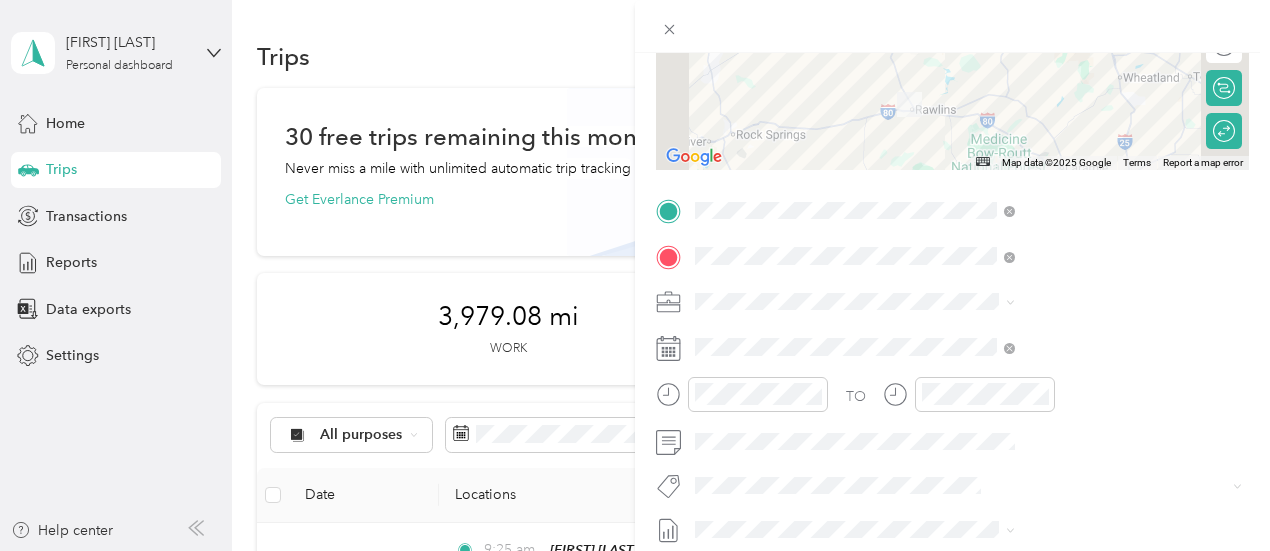 scroll, scrollTop: 308, scrollLeft: 11, axis: both 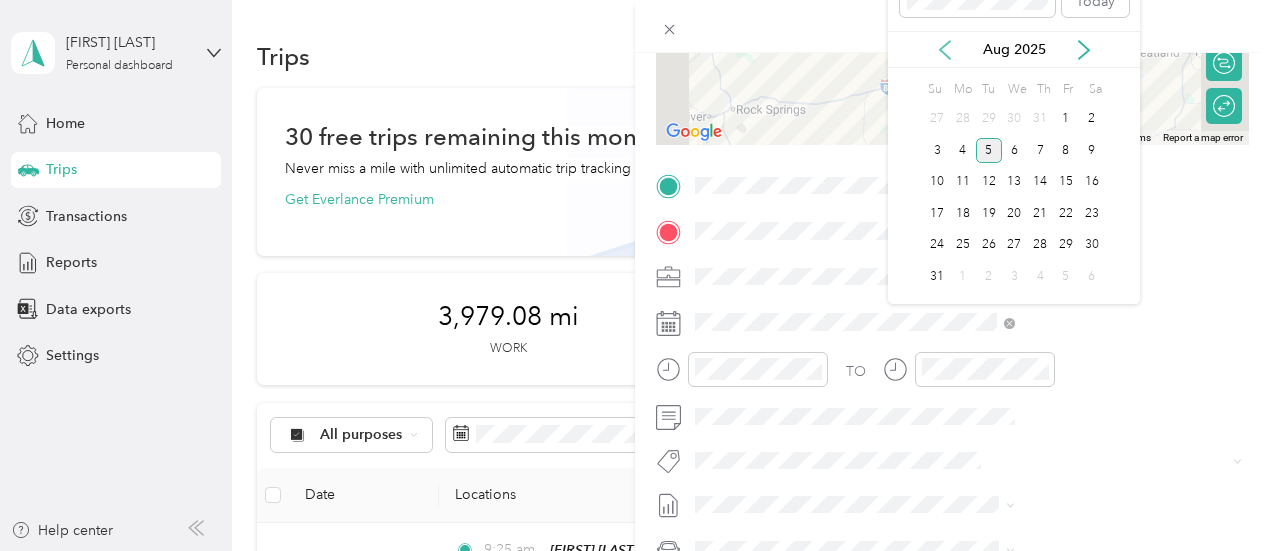 click 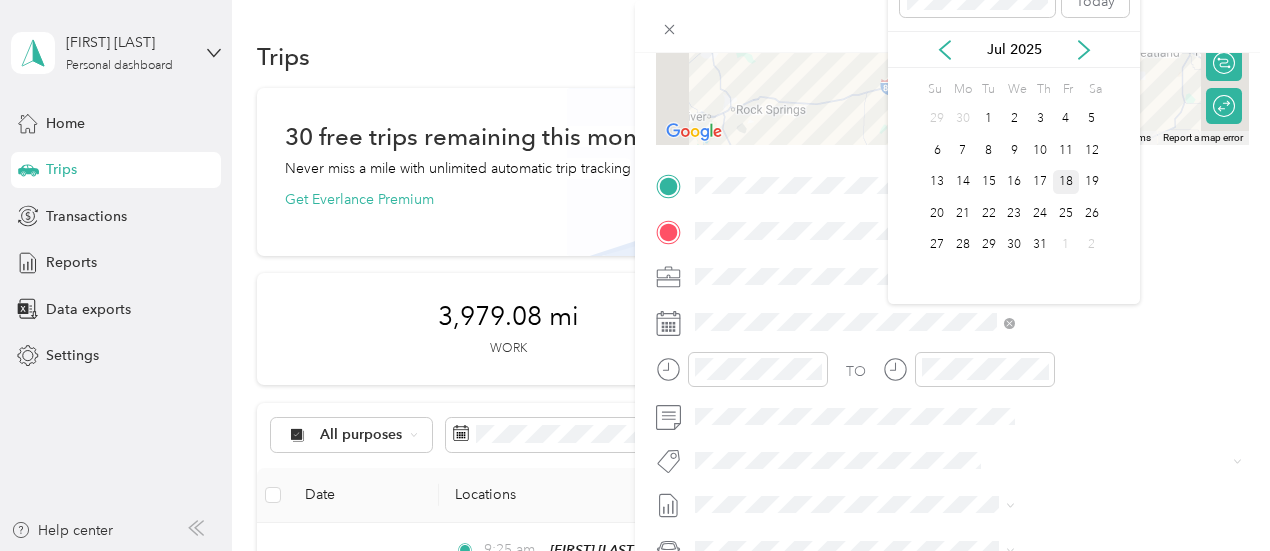 click on "18" at bounding box center (1066, 182) 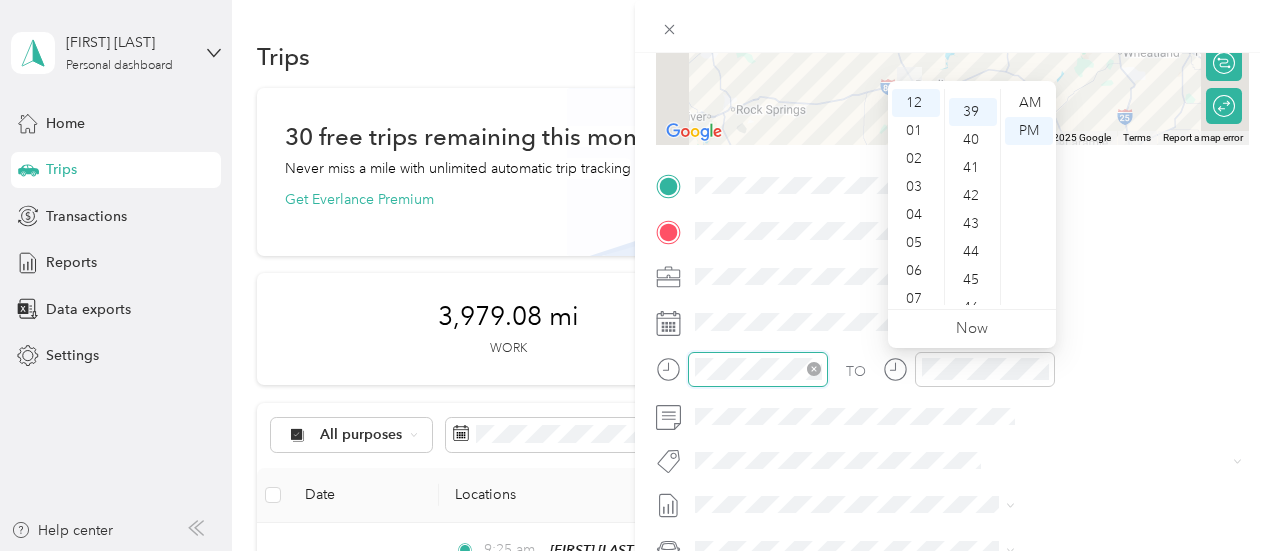 scroll, scrollTop: 1092, scrollLeft: 0, axis: vertical 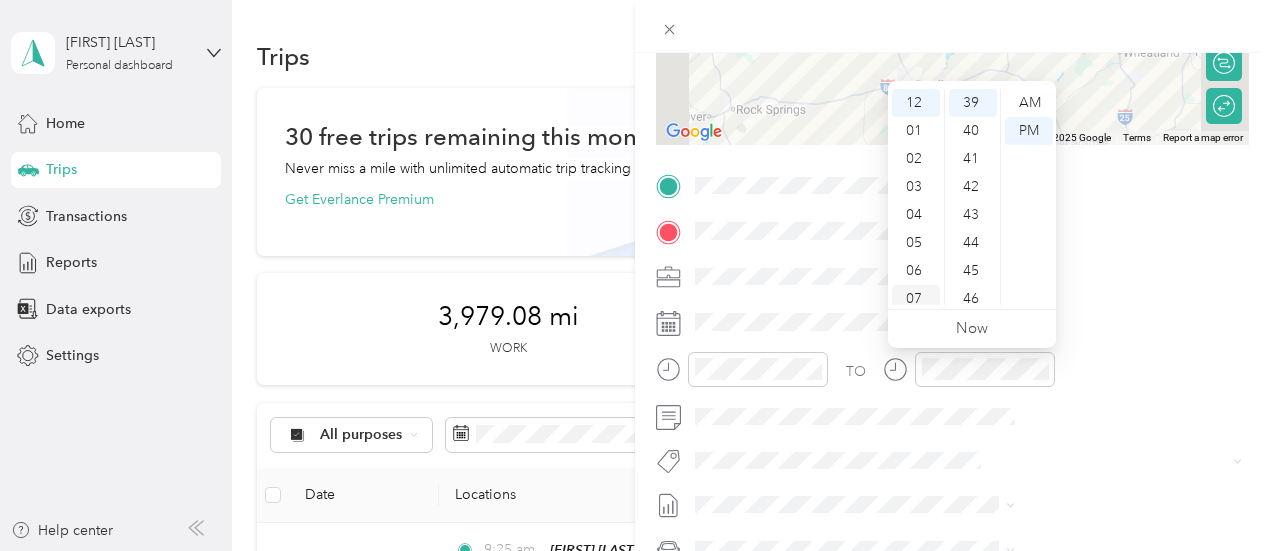 click on "07" at bounding box center [916, 299] 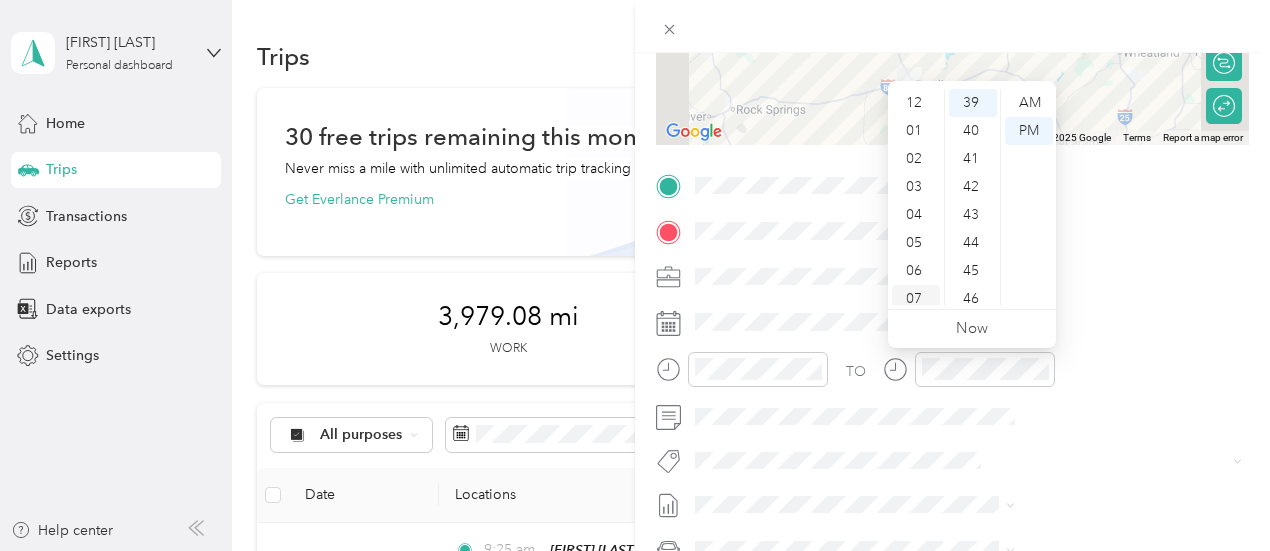 scroll, scrollTop: 120, scrollLeft: 0, axis: vertical 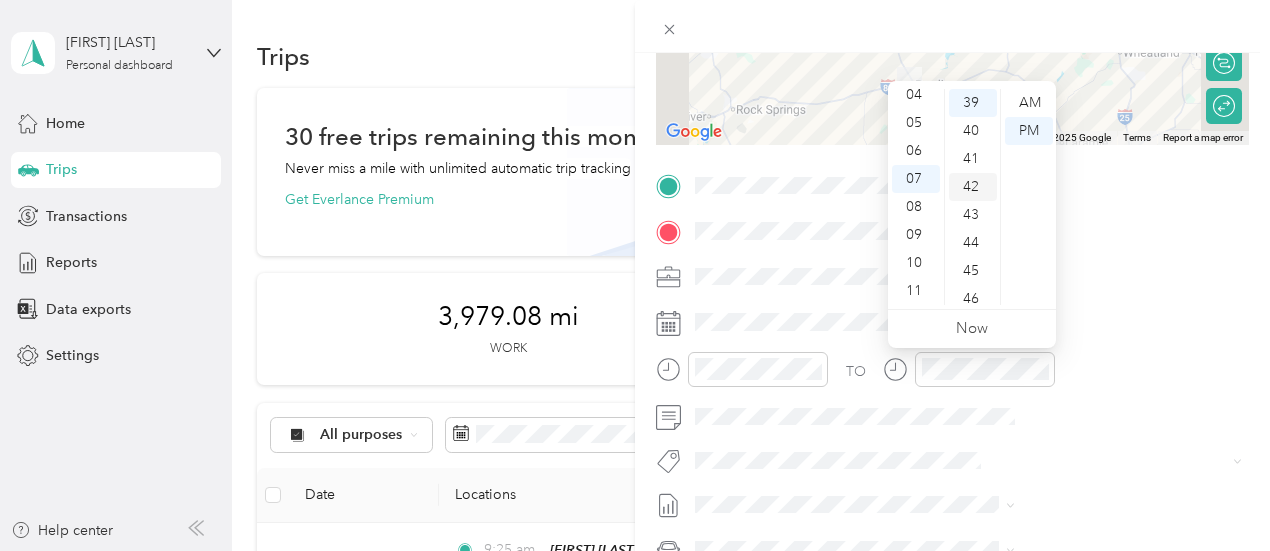 click on "42" at bounding box center (973, 187) 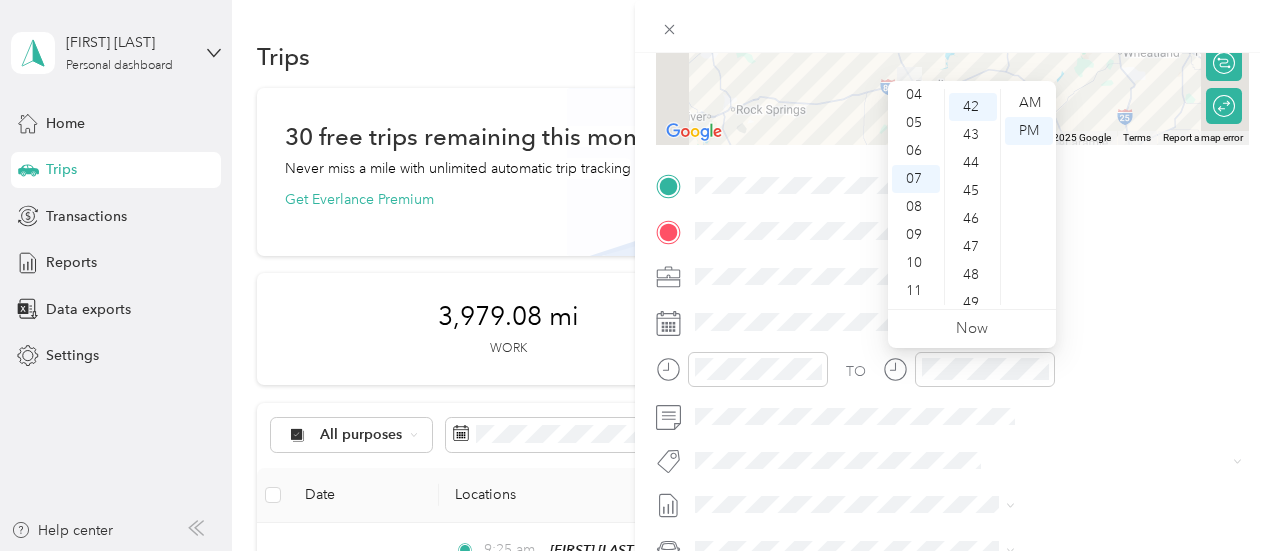 scroll, scrollTop: 1176, scrollLeft: 0, axis: vertical 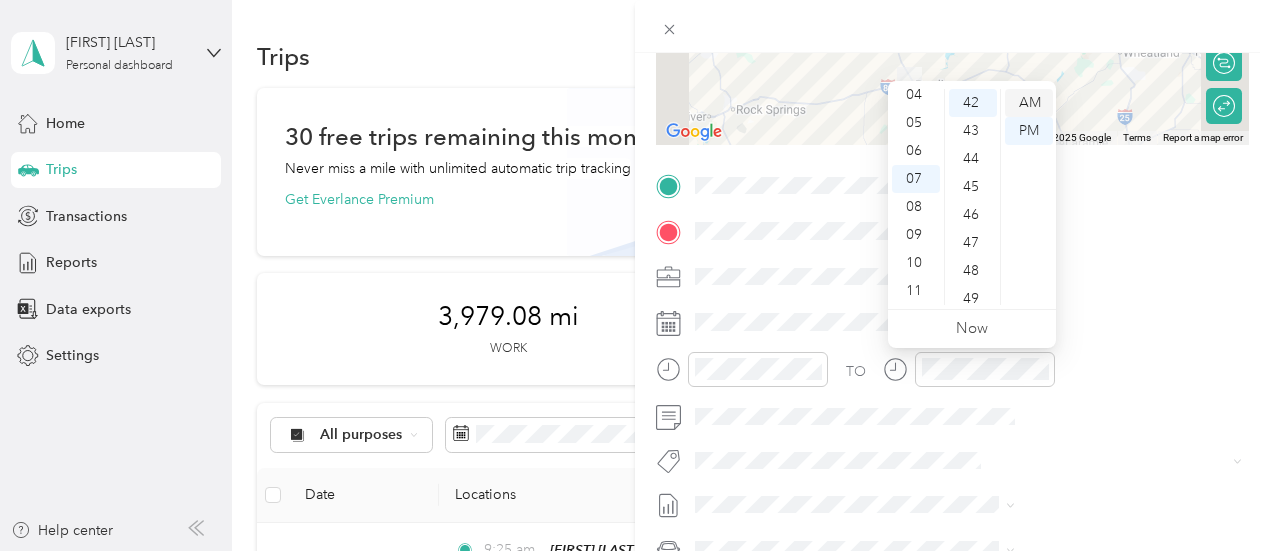 click on "AM" at bounding box center (1029, 103) 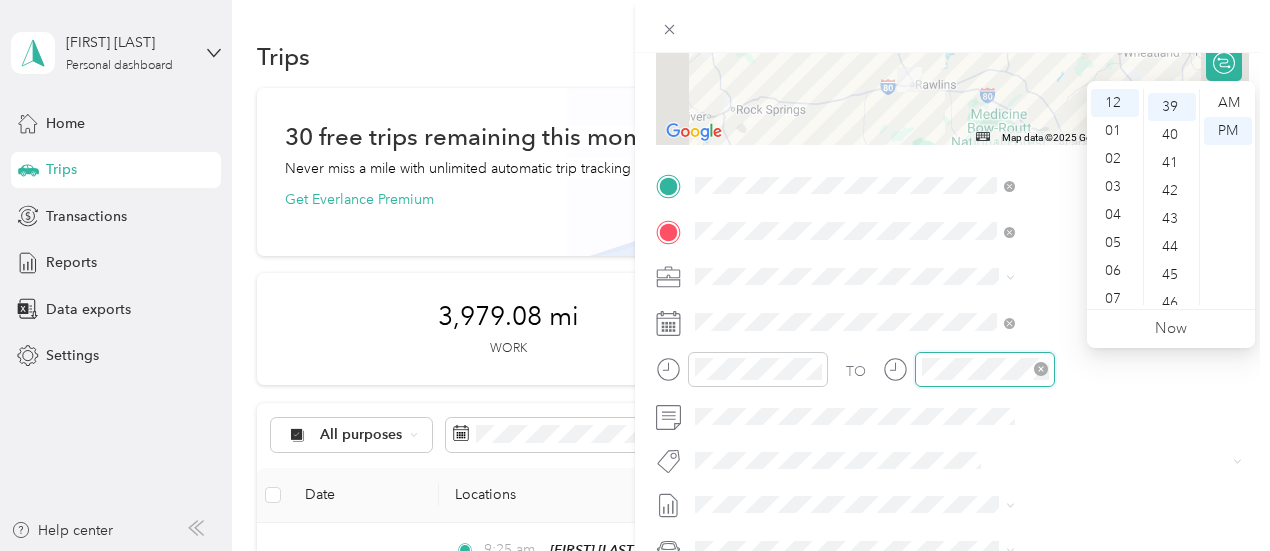 scroll, scrollTop: 1092, scrollLeft: 0, axis: vertical 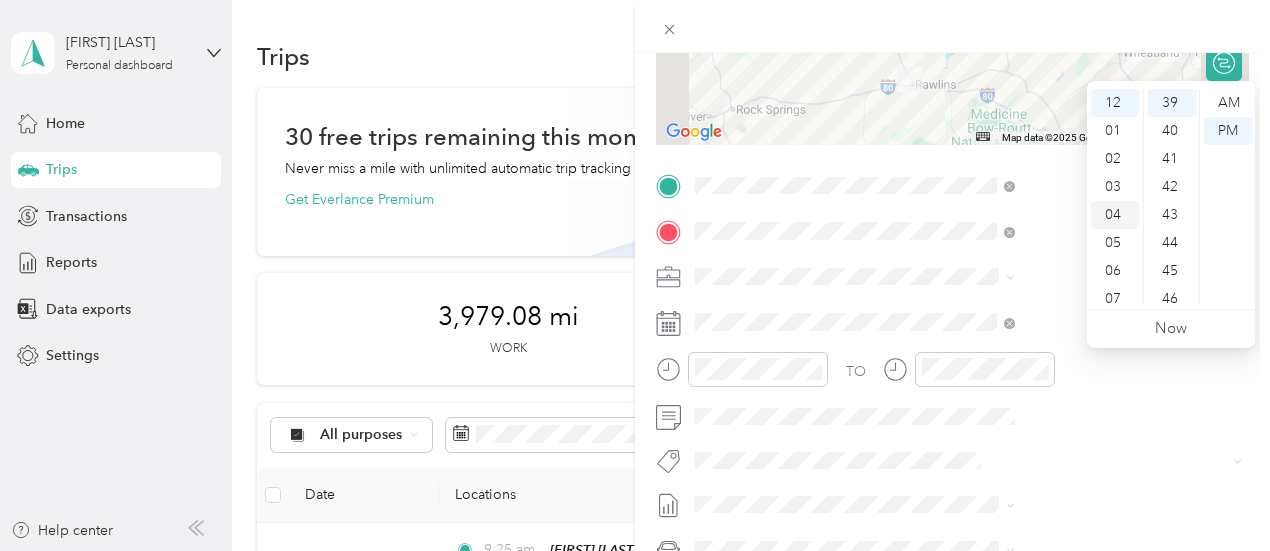 click on "04" at bounding box center (1115, 215) 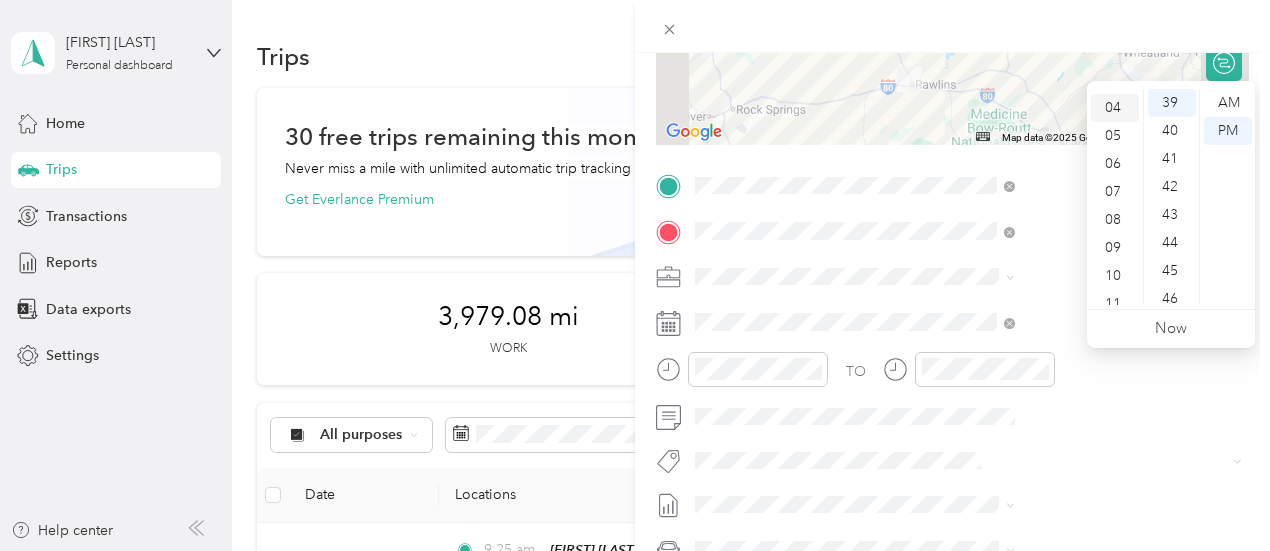 scroll, scrollTop: 112, scrollLeft: 0, axis: vertical 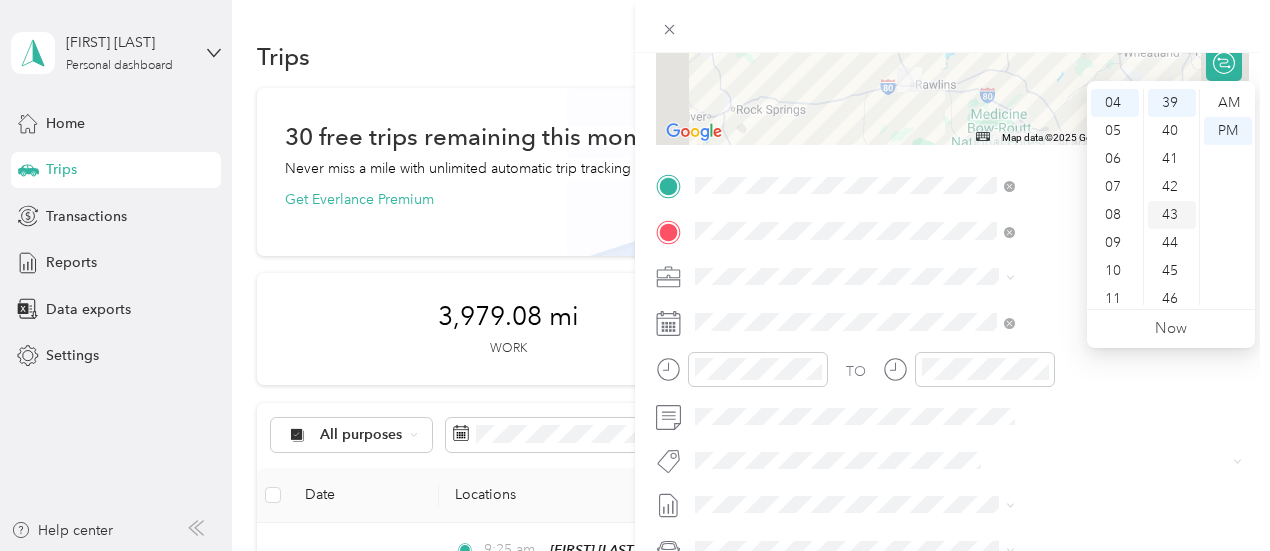 click on "43" at bounding box center [1172, 215] 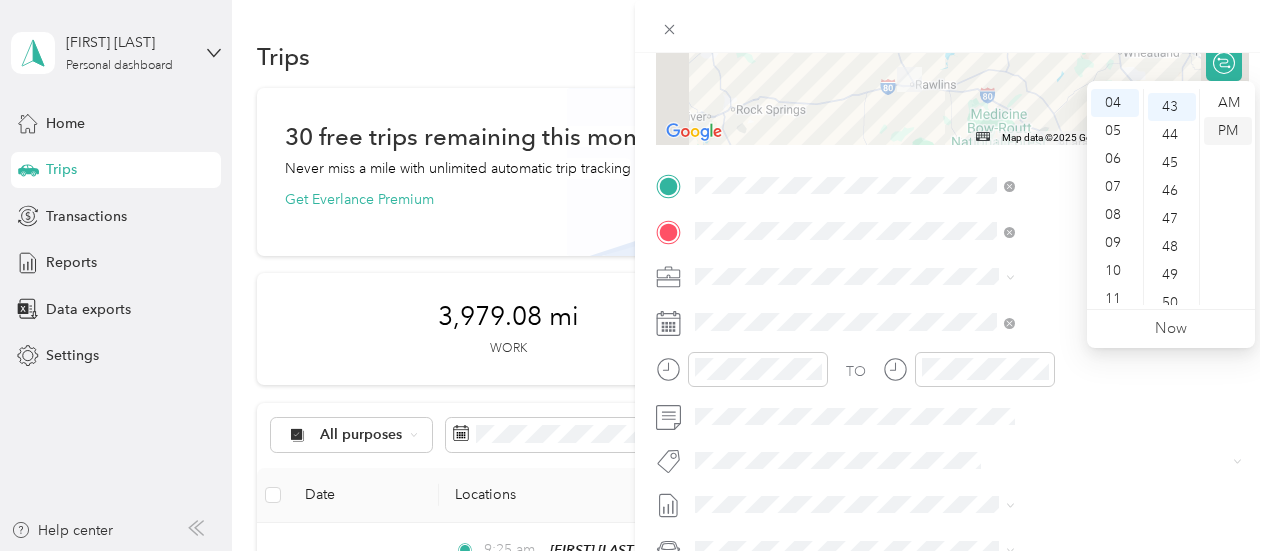 scroll, scrollTop: 1204, scrollLeft: 0, axis: vertical 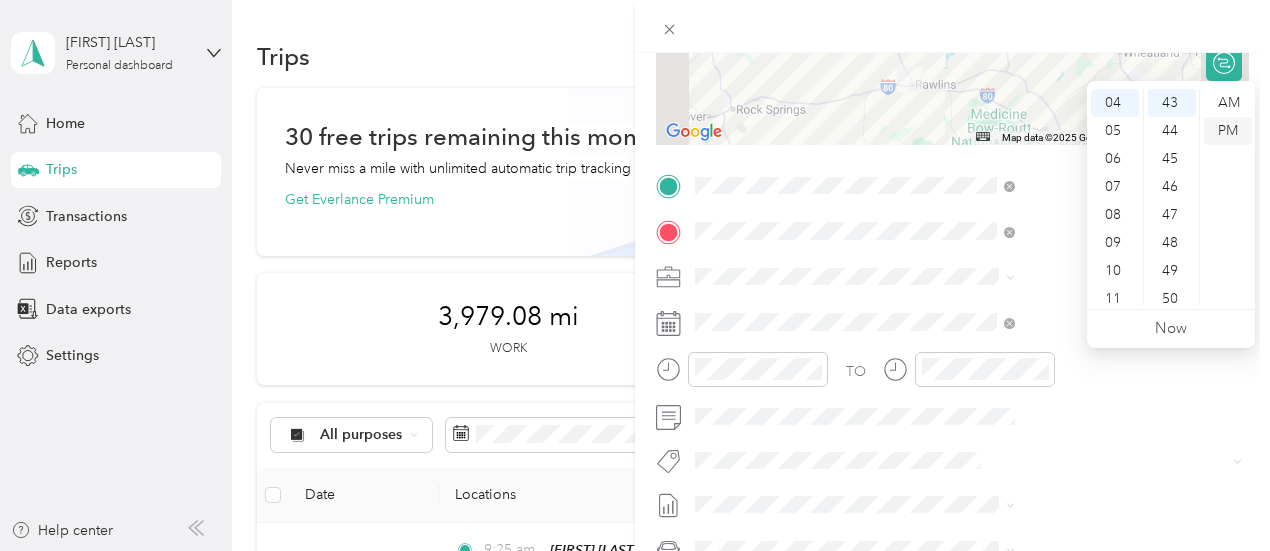 click on "PM" at bounding box center (1228, 131) 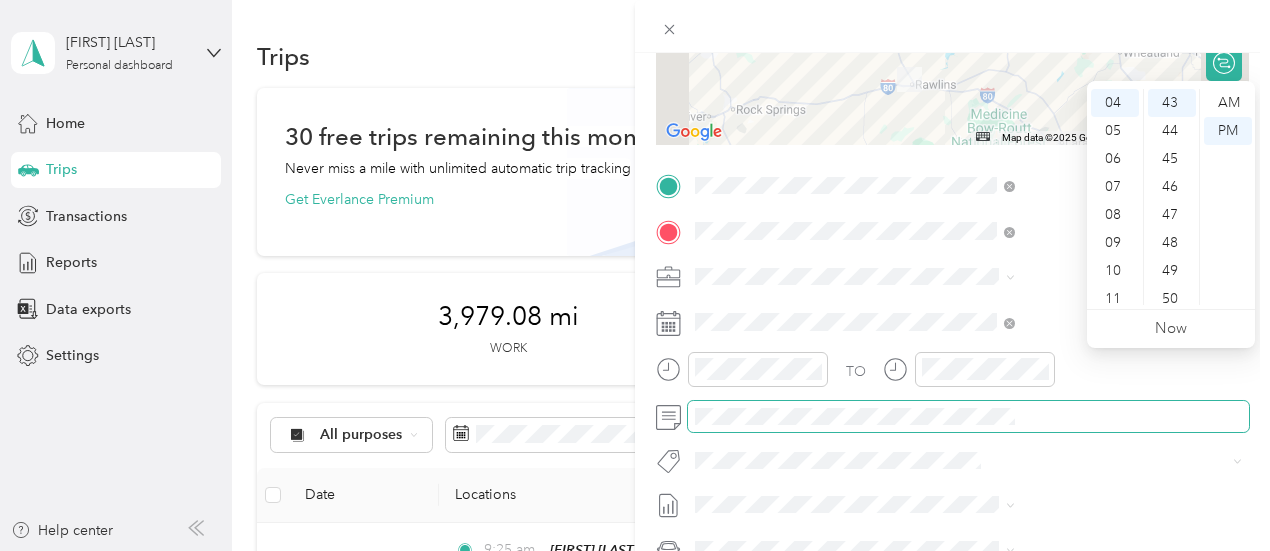 click at bounding box center [968, 417] 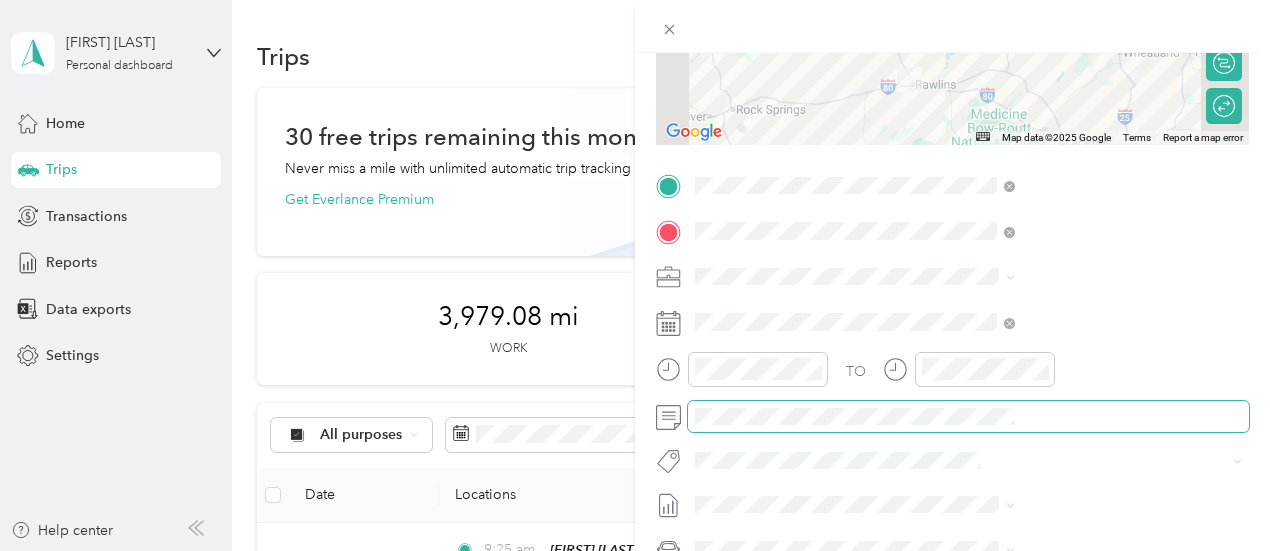 scroll, scrollTop: 0, scrollLeft: 11, axis: horizontal 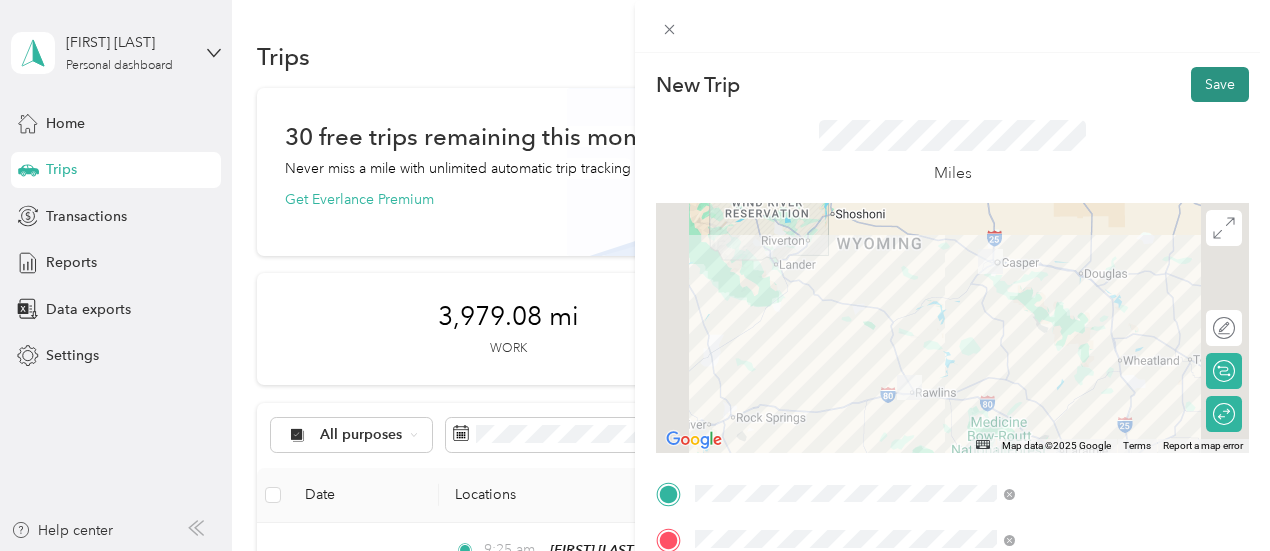 click on "Save" at bounding box center [1220, 84] 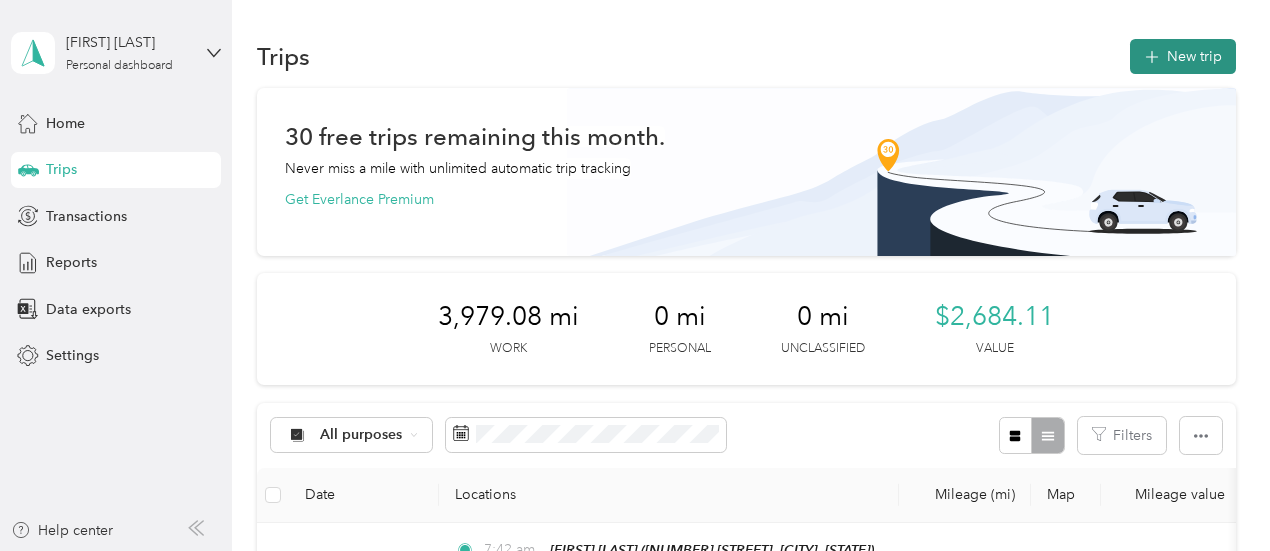 click on "New trip" at bounding box center (1183, 56) 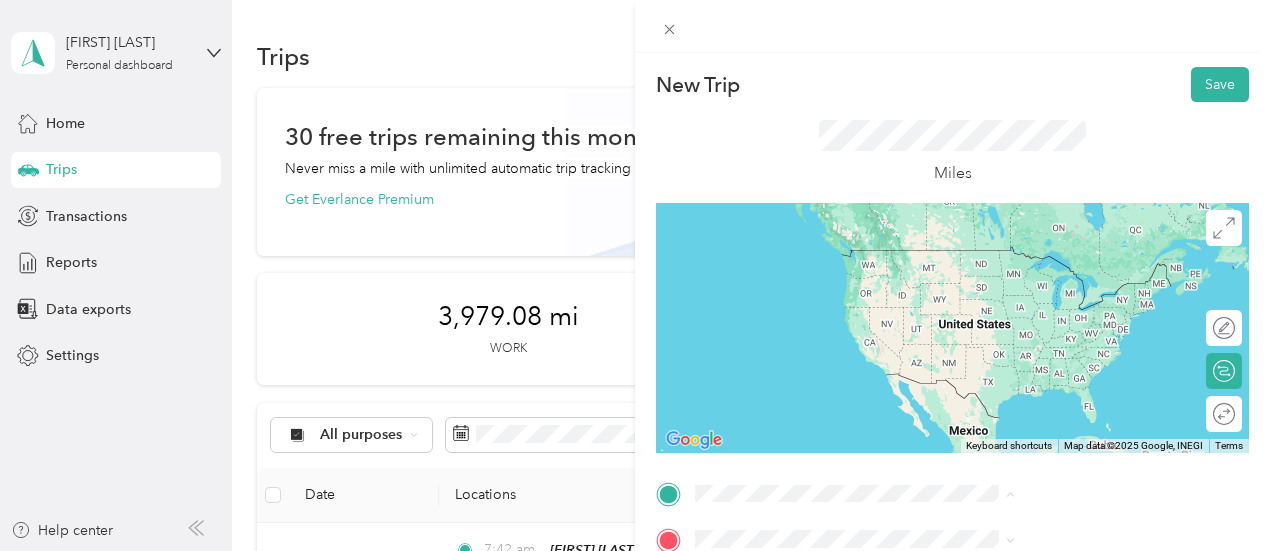 click on "[FIRST] [LAST] [NUMBER] [STREET], [POSTAL_CODE], [CITY], [STATE], [COUNTRY]" at bounding box center [1081, 447] 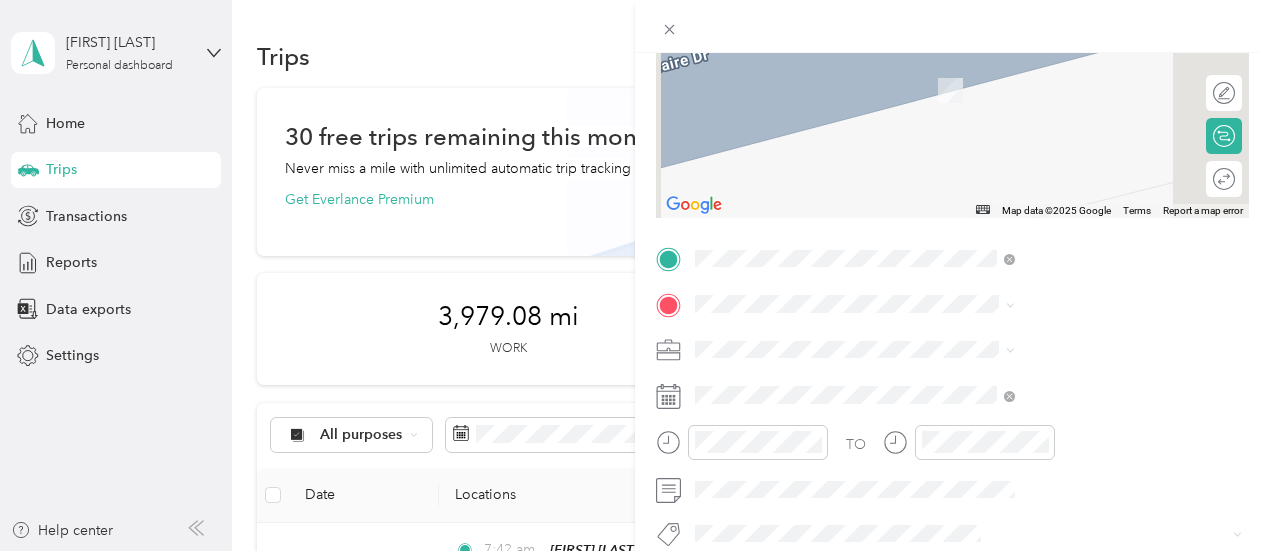 scroll, scrollTop: 238, scrollLeft: 0, axis: vertical 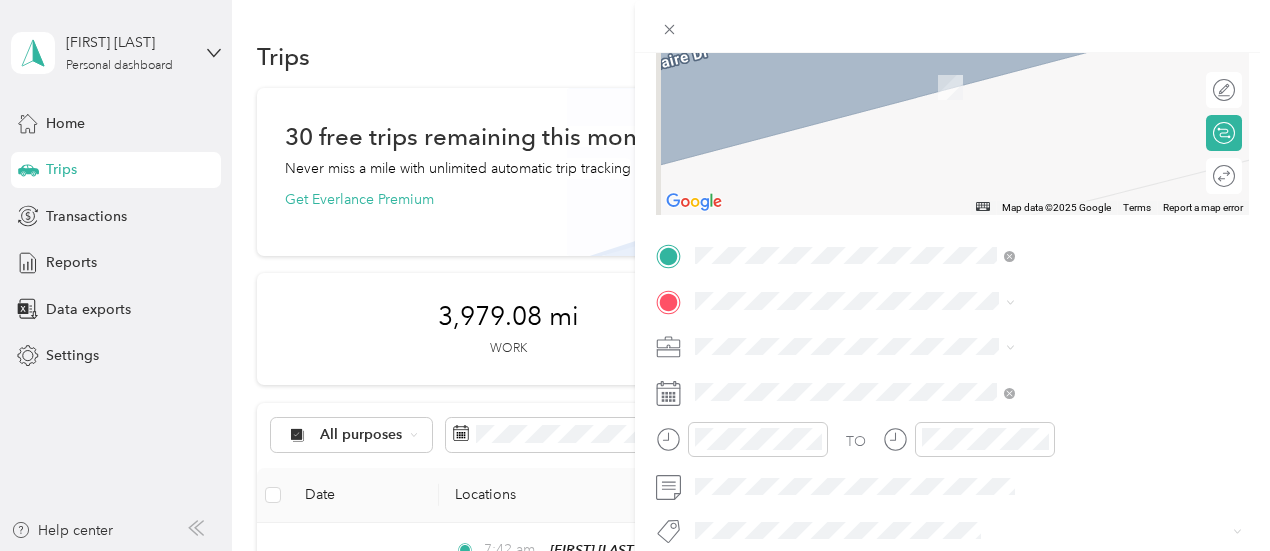 click on "New Trip Save This trip cannot be edited because it is either under review, approved, or paid. Contact your Team Manager to edit it. Miles ← Move left → Move right ↑ Move up ↓ Move down + Zoom in - Zoom out Home Jump left by 75% End Jump right by 75% Page Up Jump up by 75% Page Down Jump down by 75% Map Data Map data ©2025 Google Map data ©2025 Google 2 m  Click to toggle between metric and imperial units Terms Report a map error Edit route Calculate route Round trip TO Add photo" at bounding box center (635, 275) 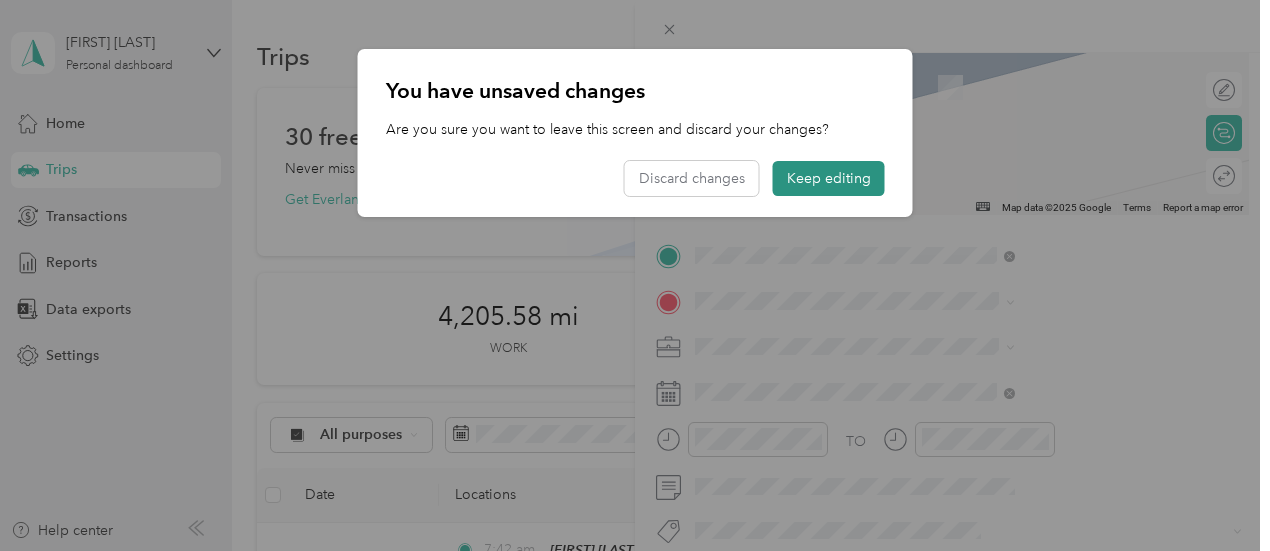 click on "Keep editing" at bounding box center [829, 178] 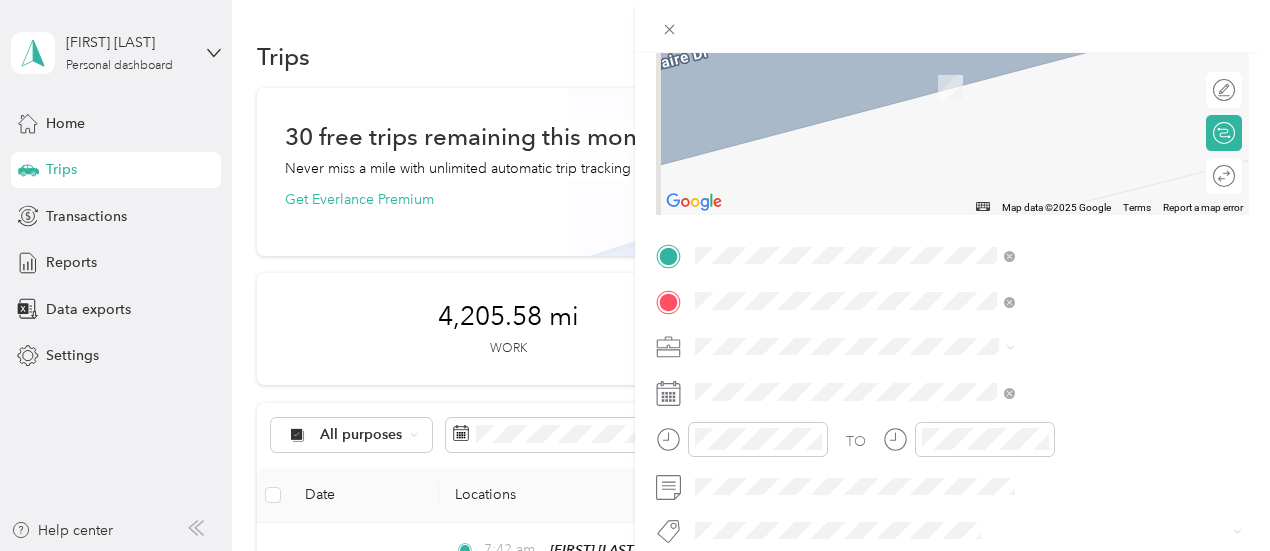 click on "[NUMBER] [STREET], [CITY], [STATE], [COUNTRY], [POSTAL_CODE], [CITY], [STATE], [COUNTRY]" at bounding box center (1064, 108) 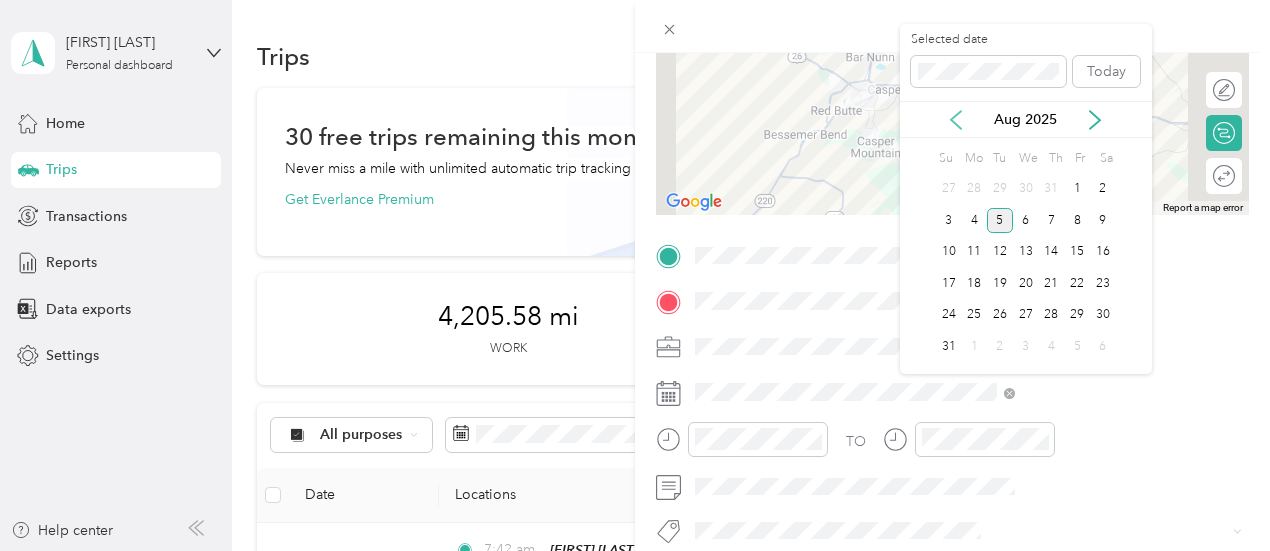 click 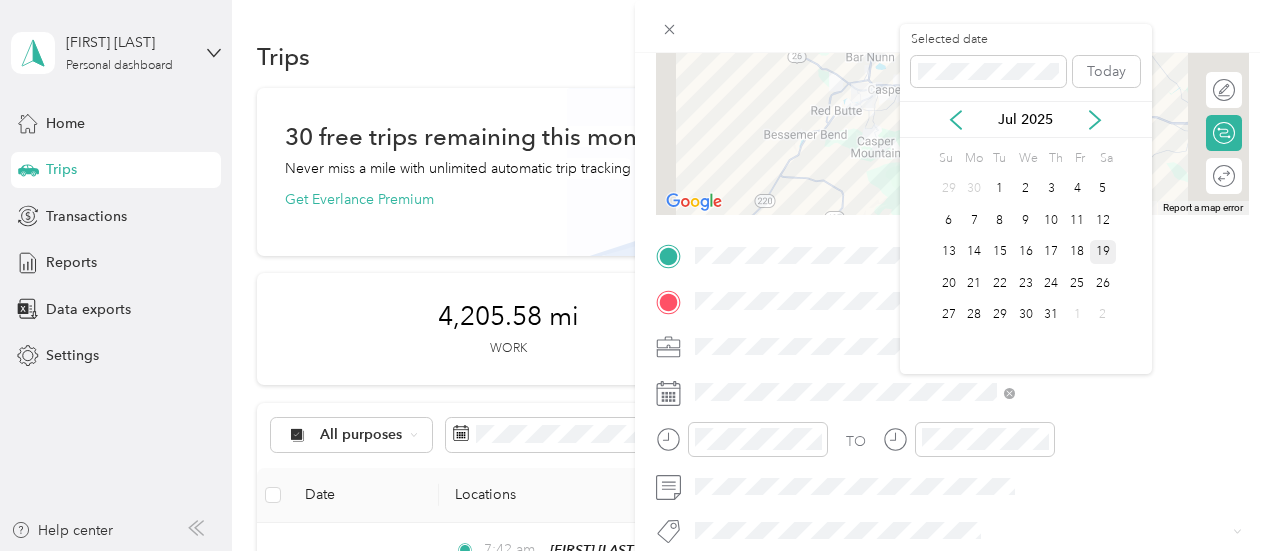 click on "19" at bounding box center (1103, 252) 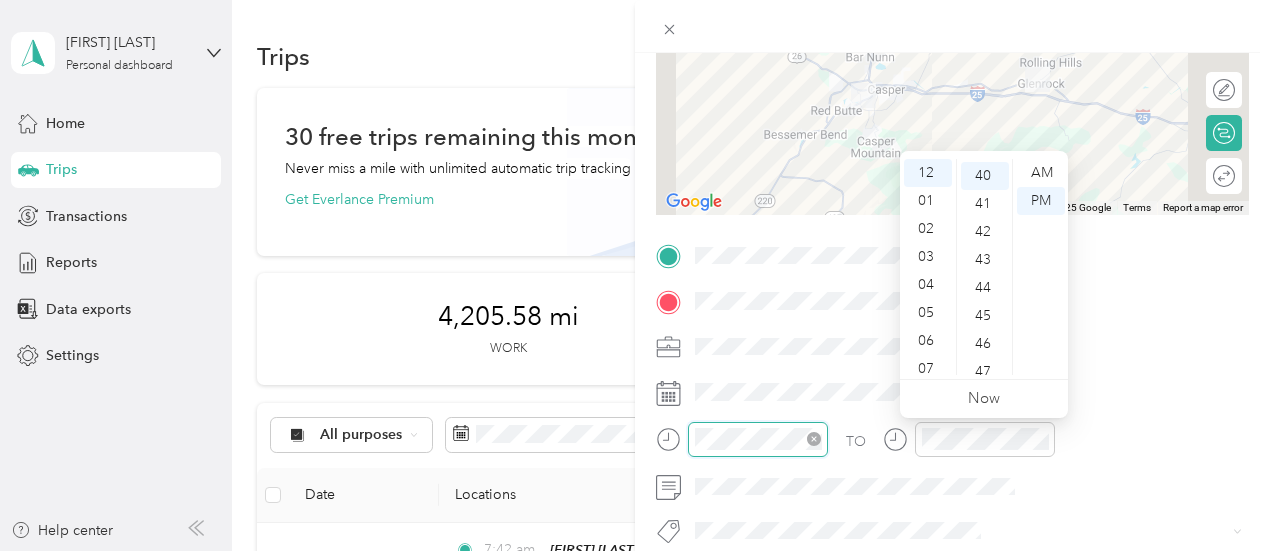 scroll, scrollTop: 1120, scrollLeft: 0, axis: vertical 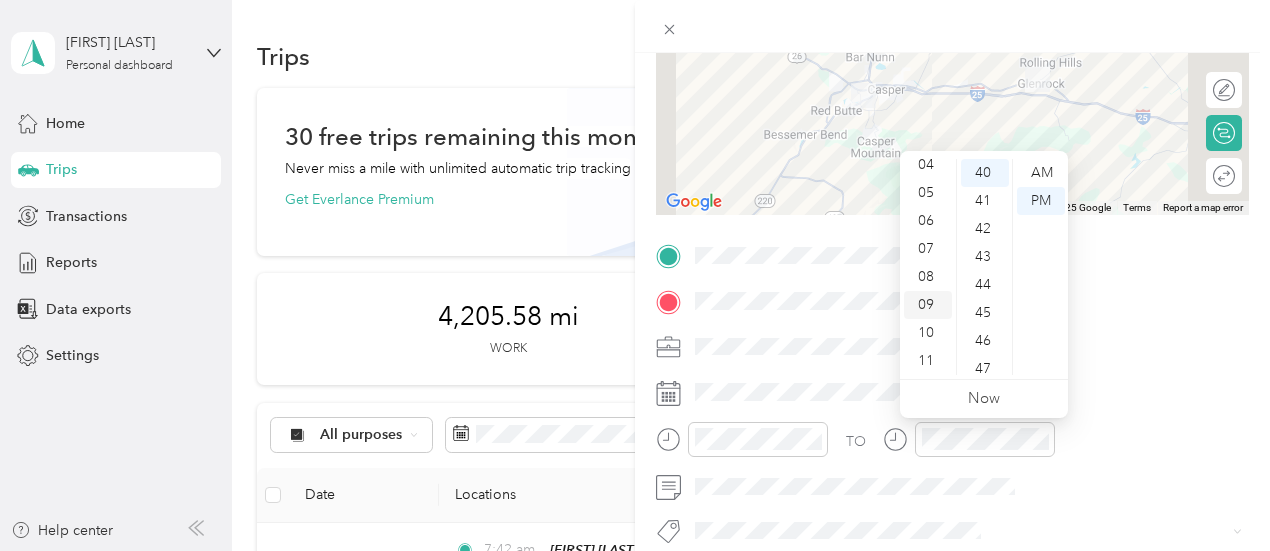 click on "09" at bounding box center [928, 305] 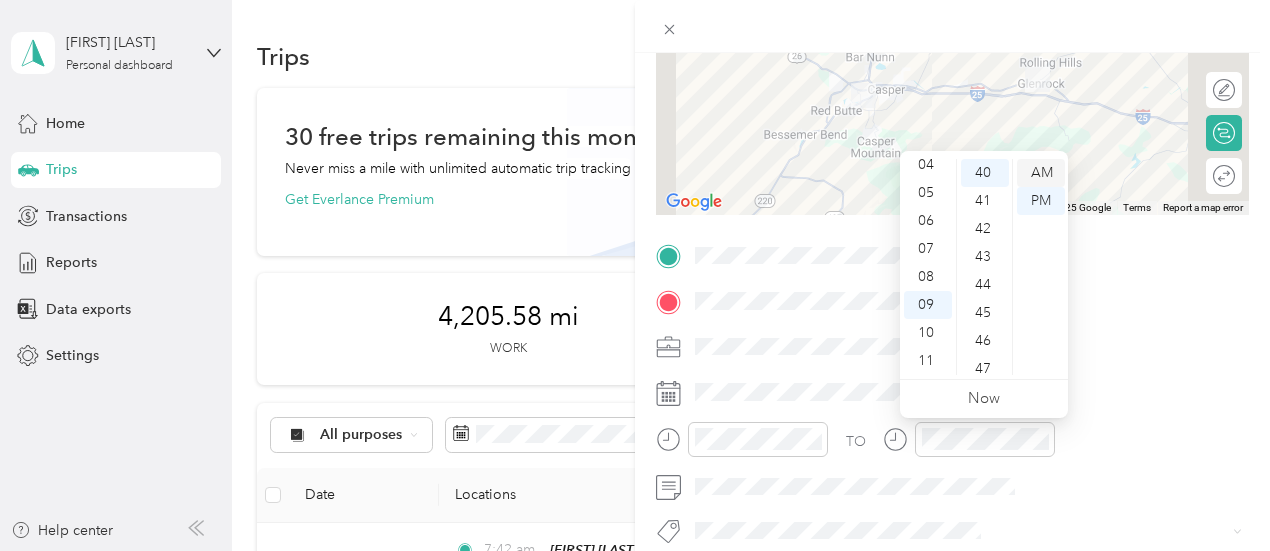 click on "AM" at bounding box center (1041, 173) 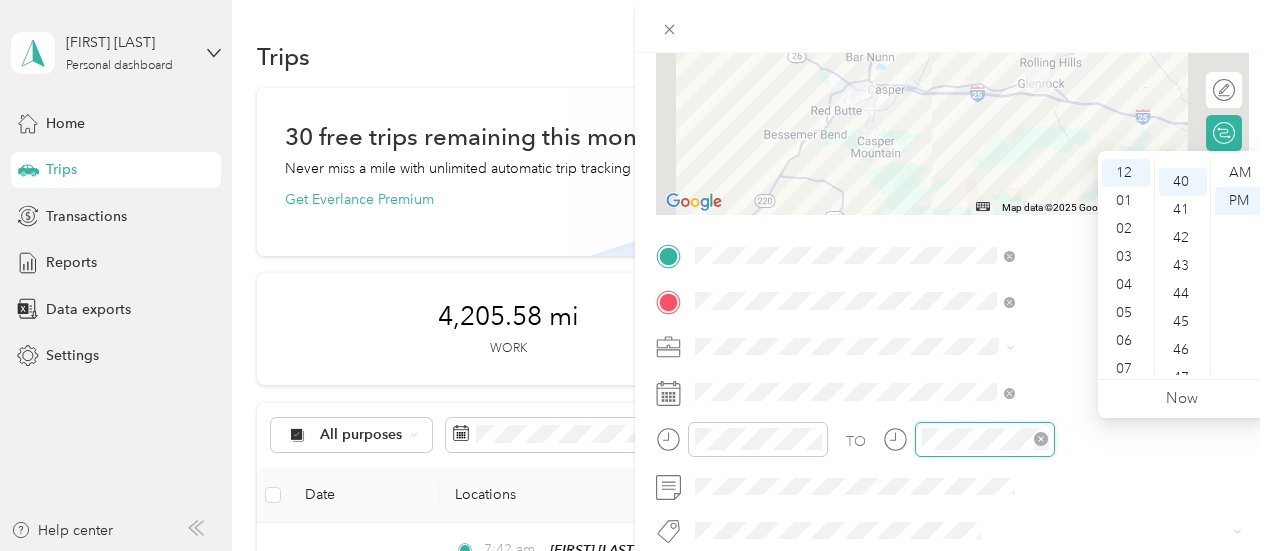scroll, scrollTop: 1120, scrollLeft: 0, axis: vertical 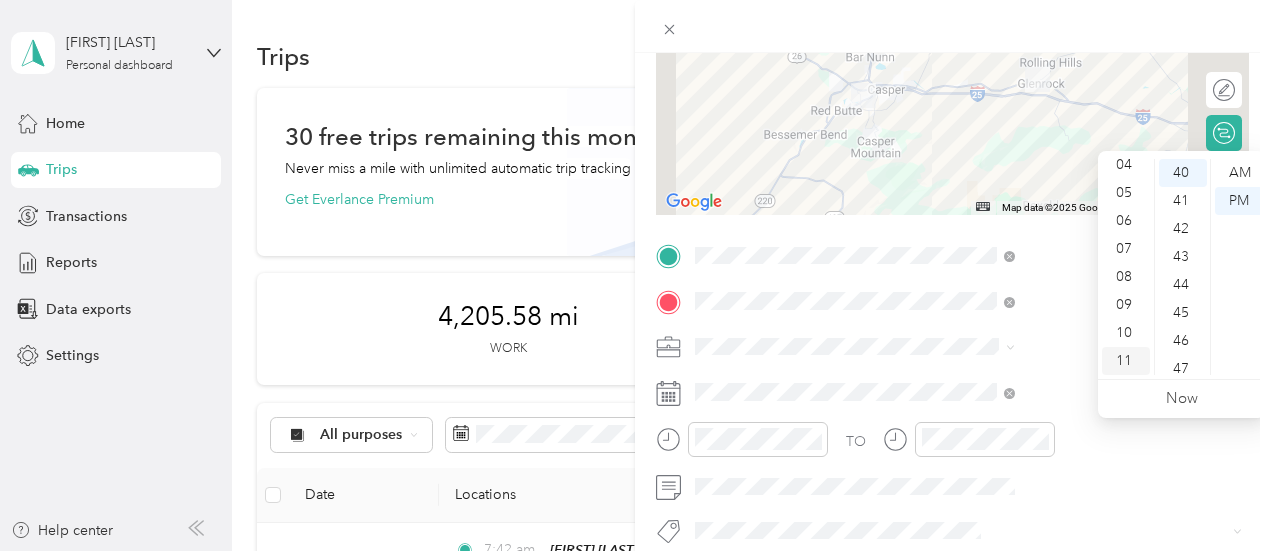 click on "11" at bounding box center [1126, 361] 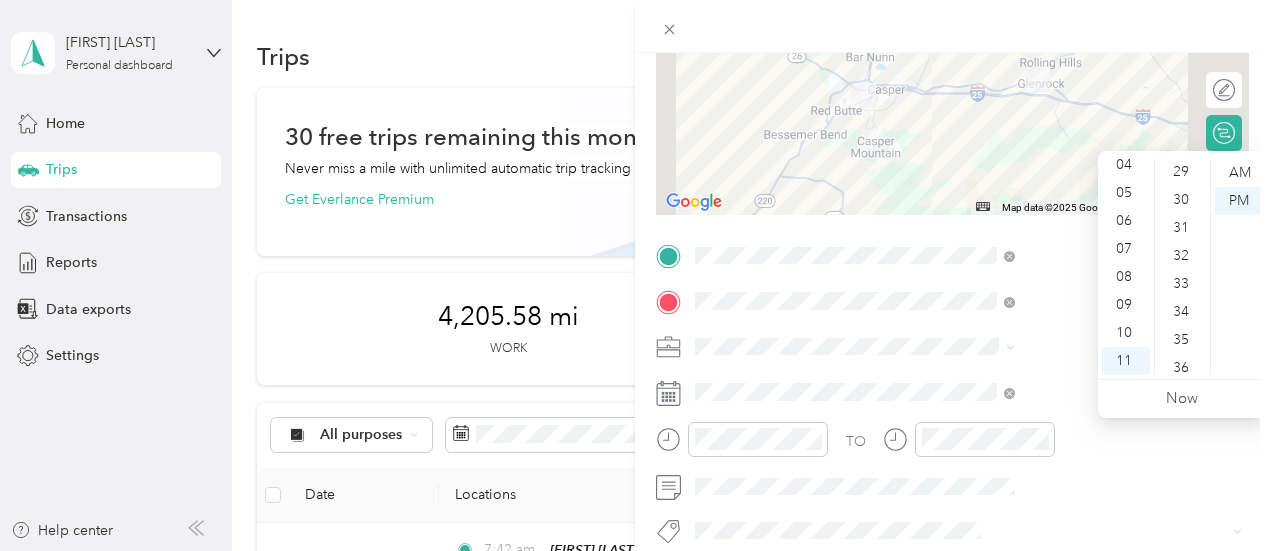 scroll, scrollTop: 800, scrollLeft: 0, axis: vertical 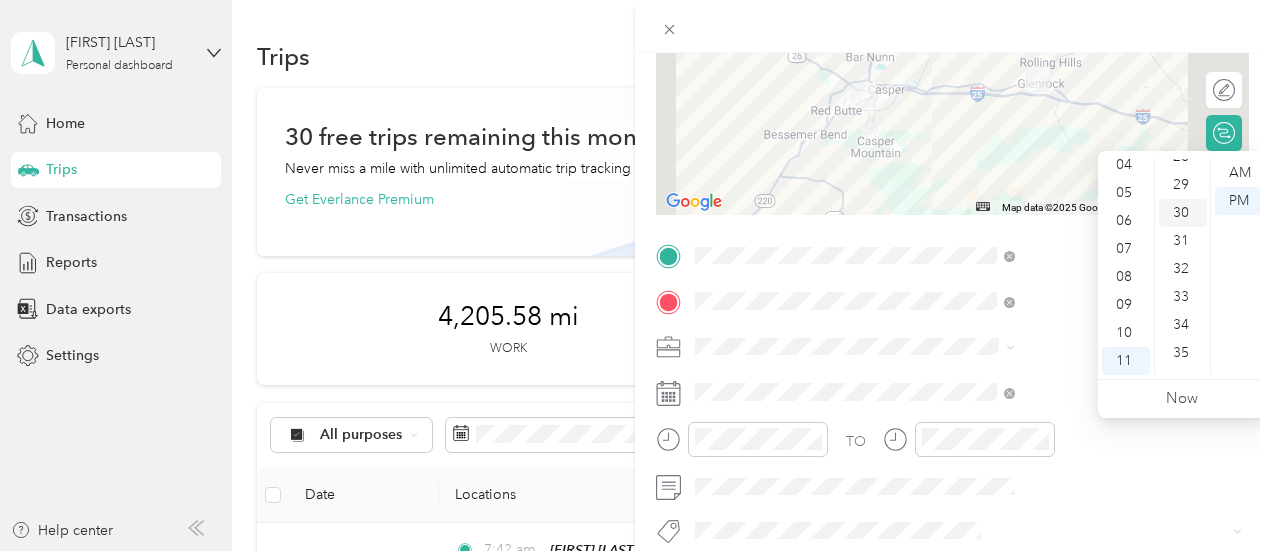 click on "30" at bounding box center (1183, 213) 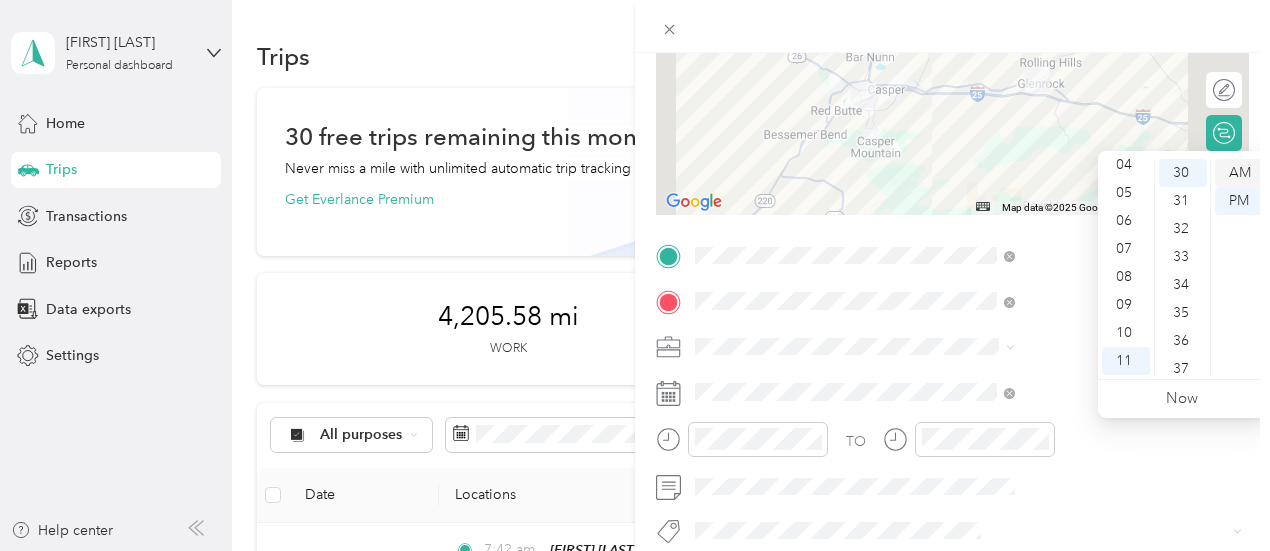 click on "AM" at bounding box center [1239, 173] 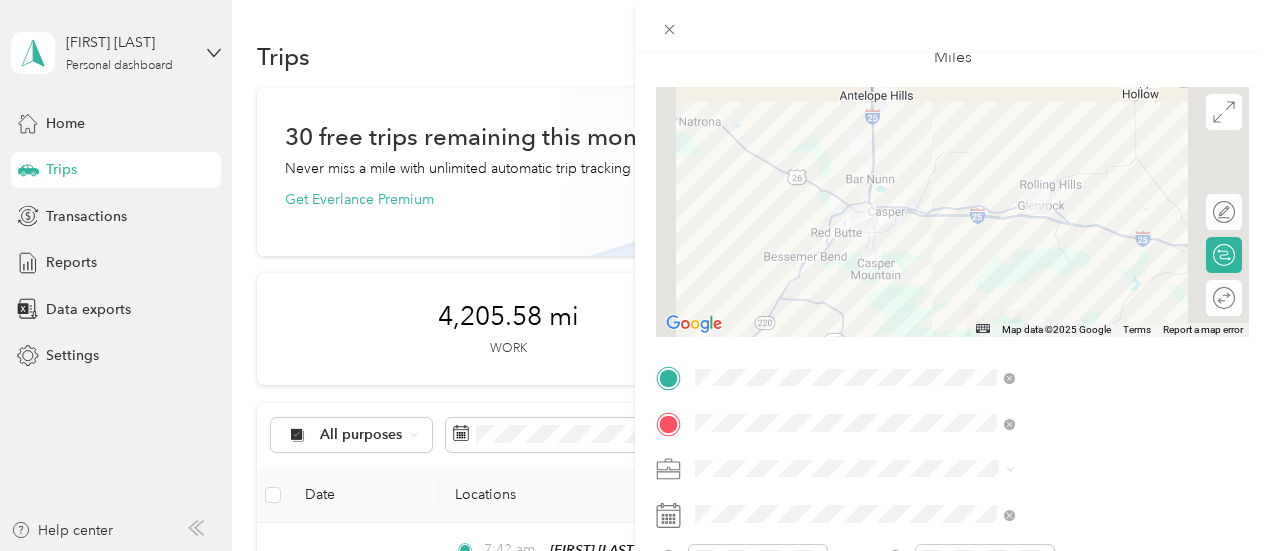 scroll, scrollTop: 102, scrollLeft: 0, axis: vertical 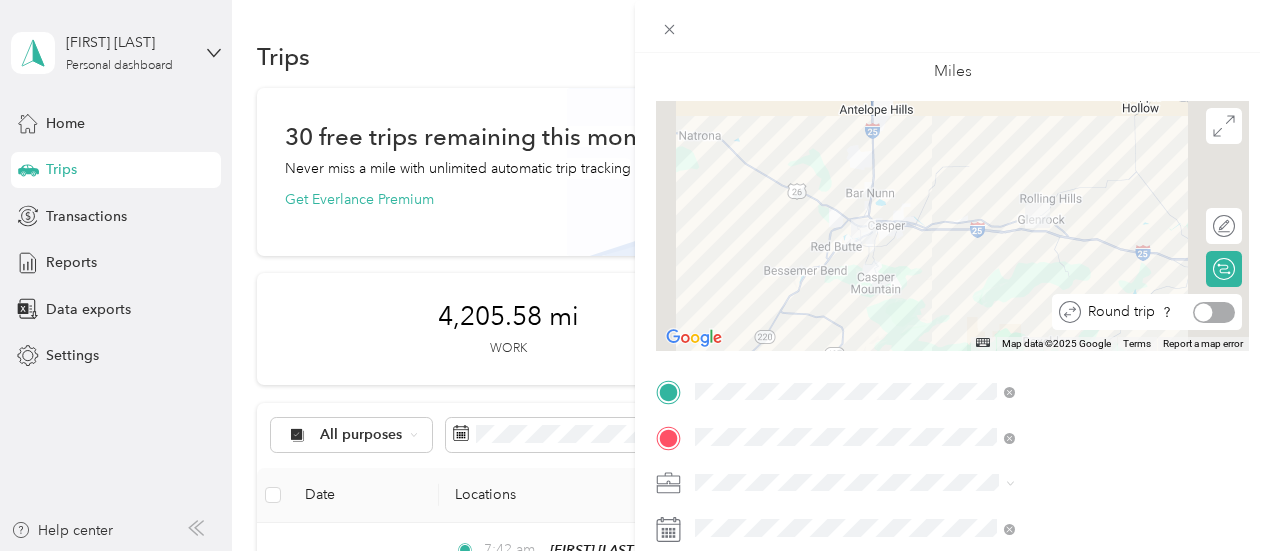 click at bounding box center (1214, 312) 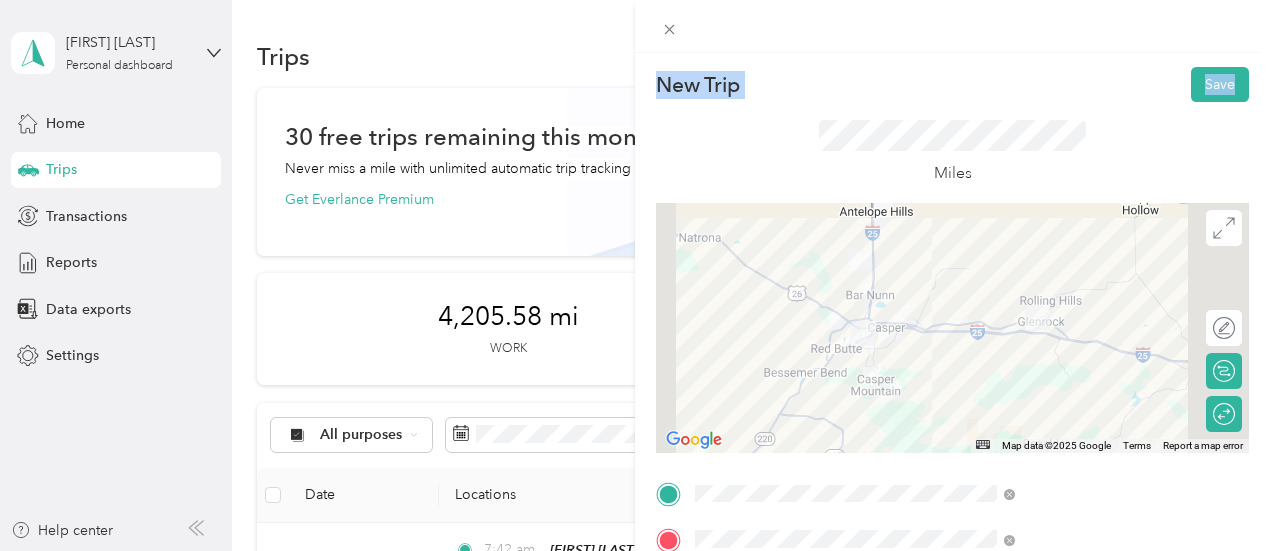 scroll, scrollTop: 0, scrollLeft: 11, axis: horizontal 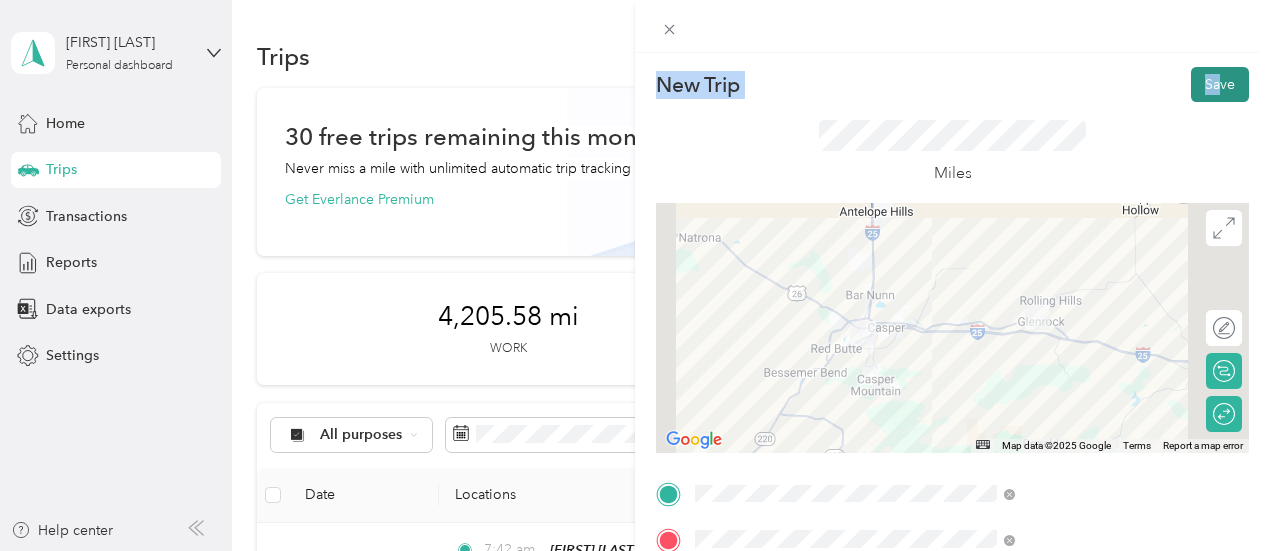 drag, startPoint x: 830, startPoint y: 158, endPoint x: 1190, endPoint y: 77, distance: 369 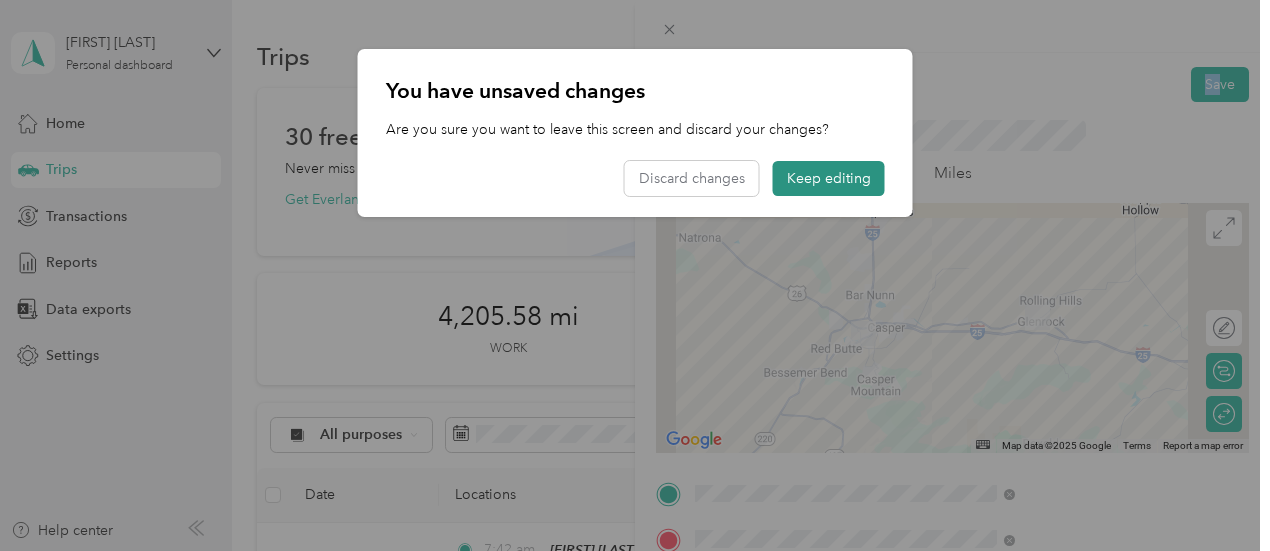 click on "Keep editing" at bounding box center [829, 178] 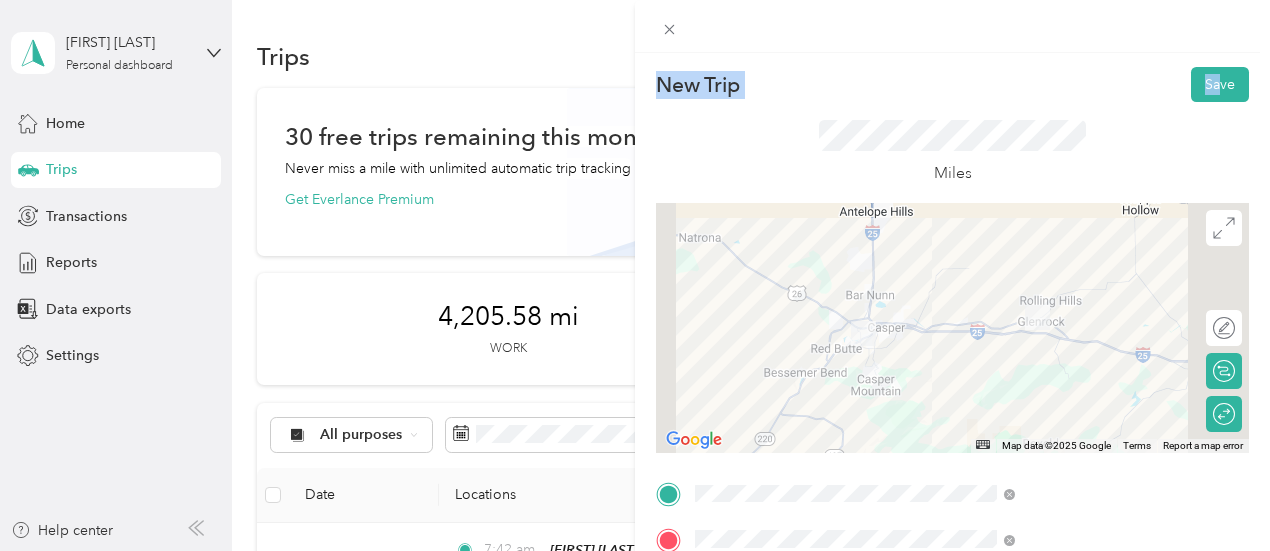 click on "New Trip Save This trip cannot be edited because it is either under review, approved, or paid. Contact your Team Manager to edit it. Miles ← Move left → Move right ↑ Move up ↓ Move down + Zoom in - Zoom out Home Jump left by 75% End Jump right by 75% Page Up Jump up by 75% Page Down Jump down by 75% Map Data Map data ©2025 Google Map data ©2025 Google 10 km  Click to toggle between metric and imperial units Terms Report a map error Edit route Calculate route Round trip TO Add photo" at bounding box center (952, 328) 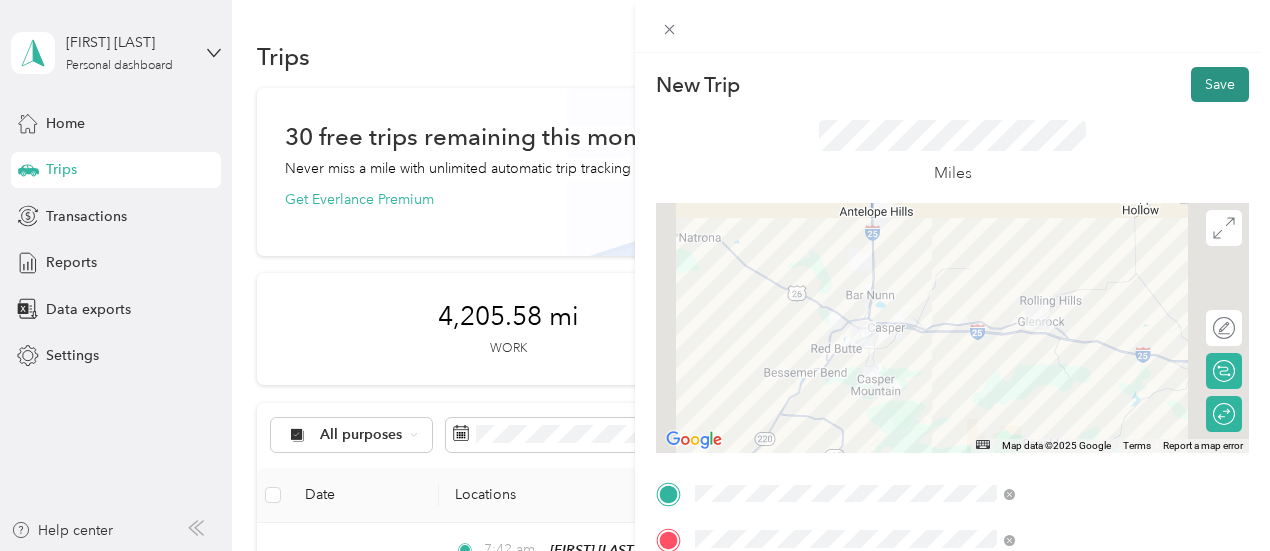 click on "Save" at bounding box center (1220, 84) 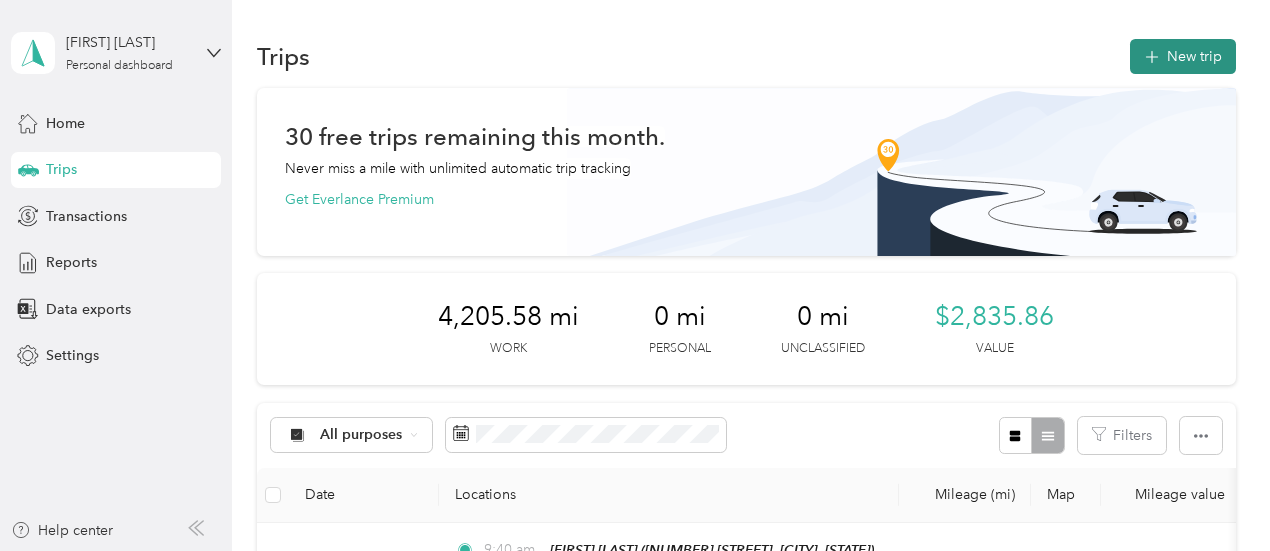 click on "New trip" at bounding box center (1183, 56) 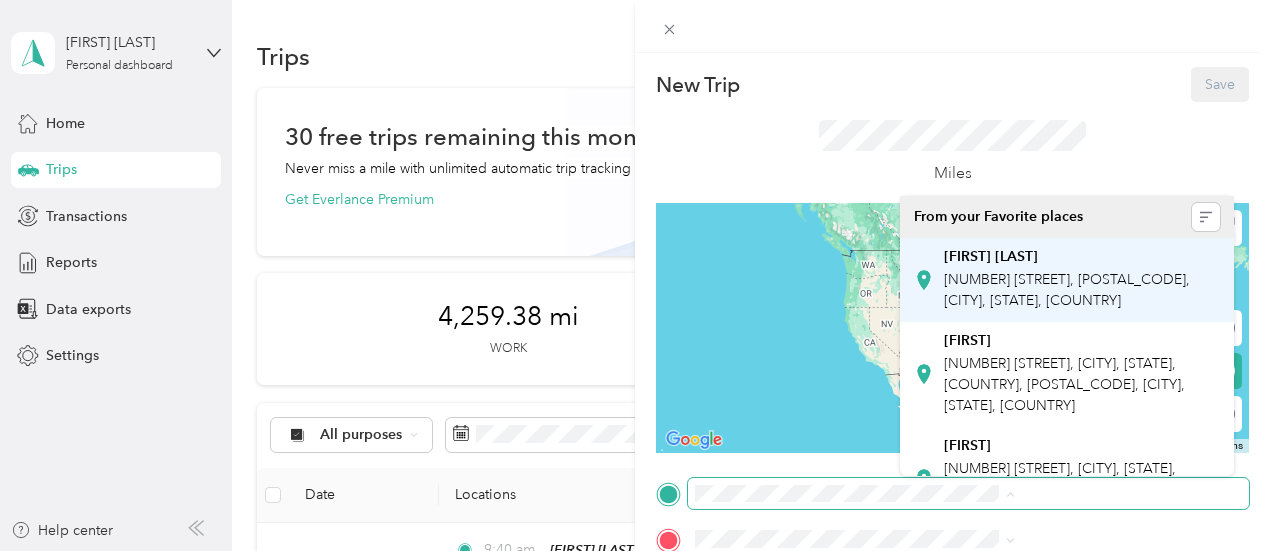 click on "From your Favorite places [FIRST] [LAST] [NUMBER] [STREET], [POSTAL_CODE], [CITY], [STATE], [COUNTRY] [FIRST] [NUMBER] [STREET], [CITY], [STATE], [COUNTRY], [POSTAL_CODE], [CITY], [STATE], [COUNTRY] [FIRST] [NUMBER] [STREET], [CITY], [STATE], [COUNTRY], [POSTAL_CODE], [CITY], [STATE], [COUNTRY] rest area to [CITY] [CITY] [FIRST] is [NUMBER] [STREET], [CITY], [STATE], [POSTAL_CODE], [CITY], [STATE], [COUNTRY] [FIRST] [RELATION] [FIRST]" at bounding box center (630, 551) 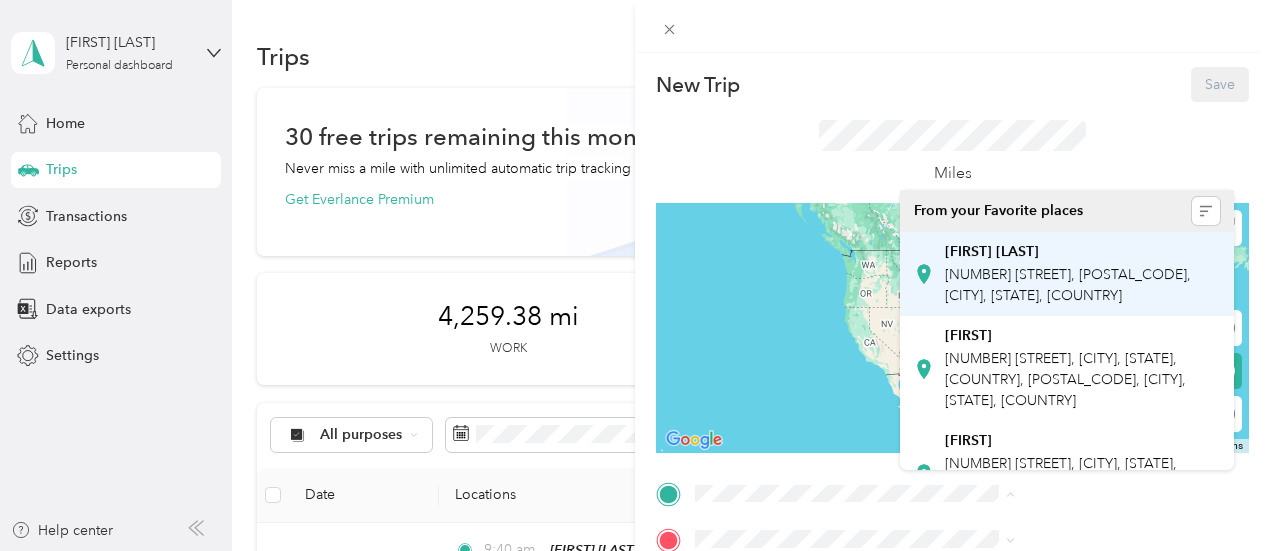 click on "[FIRST] [LAST] [NUMBER] [STREET], [POSTAL_CODE], [CITY], [STATE], [COUNTRY]" at bounding box center (1081, 273) 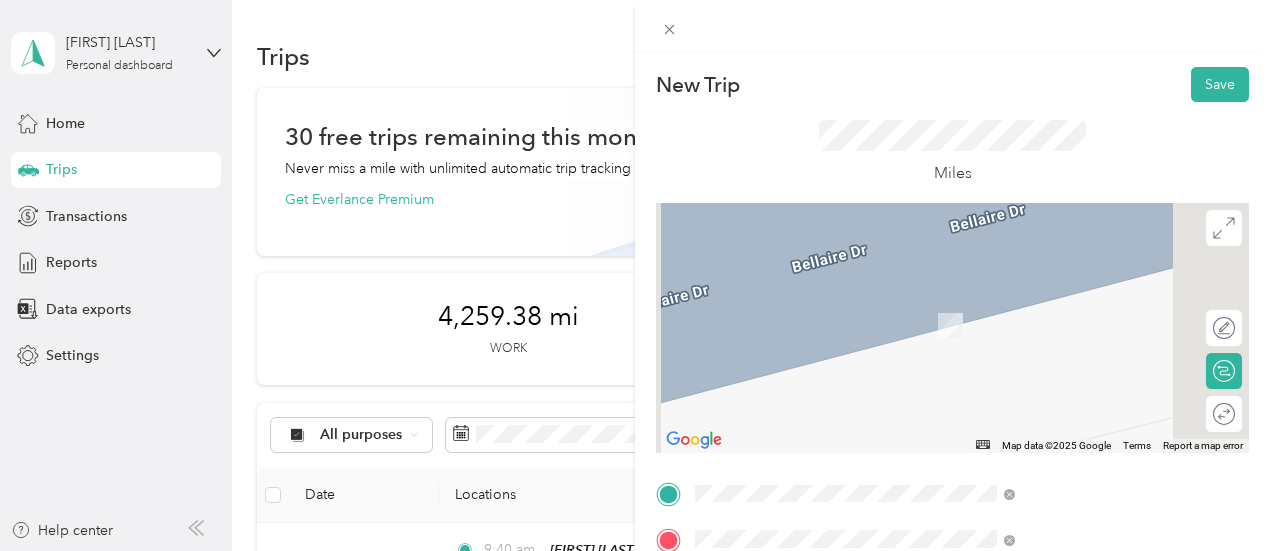 click on "[CITY]
[STATE], [COUNTRY]" at bounding box center [1009, 304] 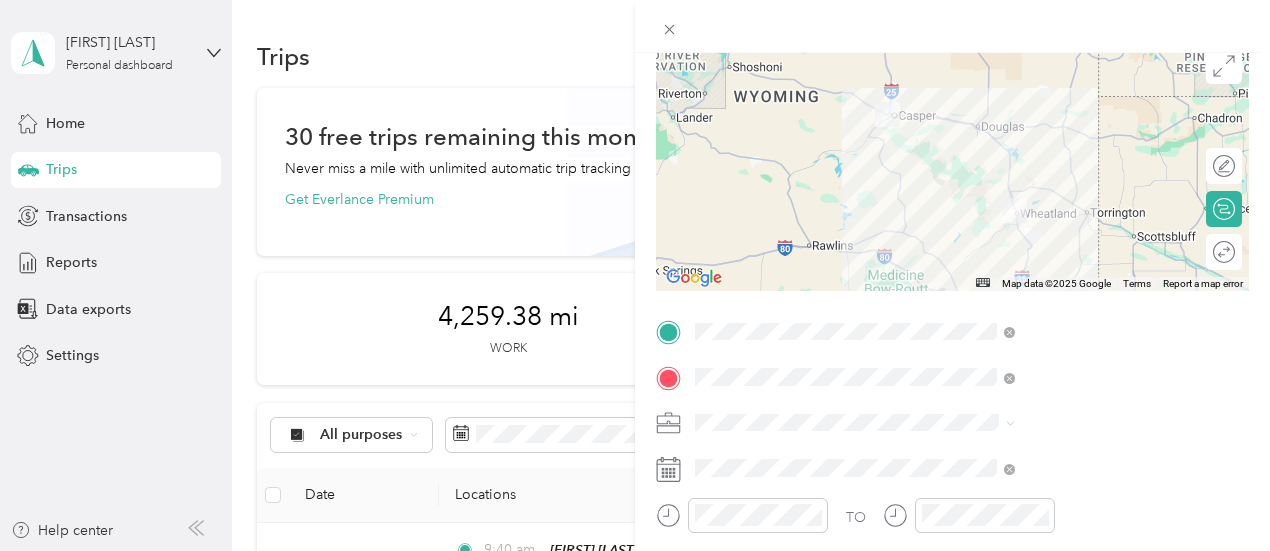 scroll, scrollTop: 168, scrollLeft: 0, axis: vertical 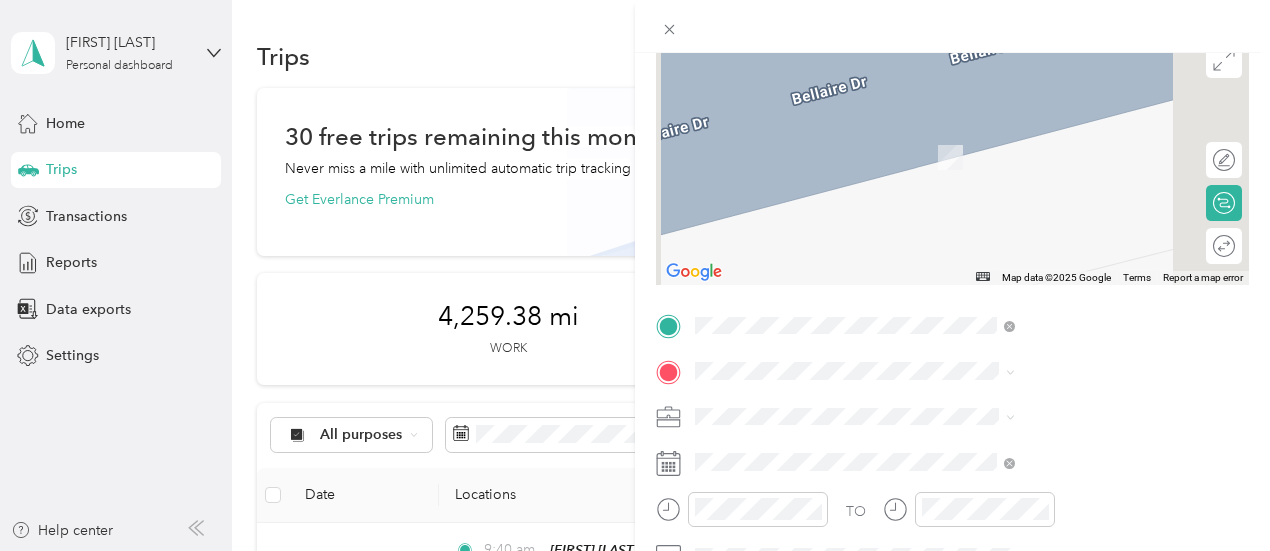 click on "Align Services, [NUMBER] [STREET], [CITY], [STATE]  [POSTAL_CODE], [COUNTRY], [POSTAL_CODE], [CITY], [STATE], [COUNTRY]" at bounding box center [1081, 174] 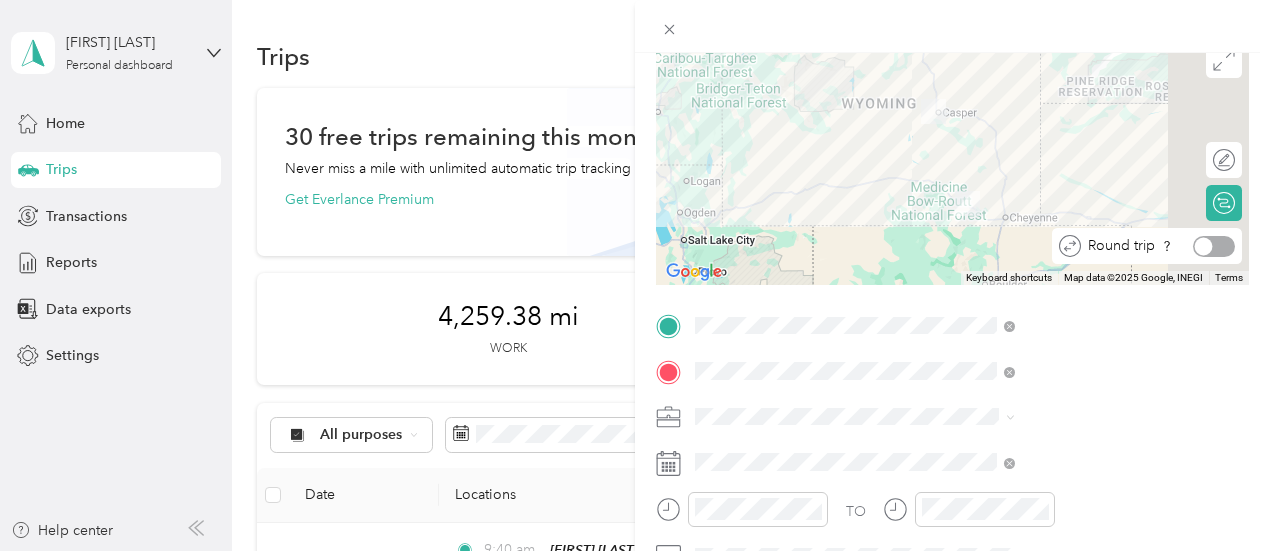 click at bounding box center (1214, 246) 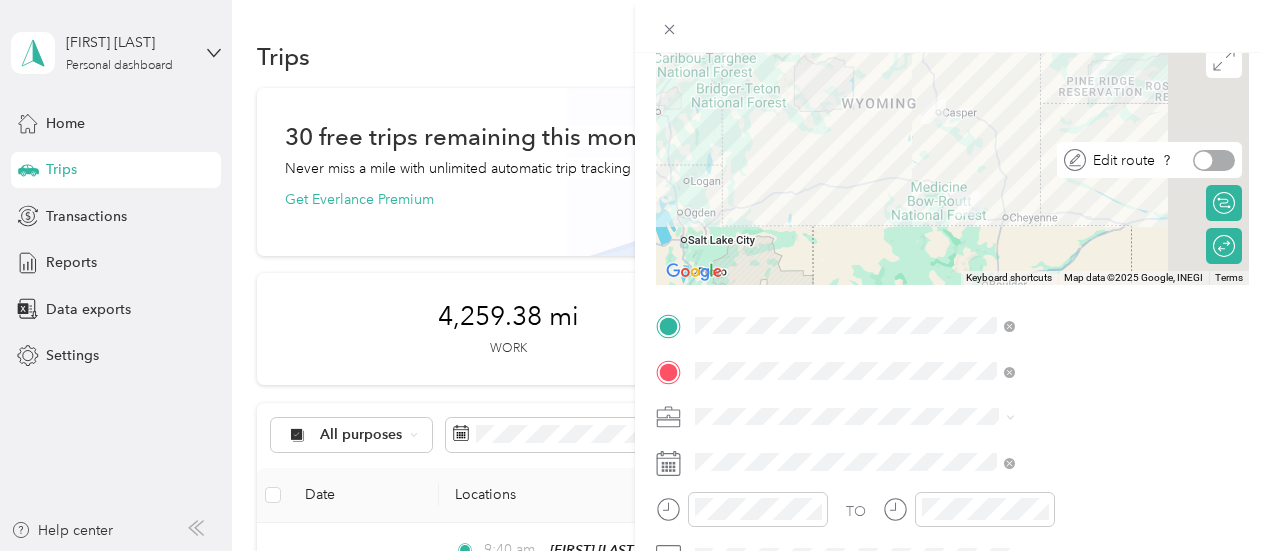 click at bounding box center [1214, 160] 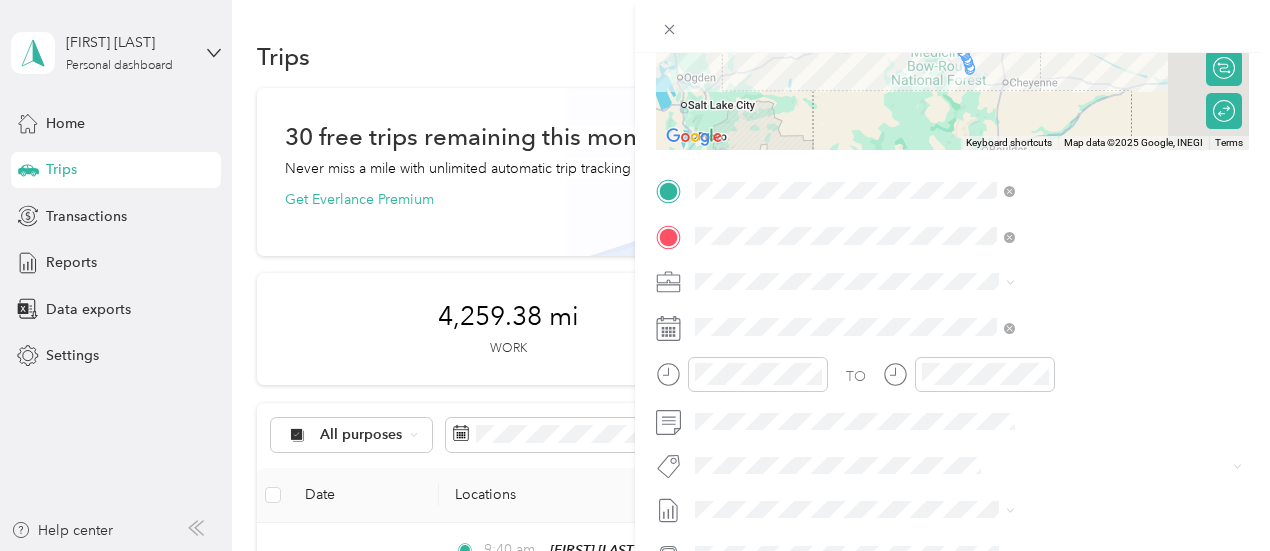 scroll, scrollTop: 304, scrollLeft: 0, axis: vertical 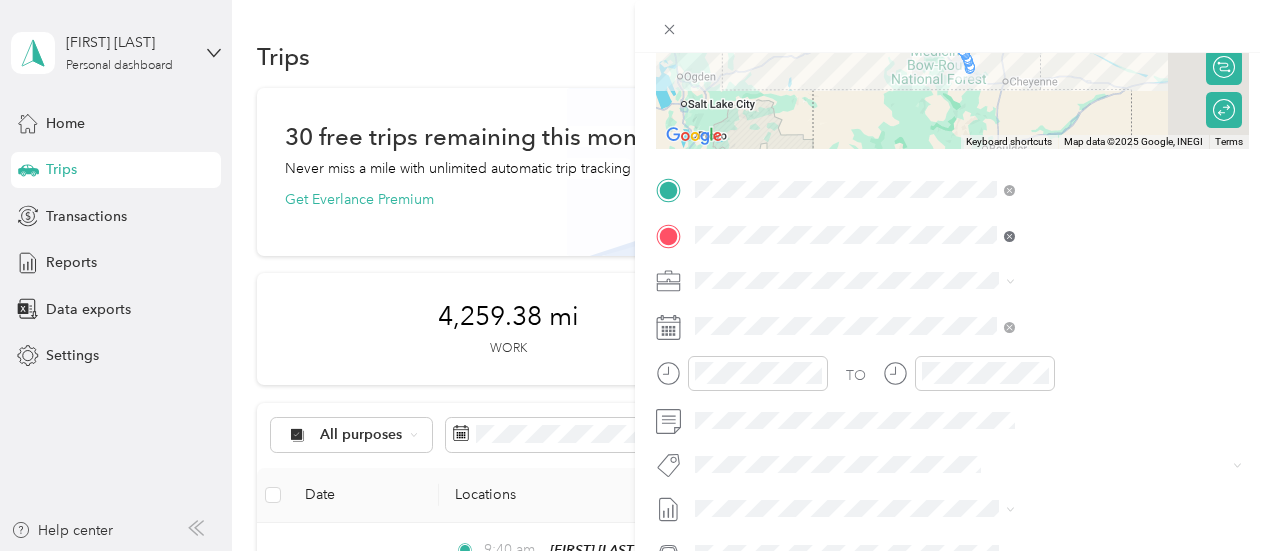 click 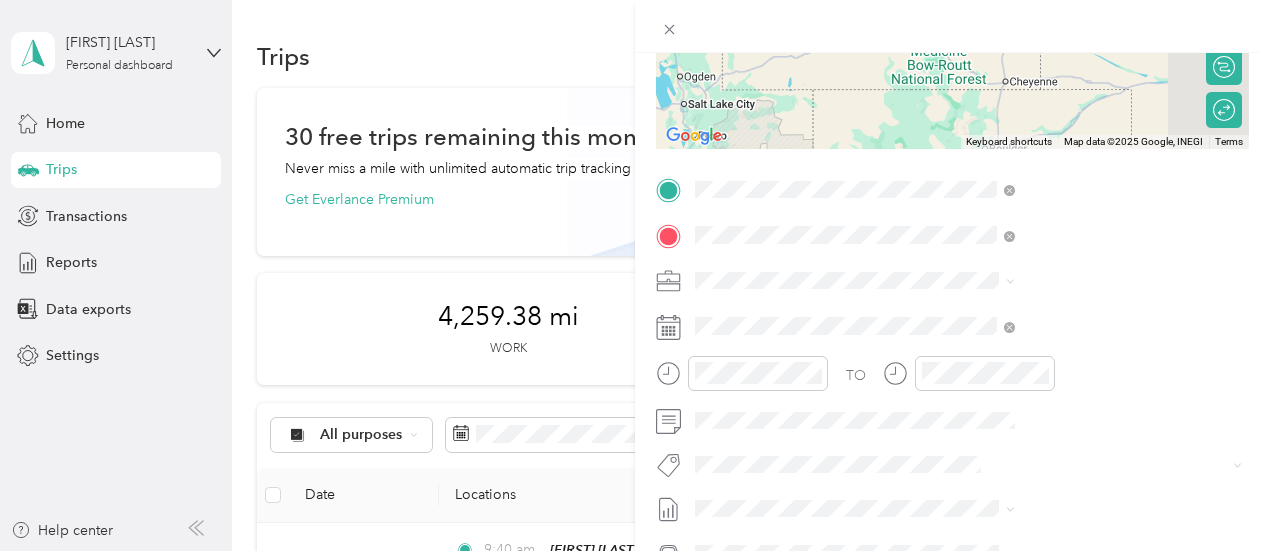 click on "[NUMBER] [STREET]
[CITY], [STATE] [POSTAL_CODE], [COUNTRY]" at bounding box center [1081, 324] 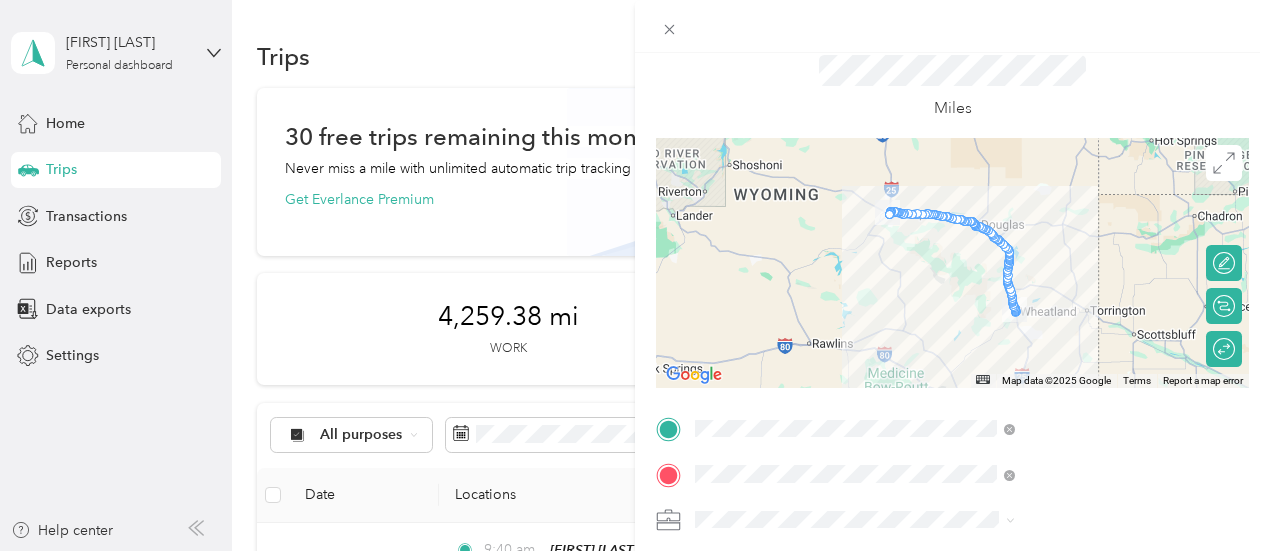 scroll, scrollTop: 64, scrollLeft: 0, axis: vertical 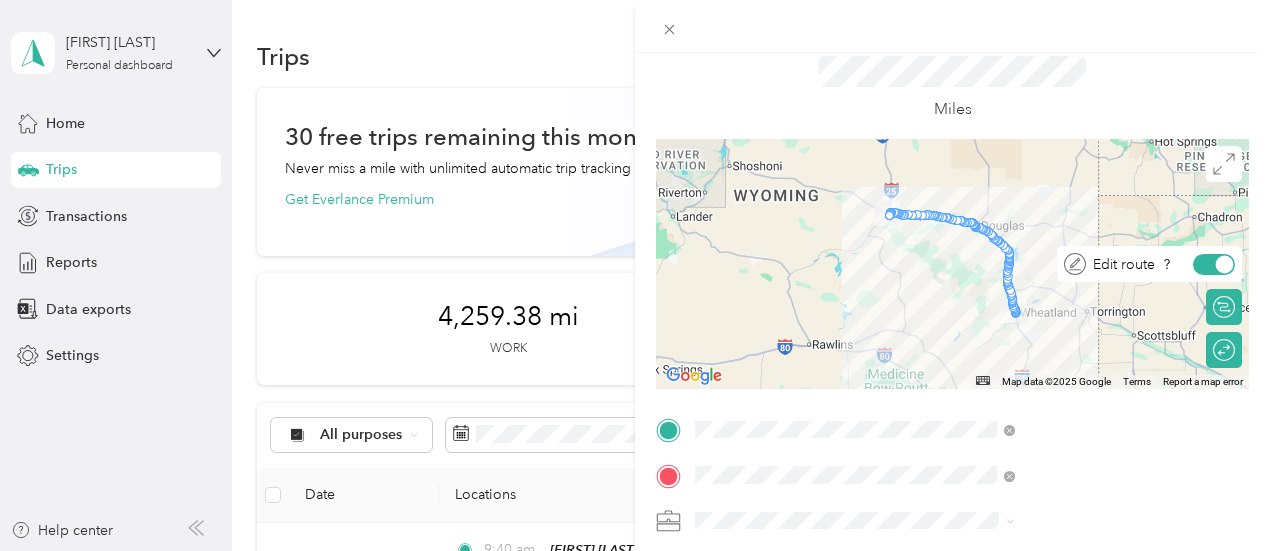 click at bounding box center (1214, 264) 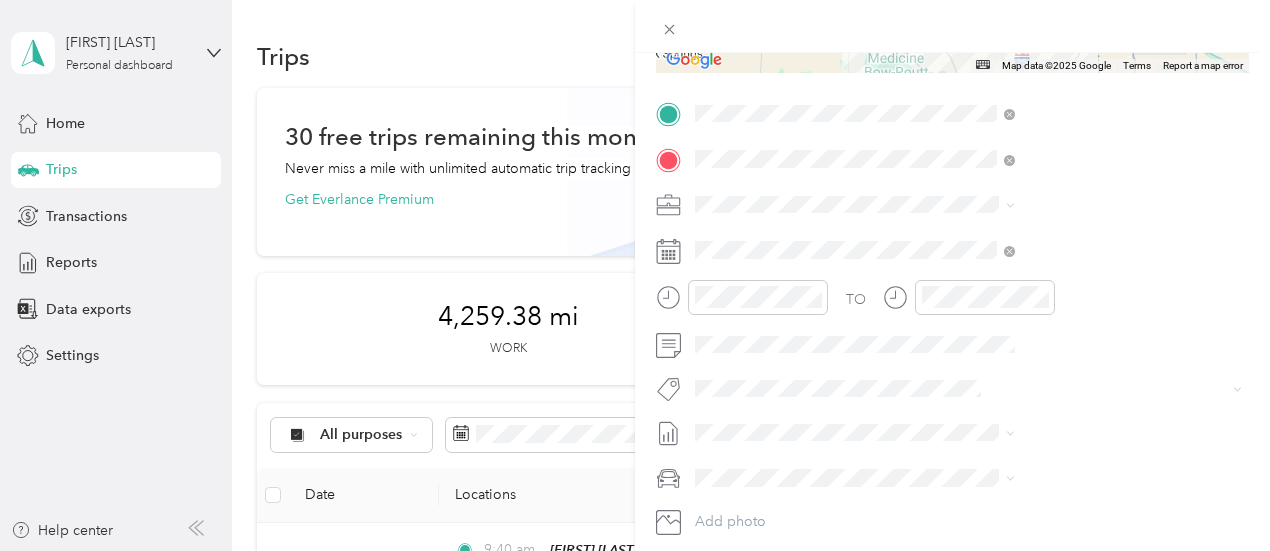 scroll, scrollTop: 383, scrollLeft: 0, axis: vertical 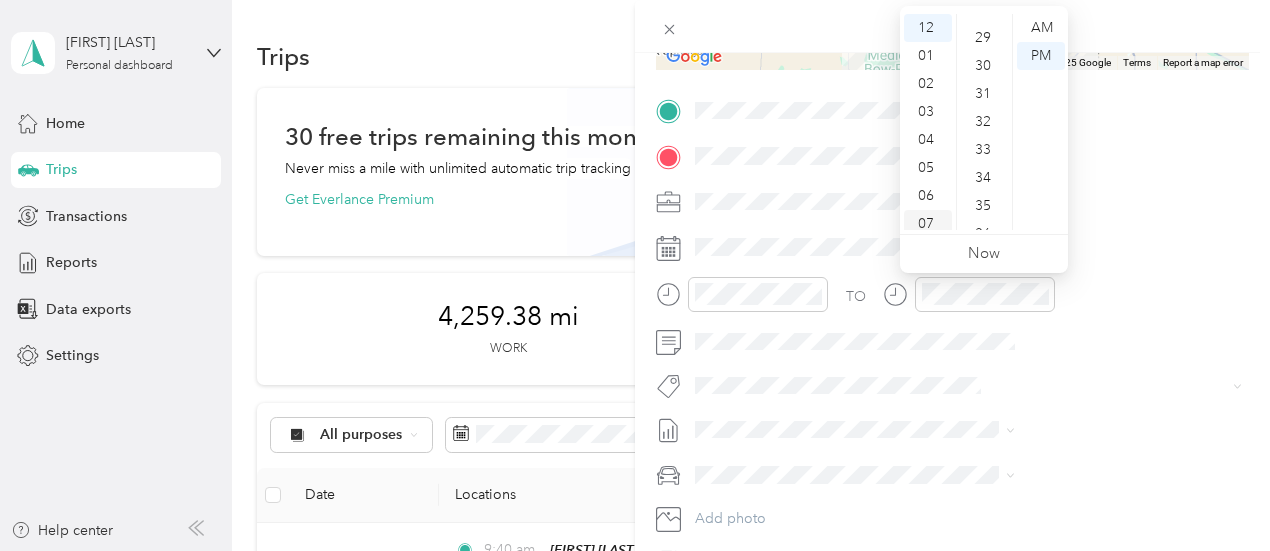click on "07" at bounding box center [928, 224] 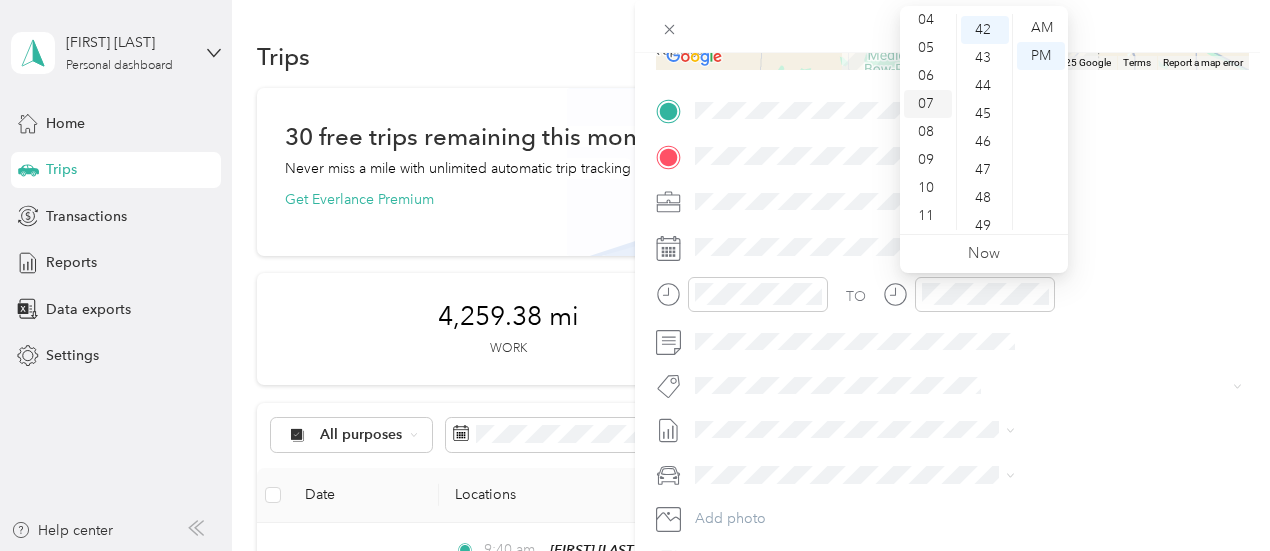 scroll, scrollTop: 1176, scrollLeft: 0, axis: vertical 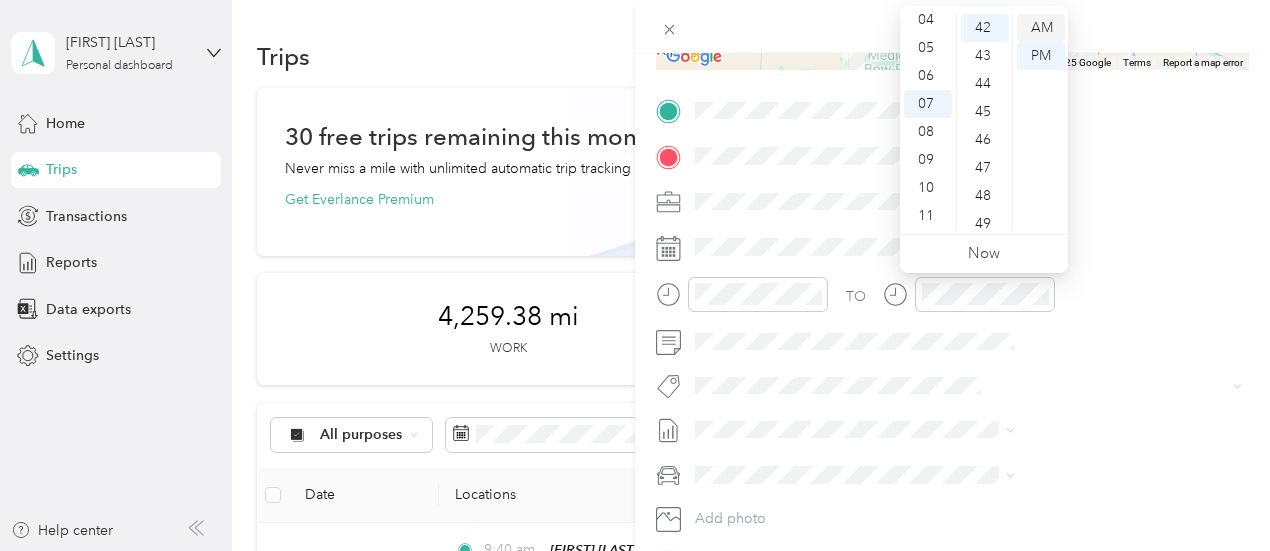 click on "AM" at bounding box center [1041, 28] 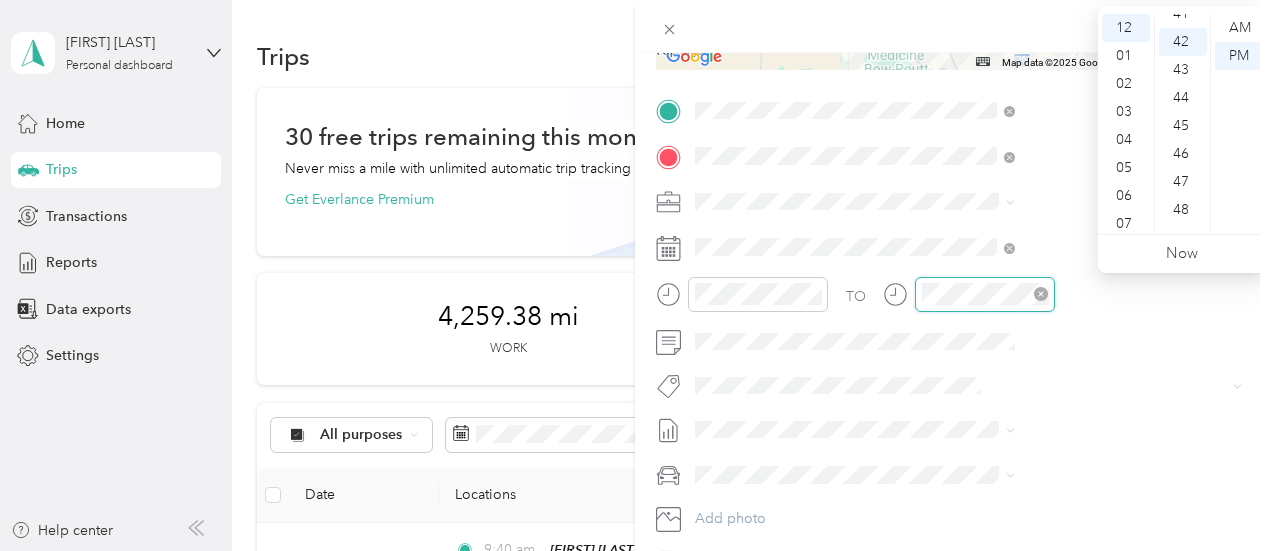 scroll, scrollTop: 1176, scrollLeft: 0, axis: vertical 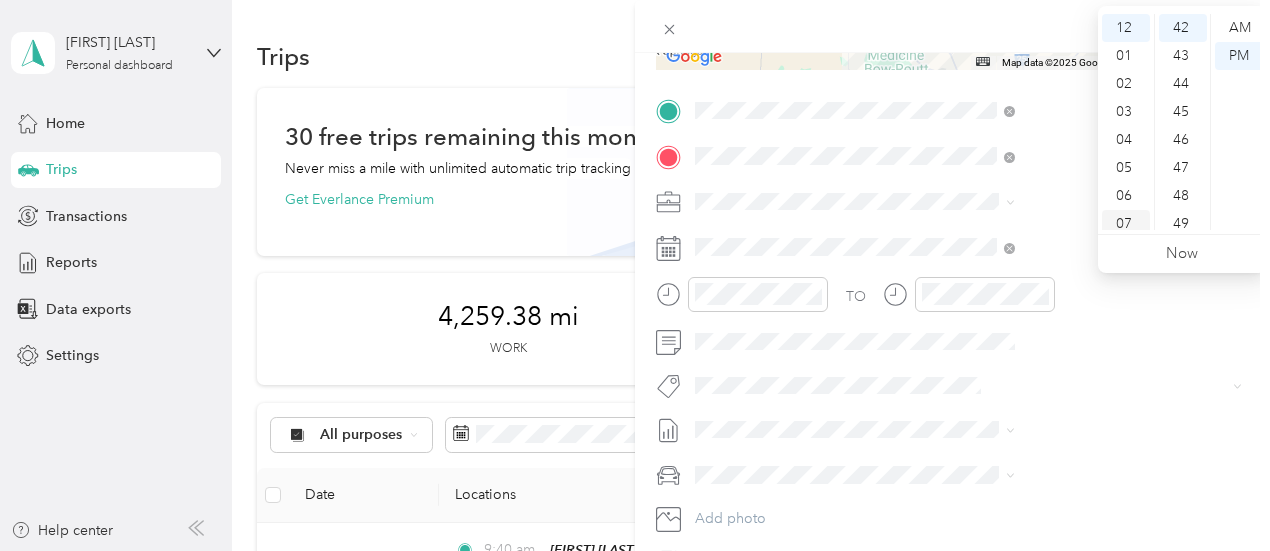 click on "07" at bounding box center [1126, 224] 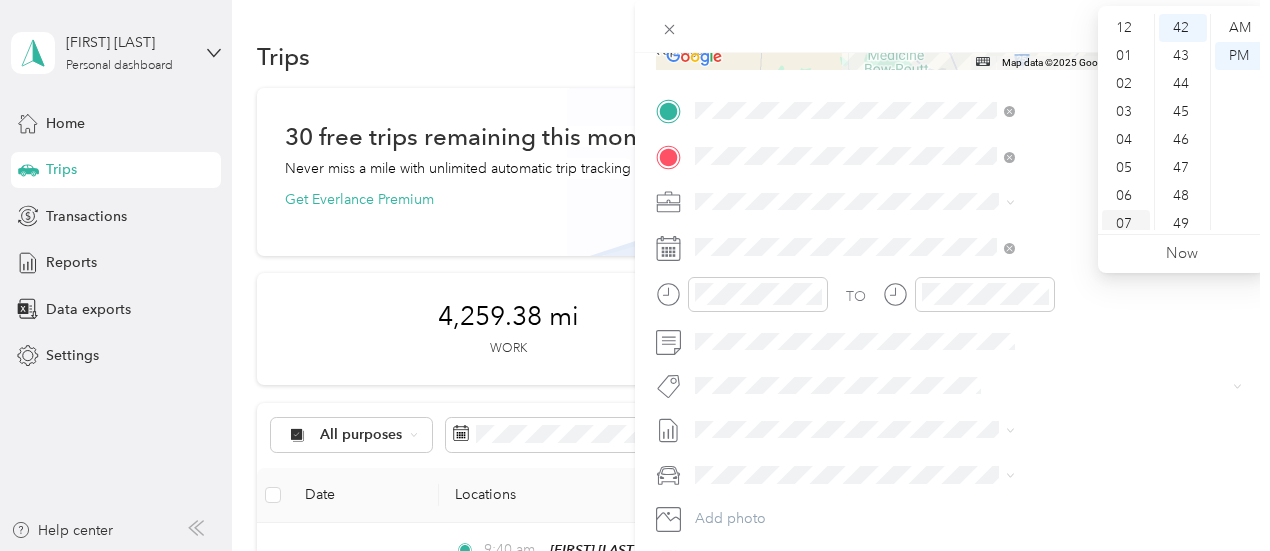 scroll, scrollTop: 120, scrollLeft: 0, axis: vertical 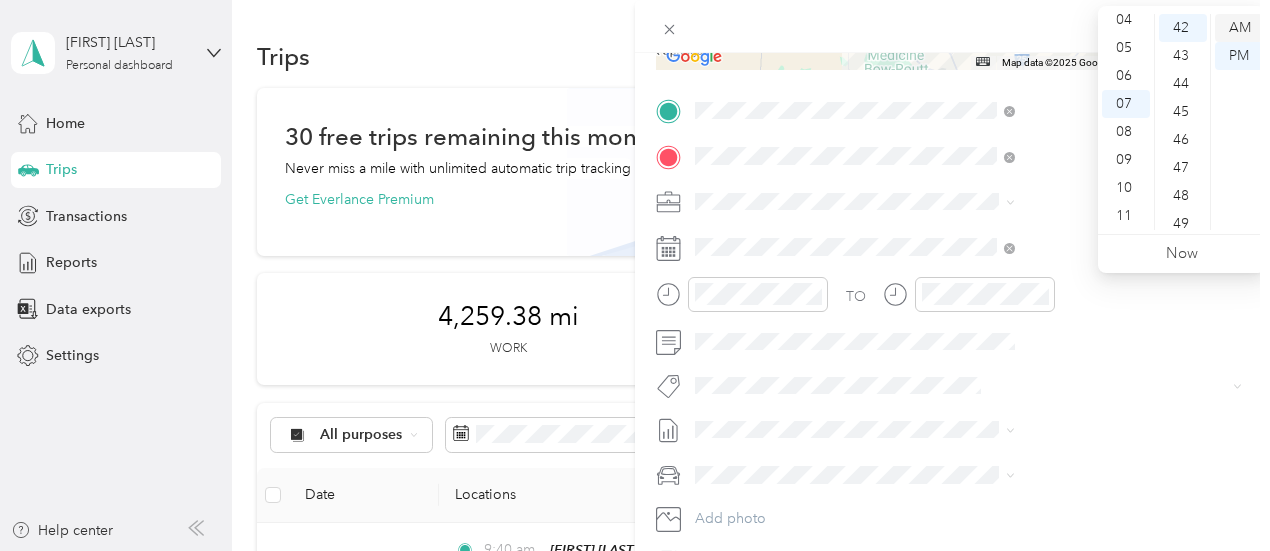 click on "AM" at bounding box center (1239, 28) 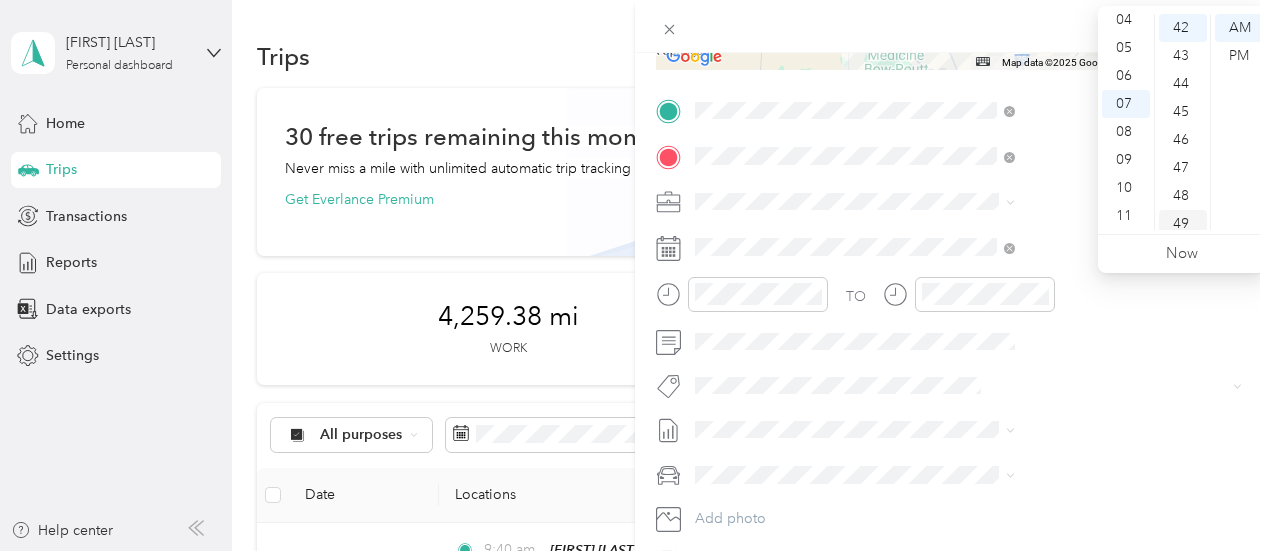 click on "49" at bounding box center [1183, 224] 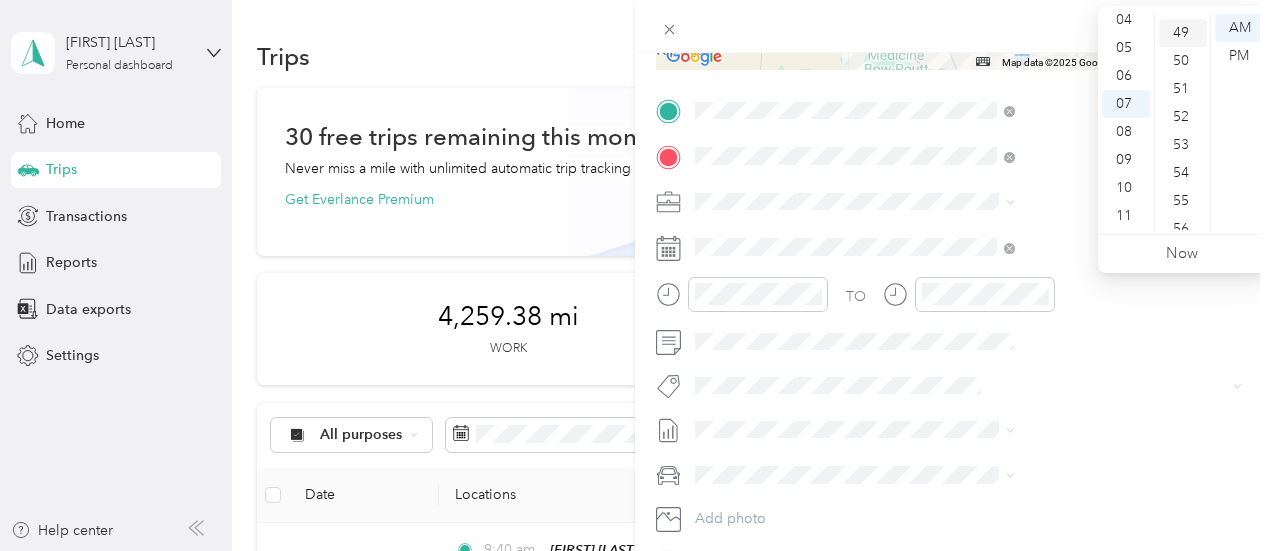 scroll, scrollTop: 1372, scrollLeft: 0, axis: vertical 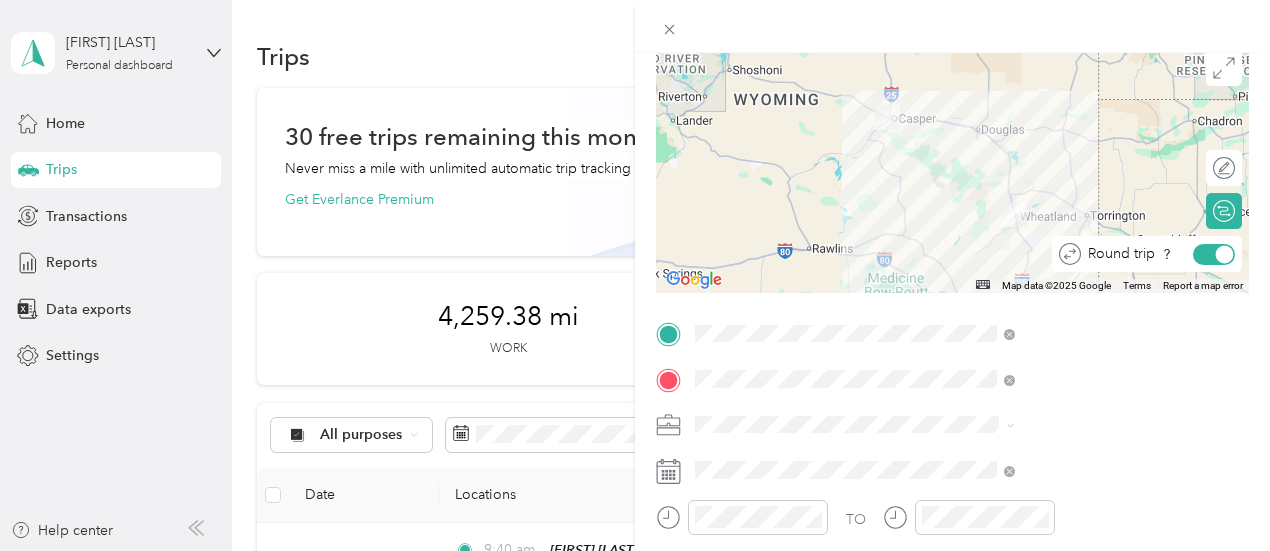 click at bounding box center [1214, 254] 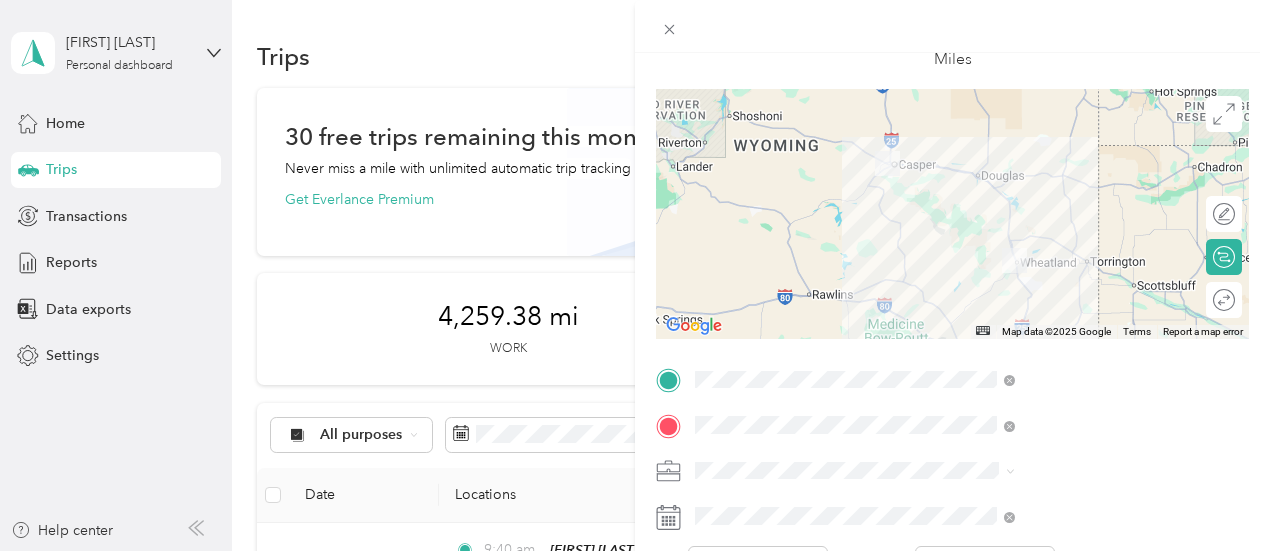 scroll, scrollTop: 0, scrollLeft: 0, axis: both 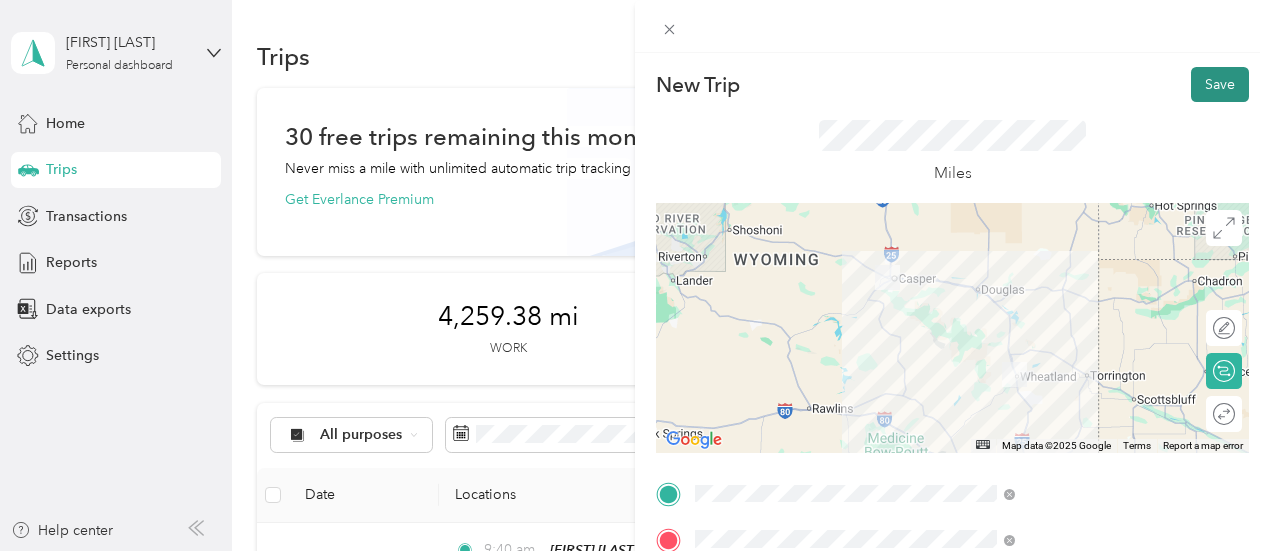click on "Save" at bounding box center [1220, 84] 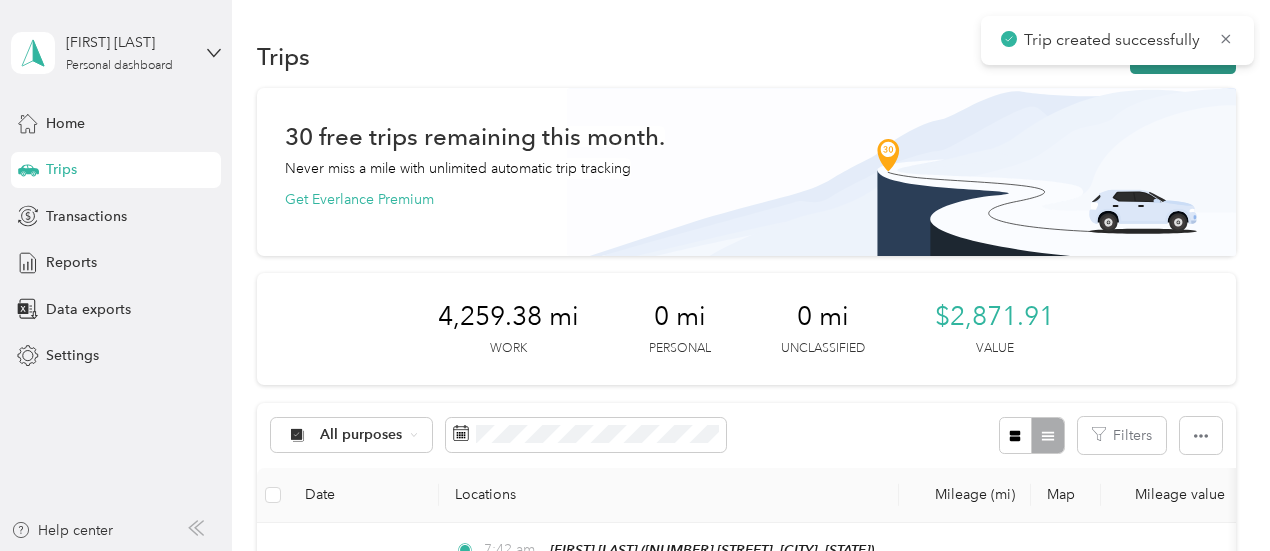 click on "New trip" at bounding box center (1183, 56) 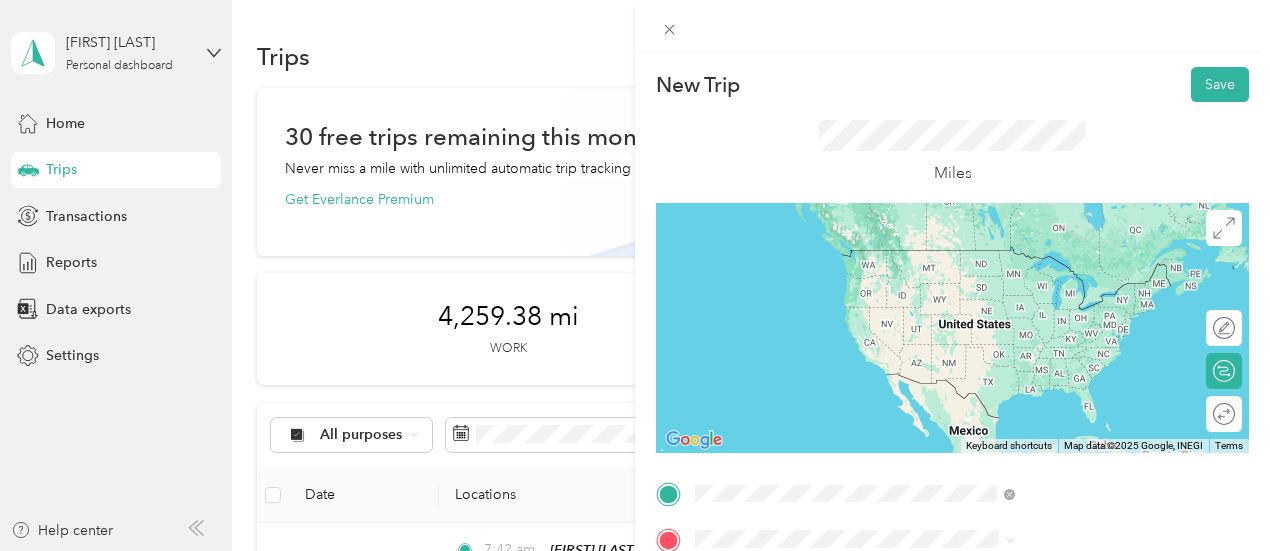 click on "[NUMBER] [STREET]
[CITY], [STATE] [POSTAL_CODE], [COUNTRY]" at bounding box center [1081, 267] 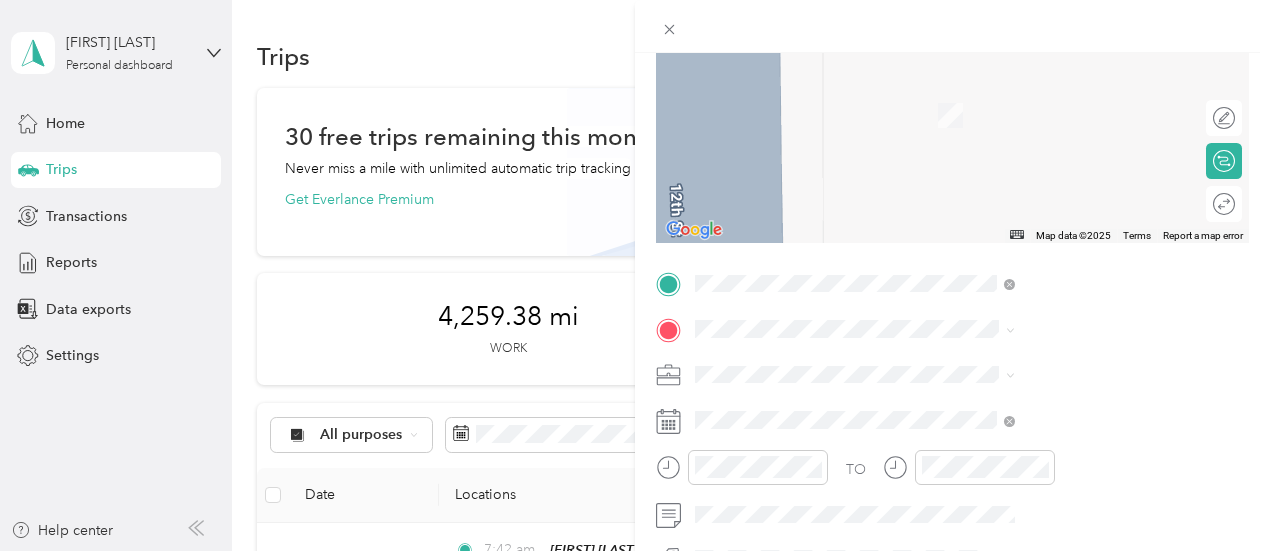 scroll, scrollTop: 208, scrollLeft: 0, axis: vertical 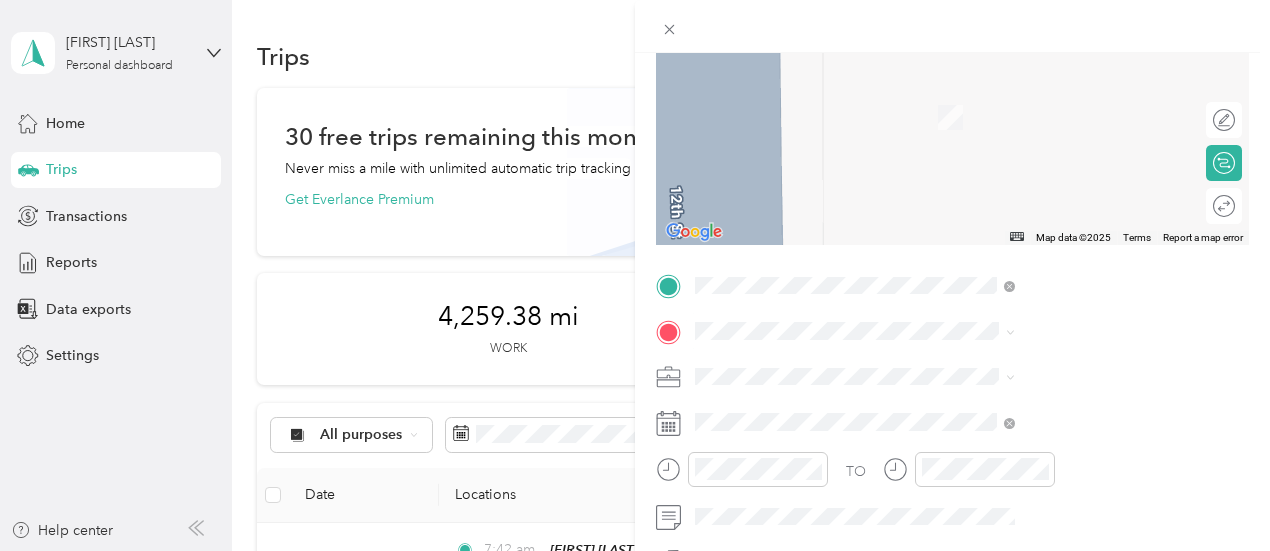 click on "Align Services, [NUMBER] [STREET], [CITY], [STATE]  [POSTAL_CODE], [COUNTRY], [POSTAL_CODE], [CITY], [STATE], [COUNTRY]" at bounding box center [1080, 144] 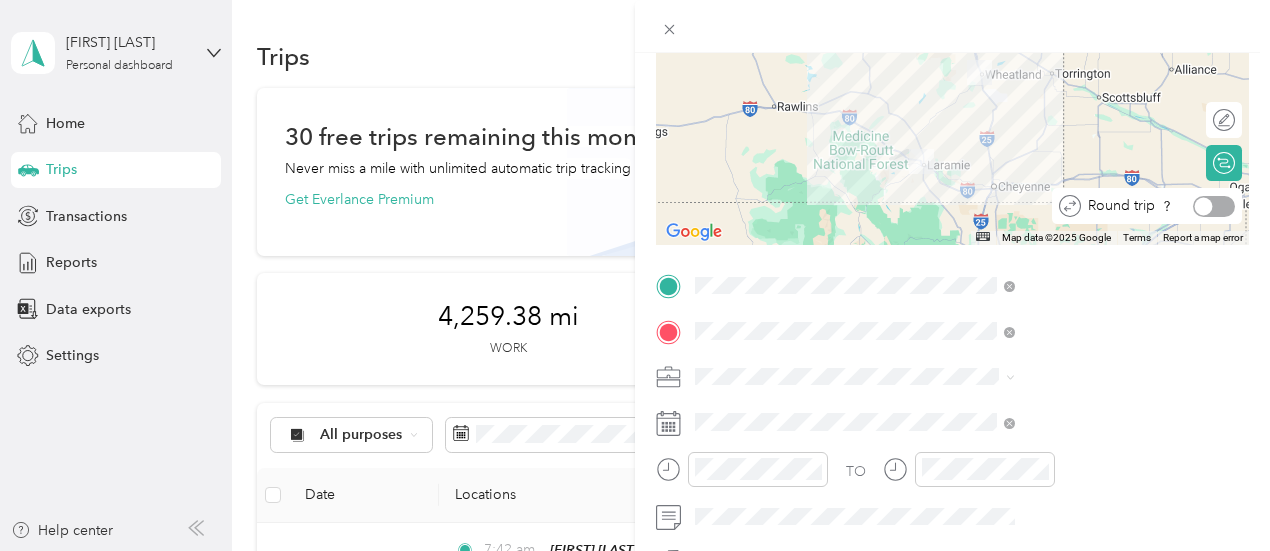 click at bounding box center (1214, 206) 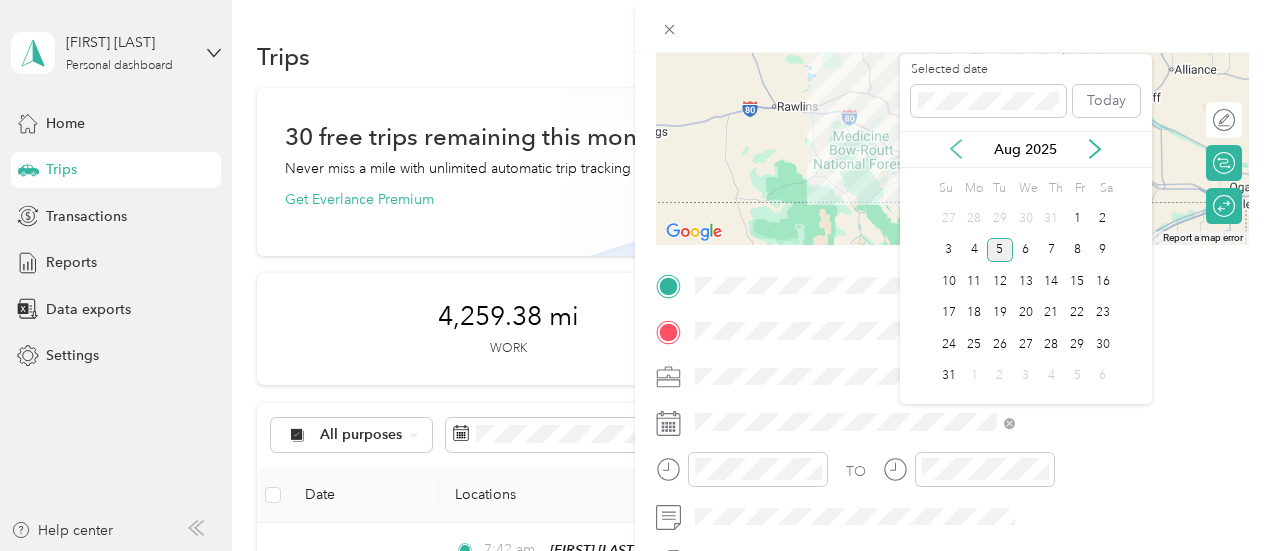 click 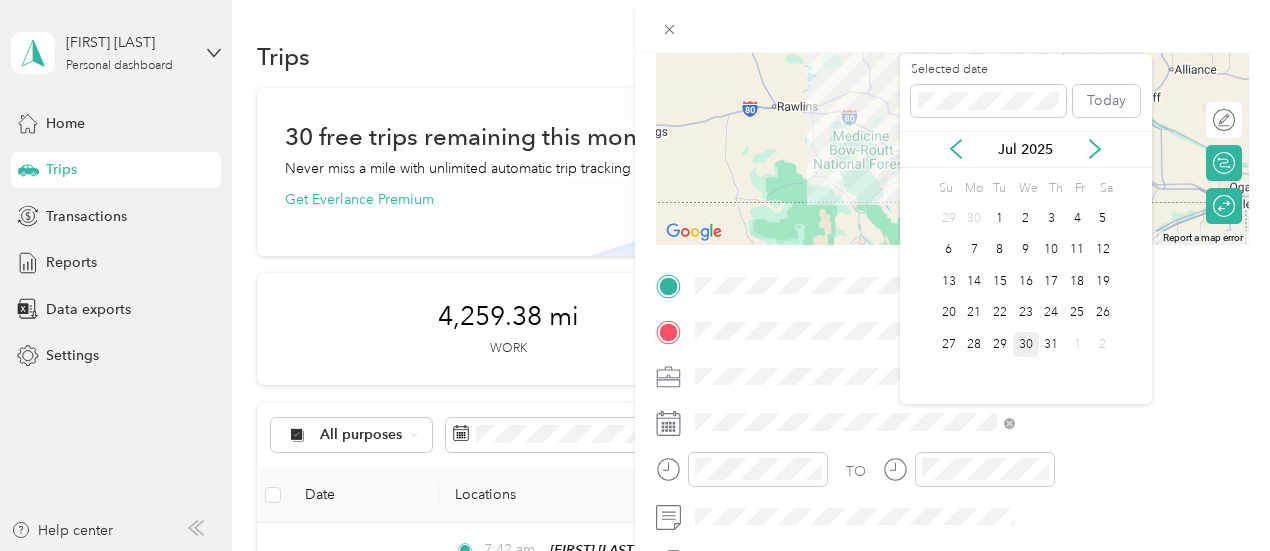 click on "30" at bounding box center [1026, 344] 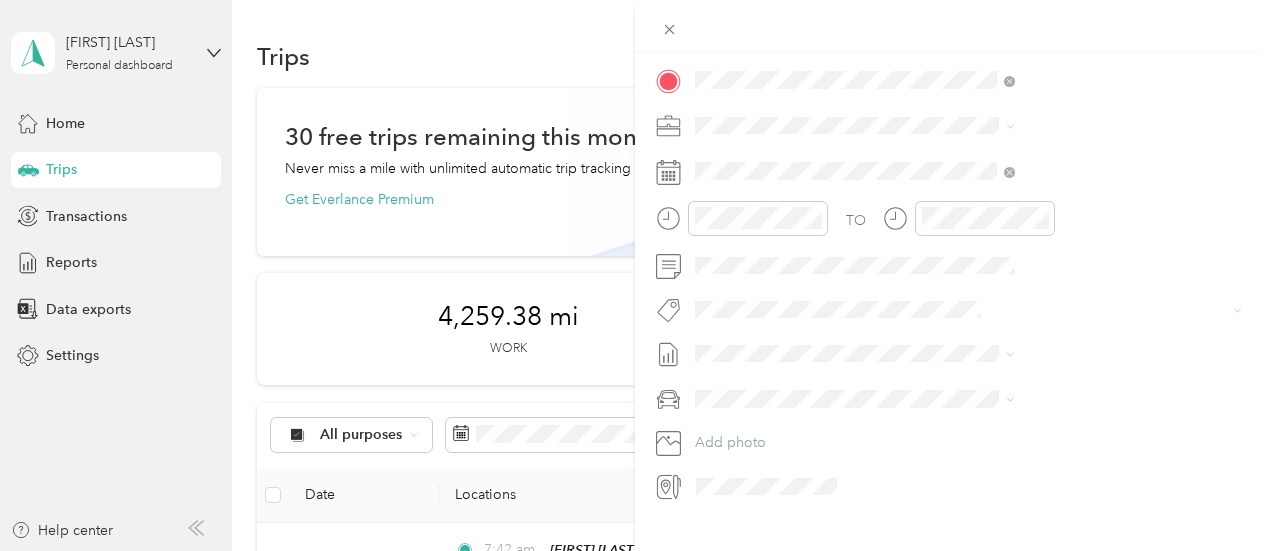 scroll, scrollTop: 467, scrollLeft: 0, axis: vertical 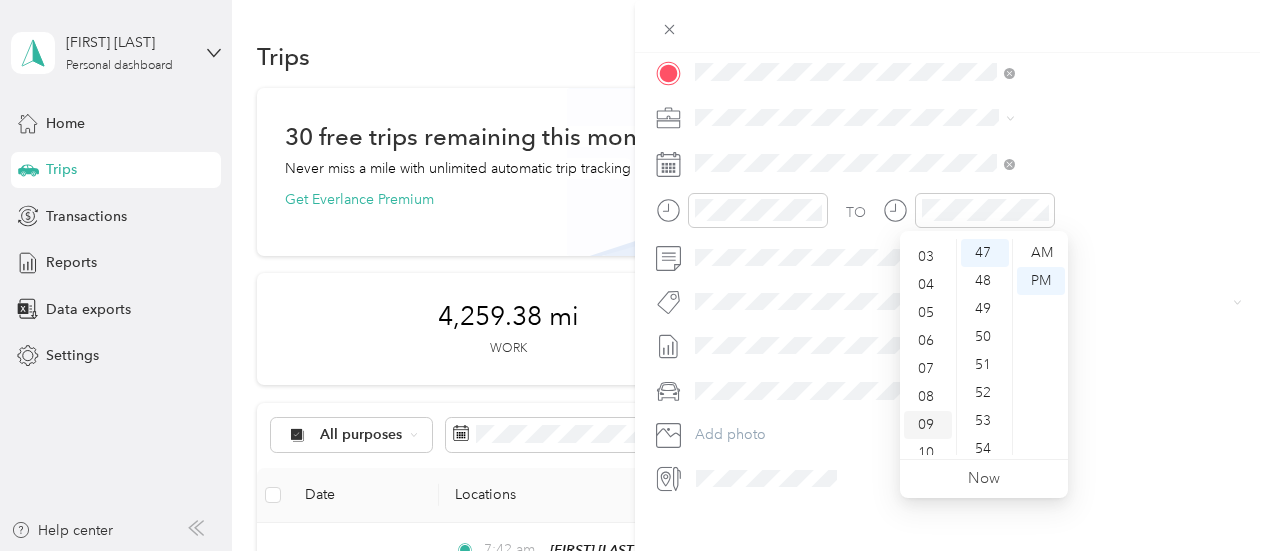 click on "09" at bounding box center (928, 425) 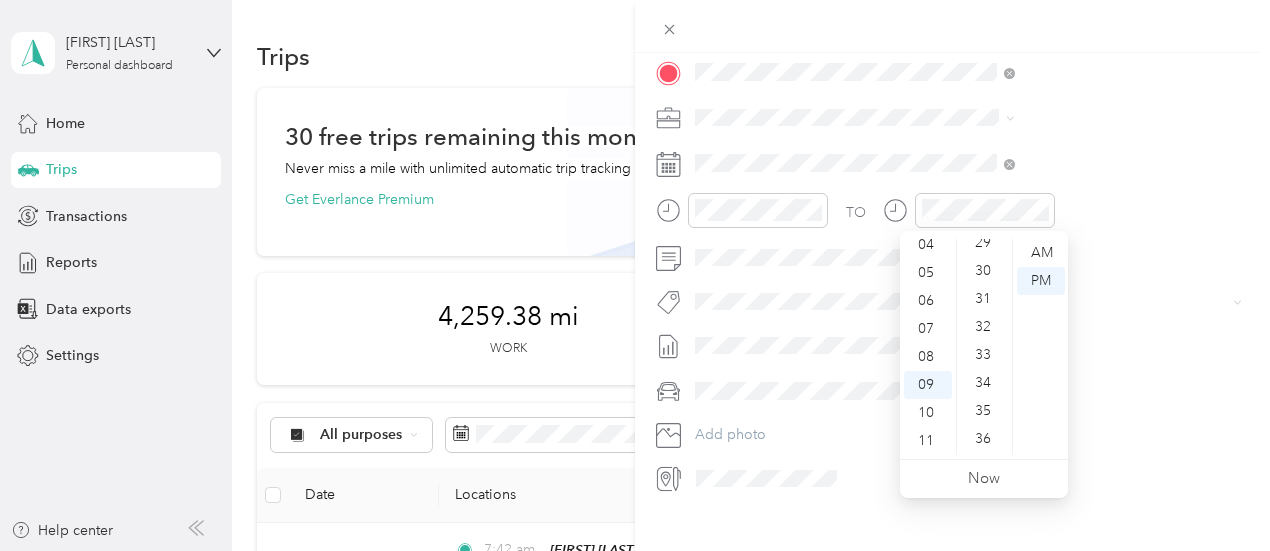 scroll, scrollTop: 782, scrollLeft: 0, axis: vertical 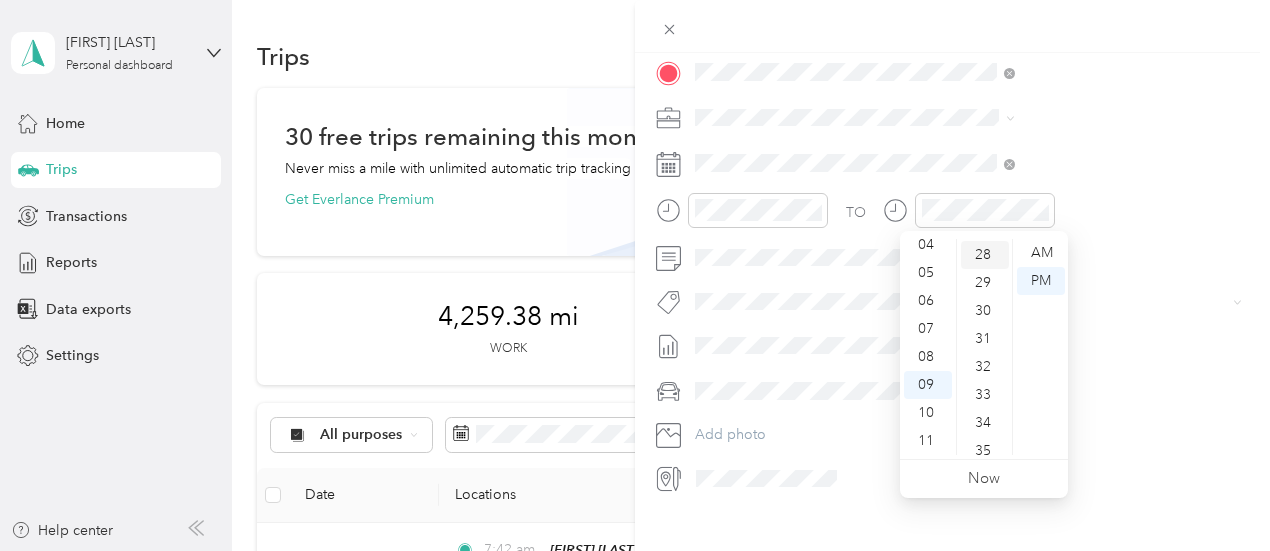 click on "28" at bounding box center [985, 255] 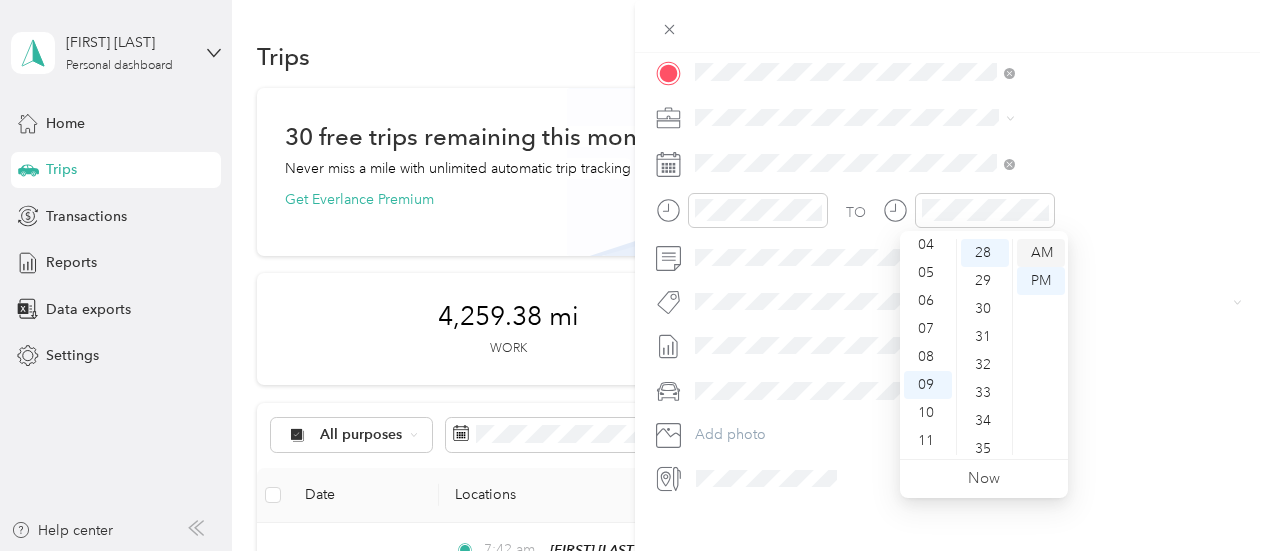 click on "AM" at bounding box center [1041, 253] 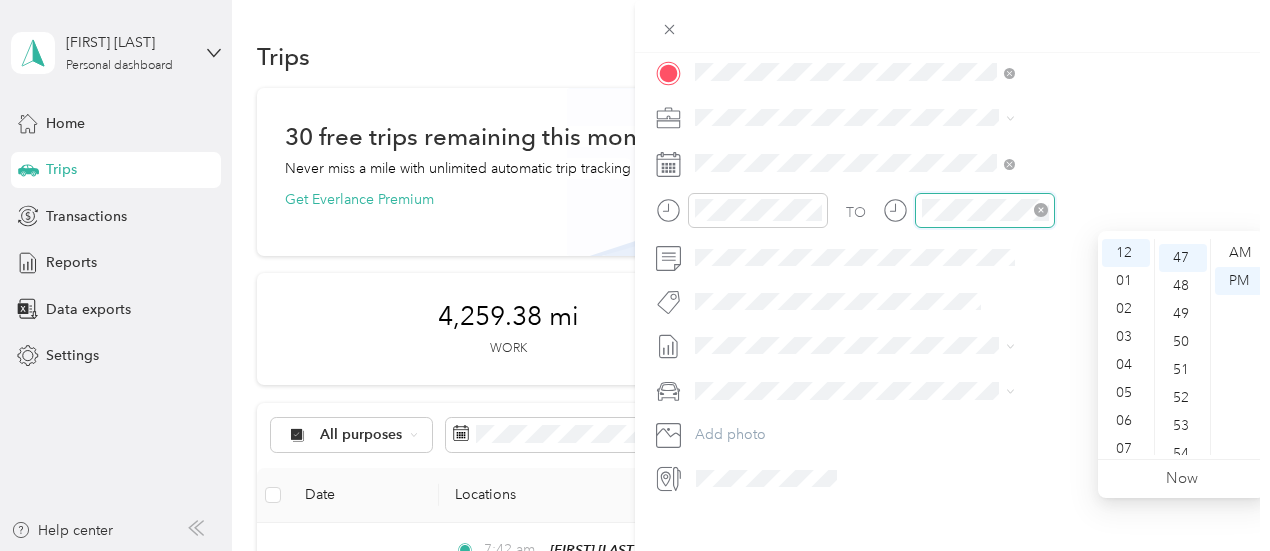 scroll, scrollTop: 1316, scrollLeft: 0, axis: vertical 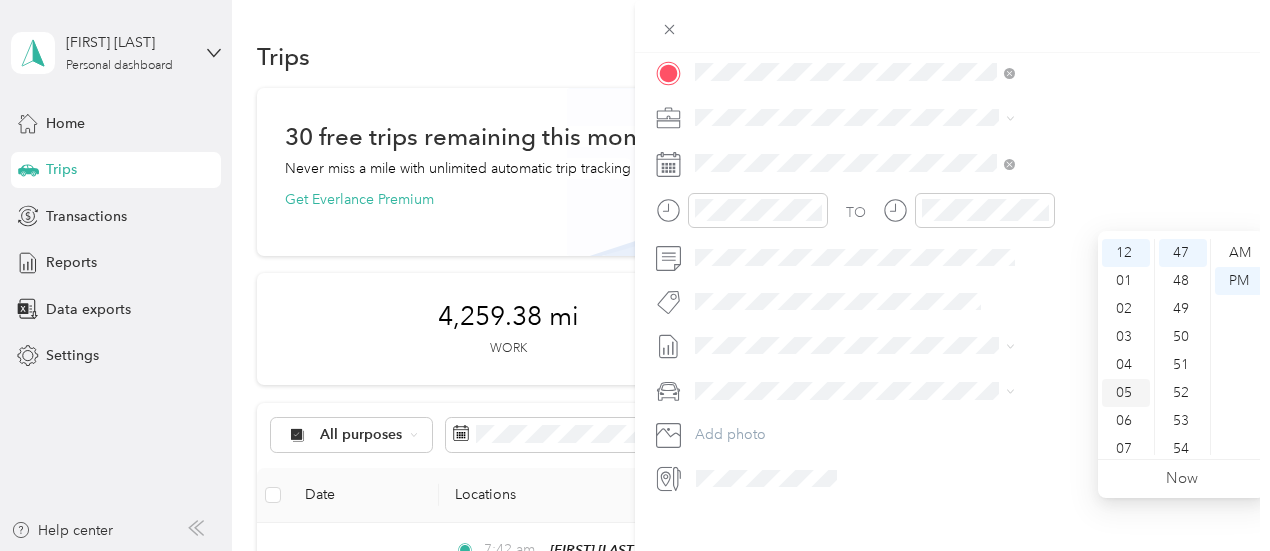 click on "05" at bounding box center (1126, 393) 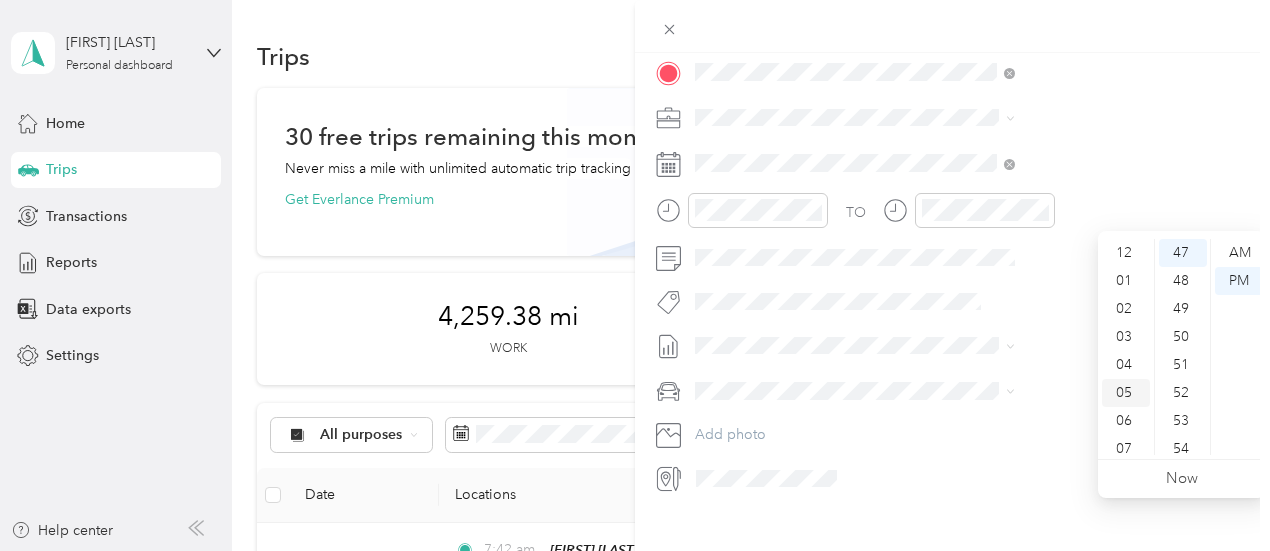 scroll, scrollTop: 120, scrollLeft: 0, axis: vertical 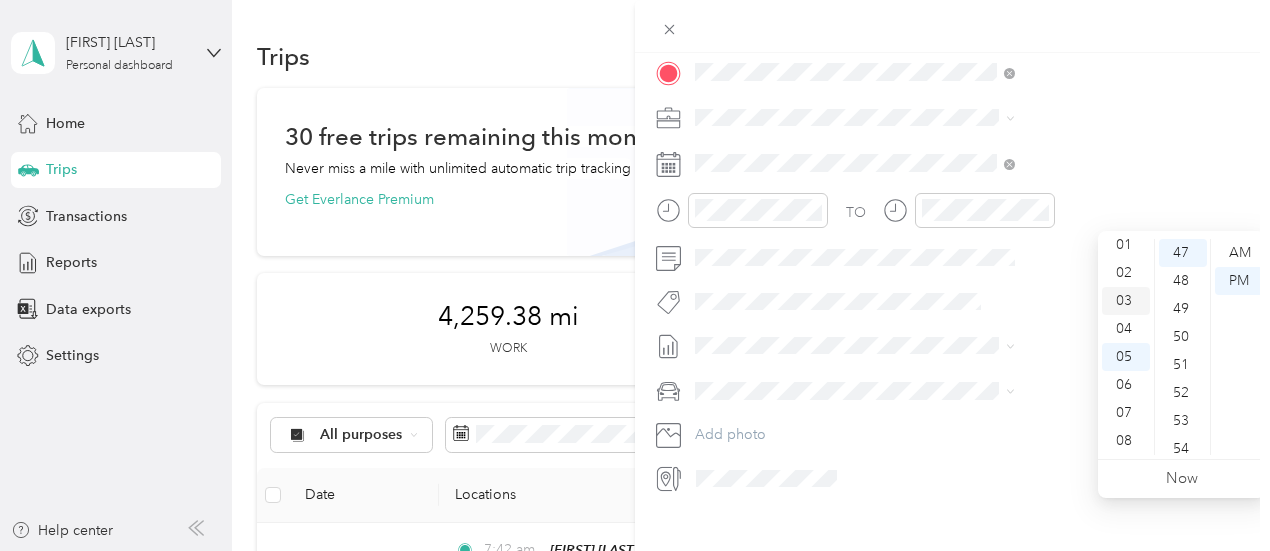 click on "03" at bounding box center (1126, 301) 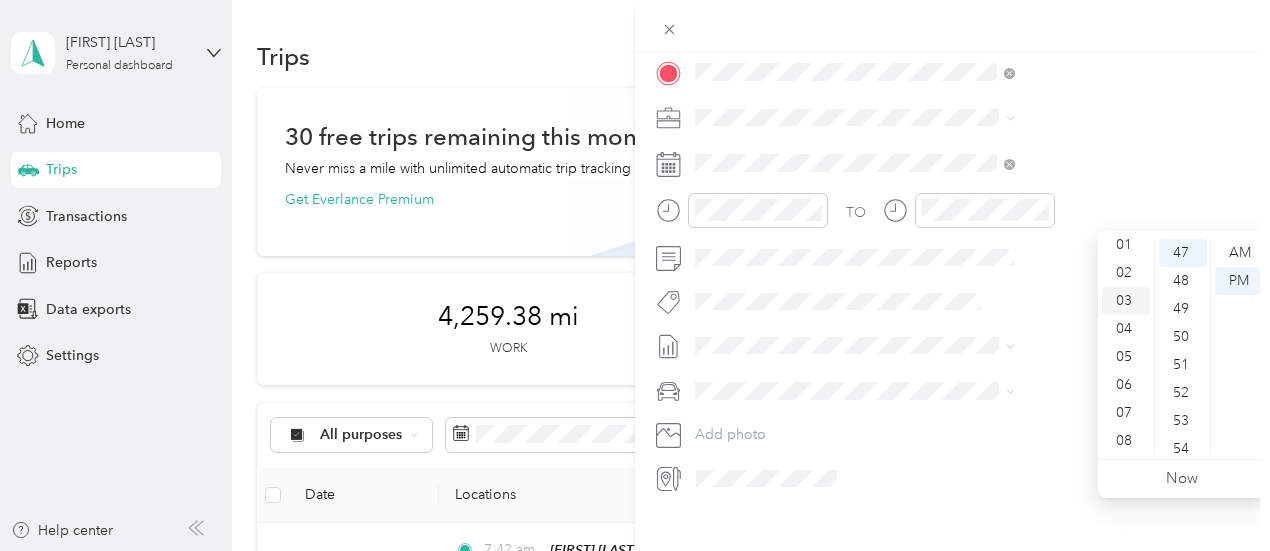 scroll, scrollTop: 84, scrollLeft: 0, axis: vertical 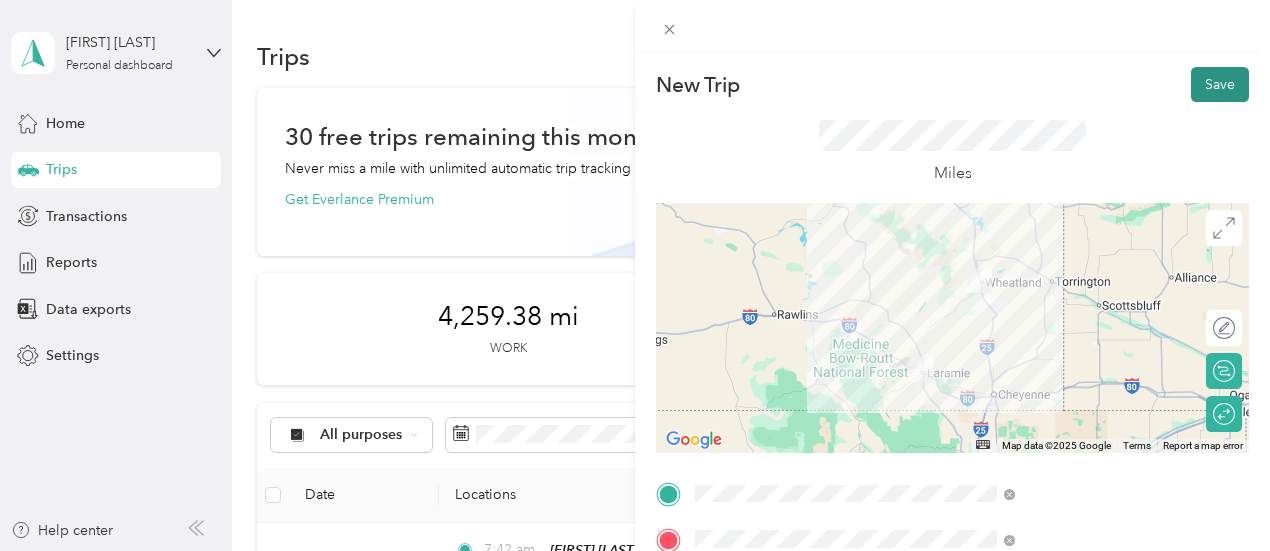 click on "Save" at bounding box center [1220, 84] 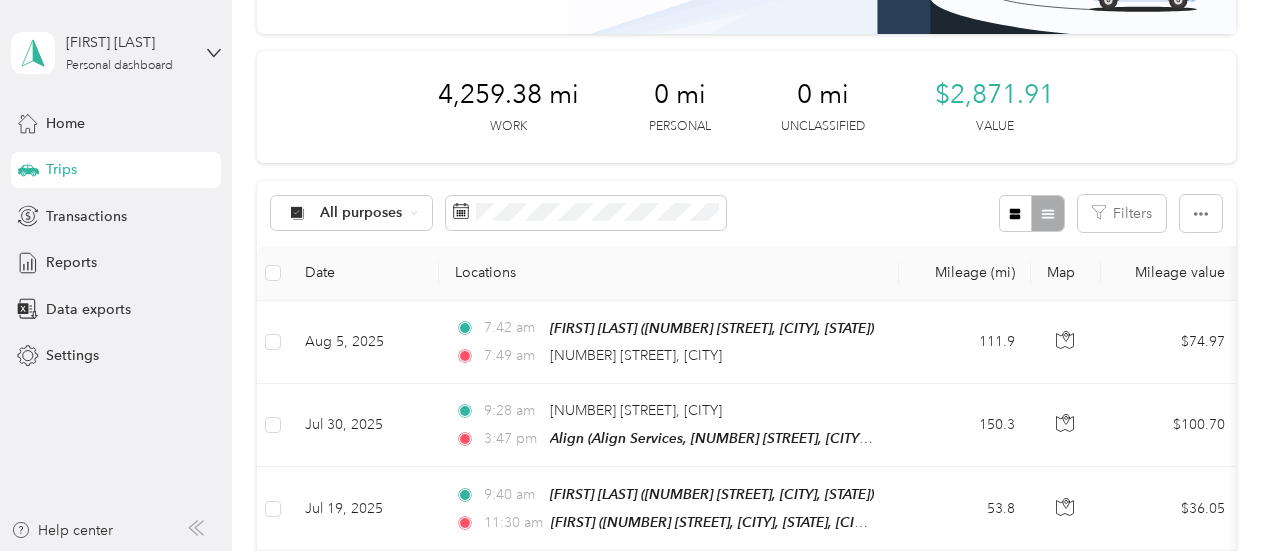 scroll, scrollTop: 225, scrollLeft: 0, axis: vertical 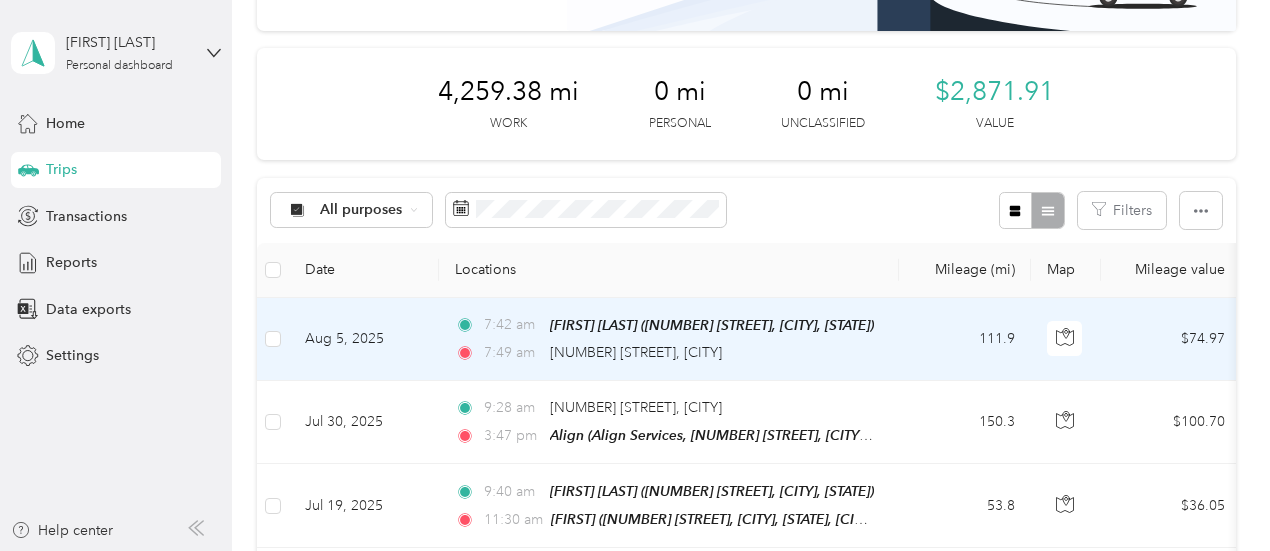 click on "[FIRST] [LAST] ([NUMBER] [STREET], [CITY], [STATE])" at bounding box center [712, 325] 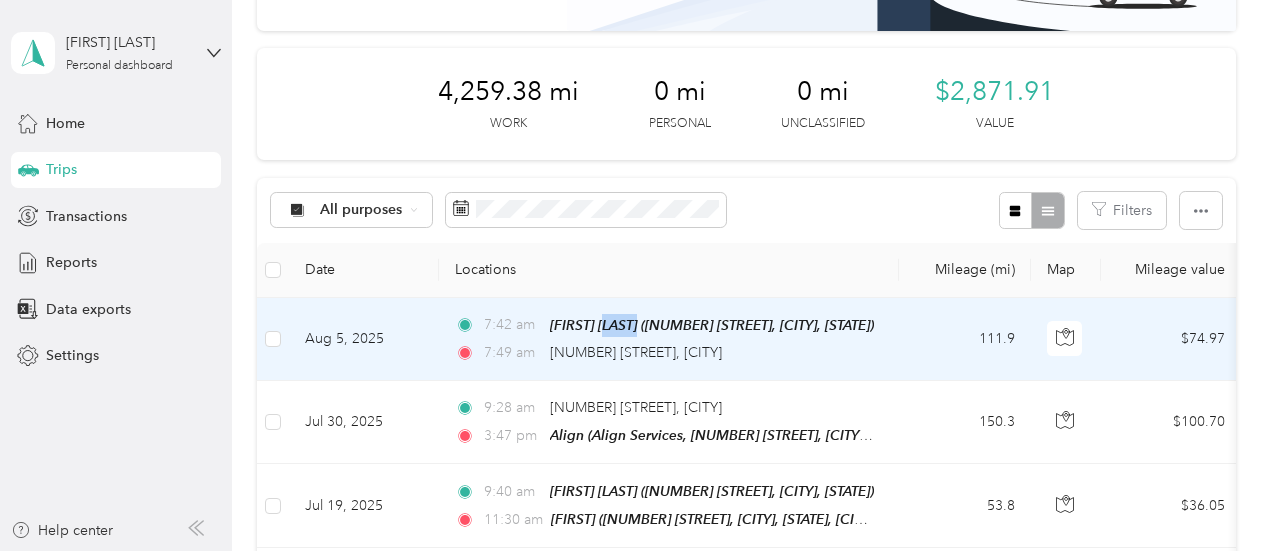 click on "[FIRST] [LAST] ([NUMBER] [STREET], [CITY], [STATE])" at bounding box center [712, 325] 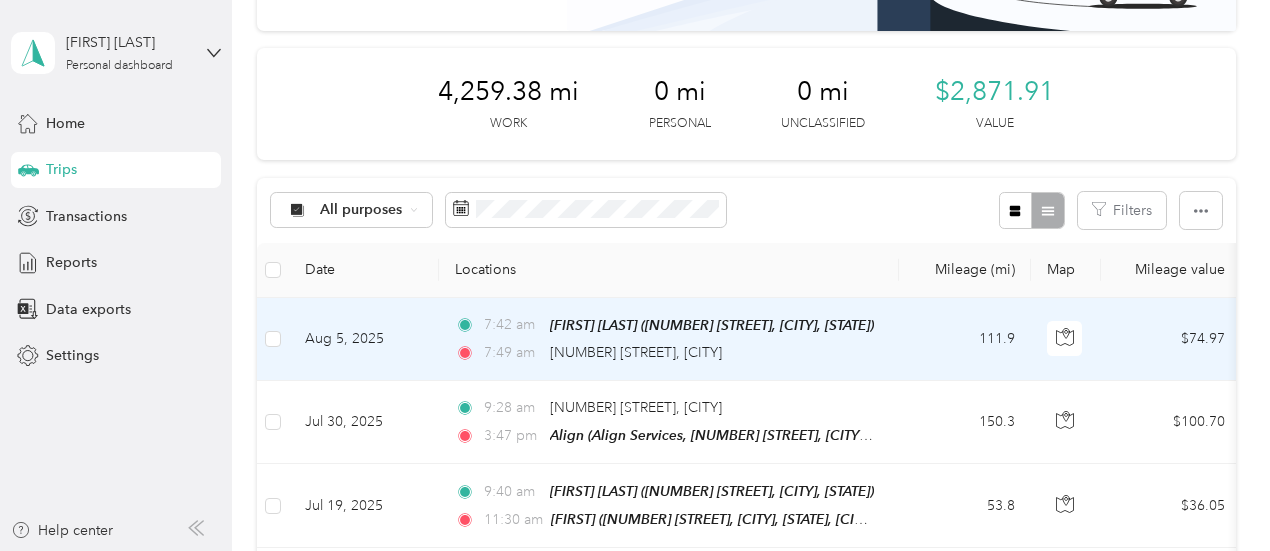 click on "Aug 5, 2025" at bounding box center (364, 339) 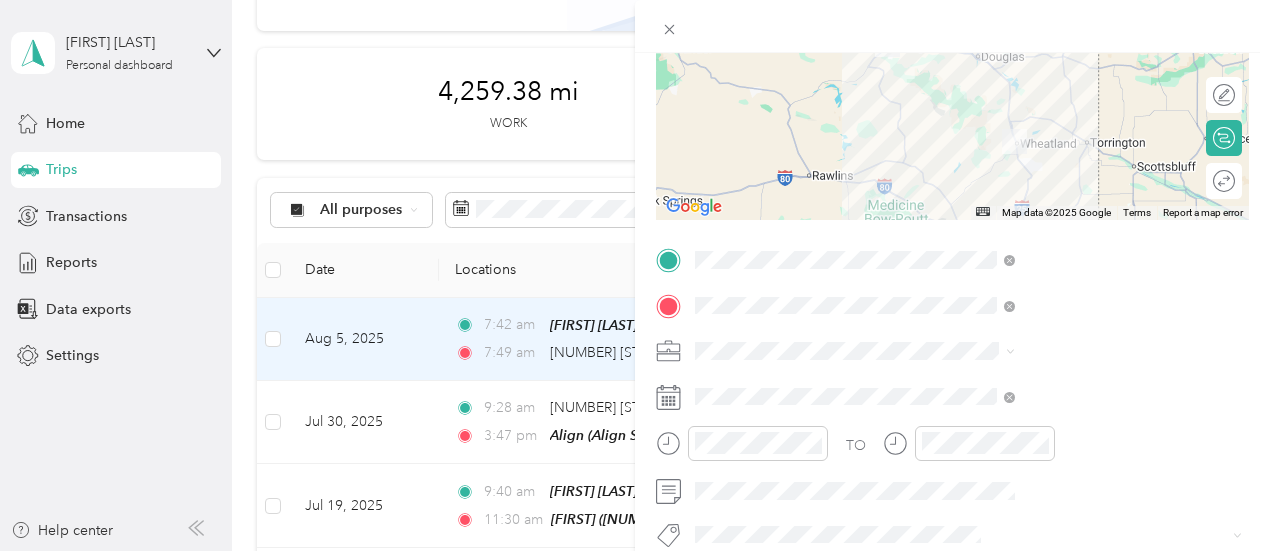 scroll, scrollTop: 238, scrollLeft: 0, axis: vertical 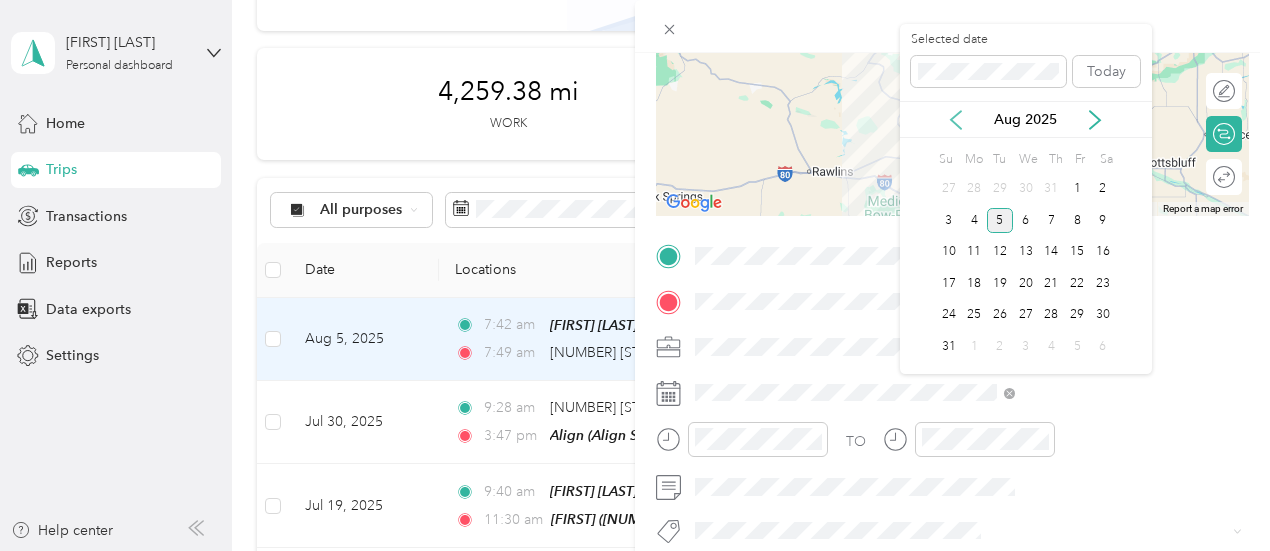 click 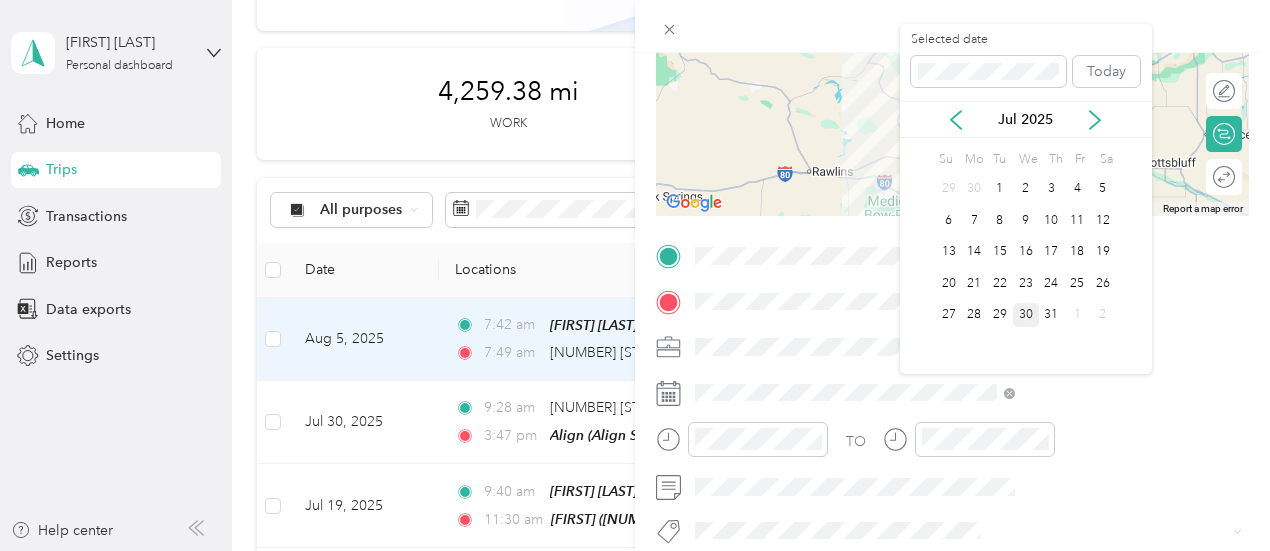 click on "30" at bounding box center [1026, 315] 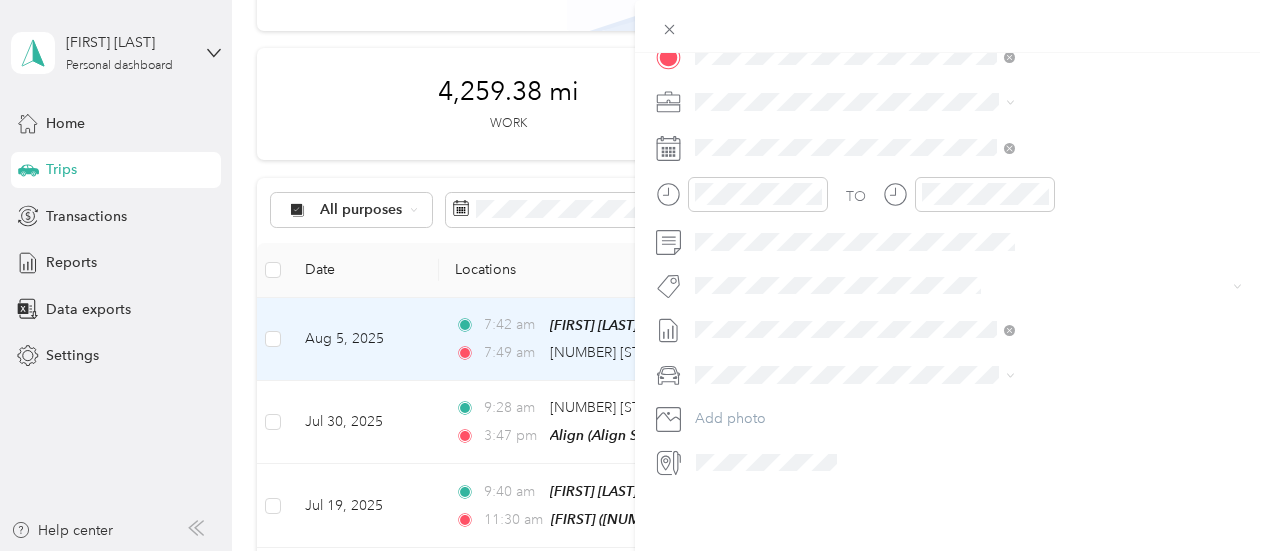 scroll, scrollTop: 498, scrollLeft: 0, axis: vertical 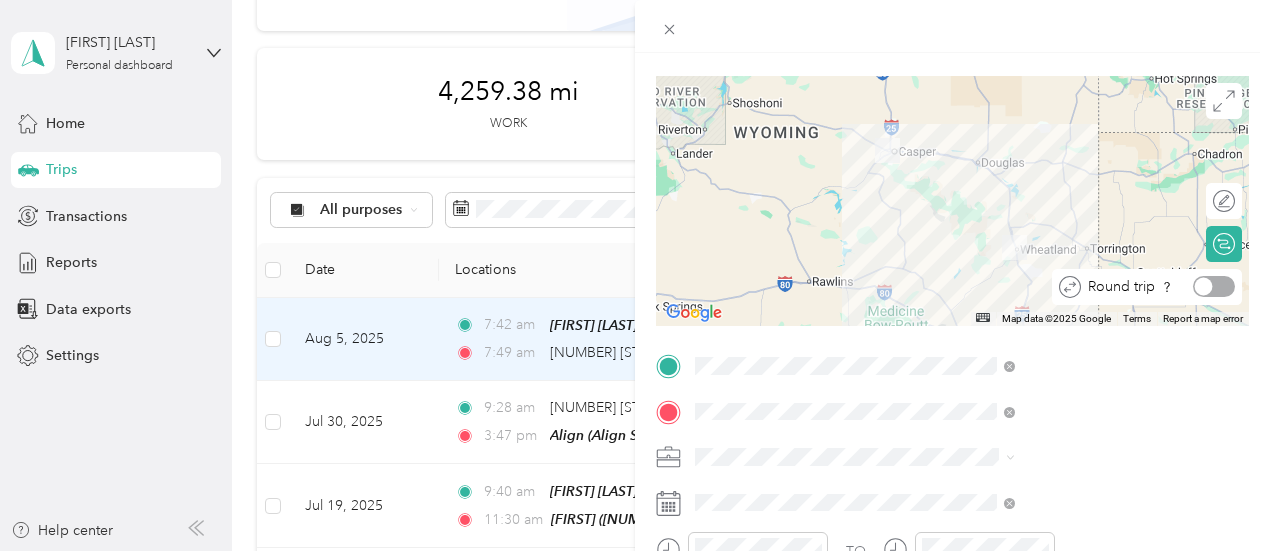click at bounding box center [1214, 286] 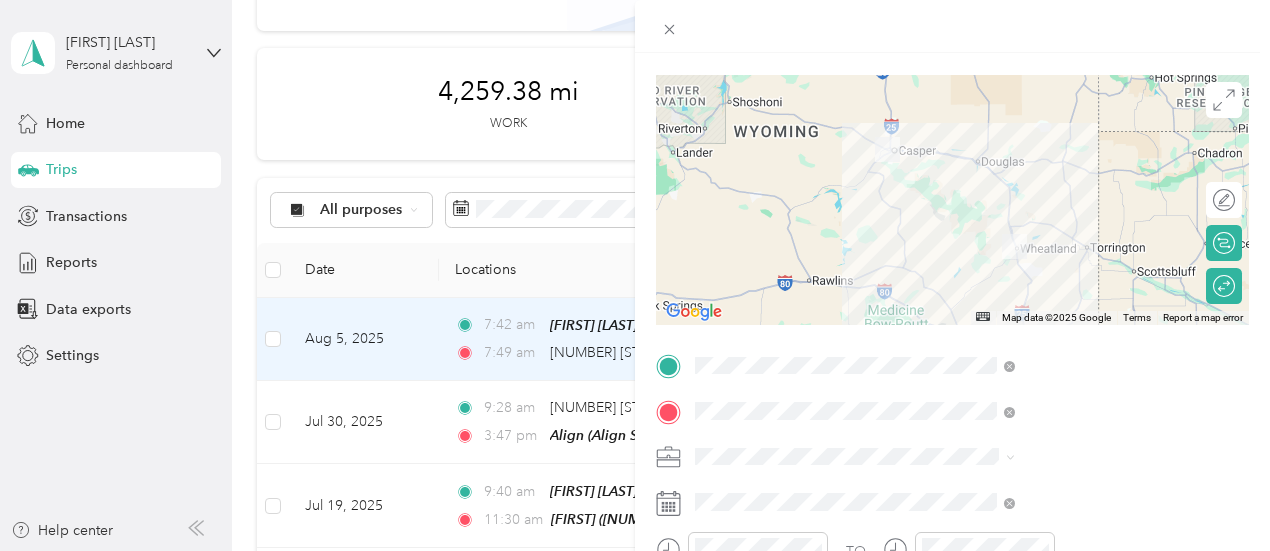 scroll, scrollTop: 0, scrollLeft: 0, axis: both 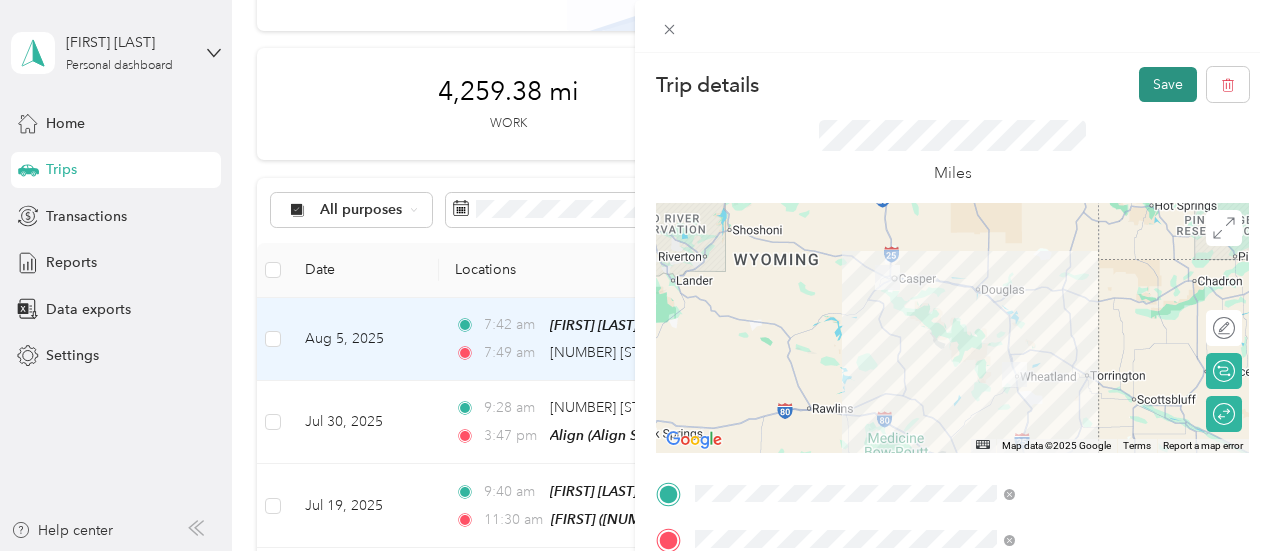 click on "Save" at bounding box center [1168, 84] 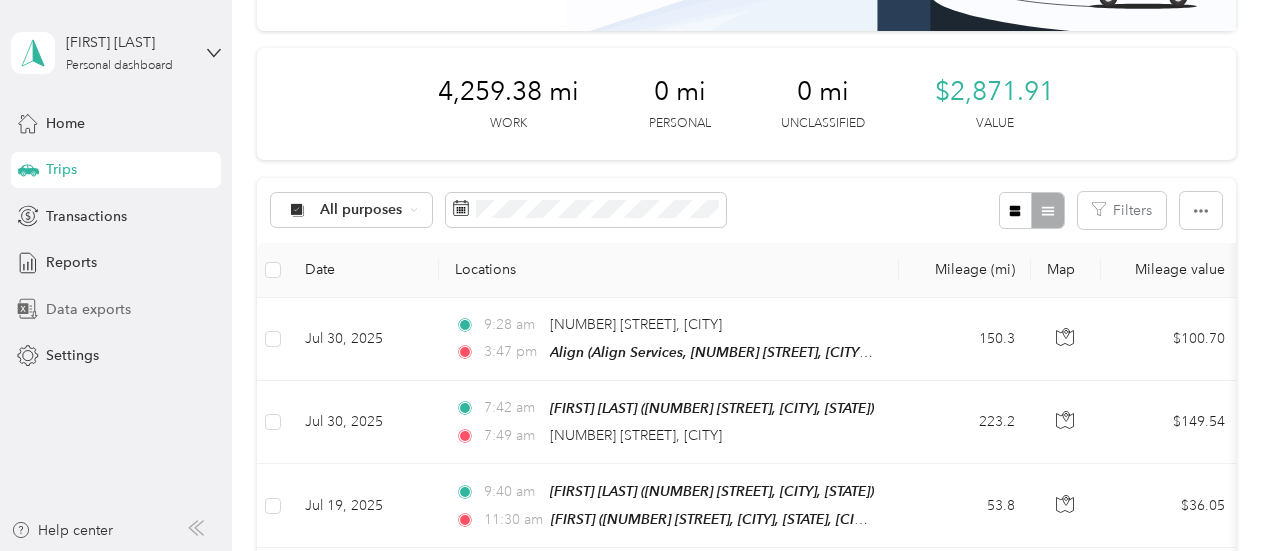 click on "Data exports" at bounding box center (88, 309) 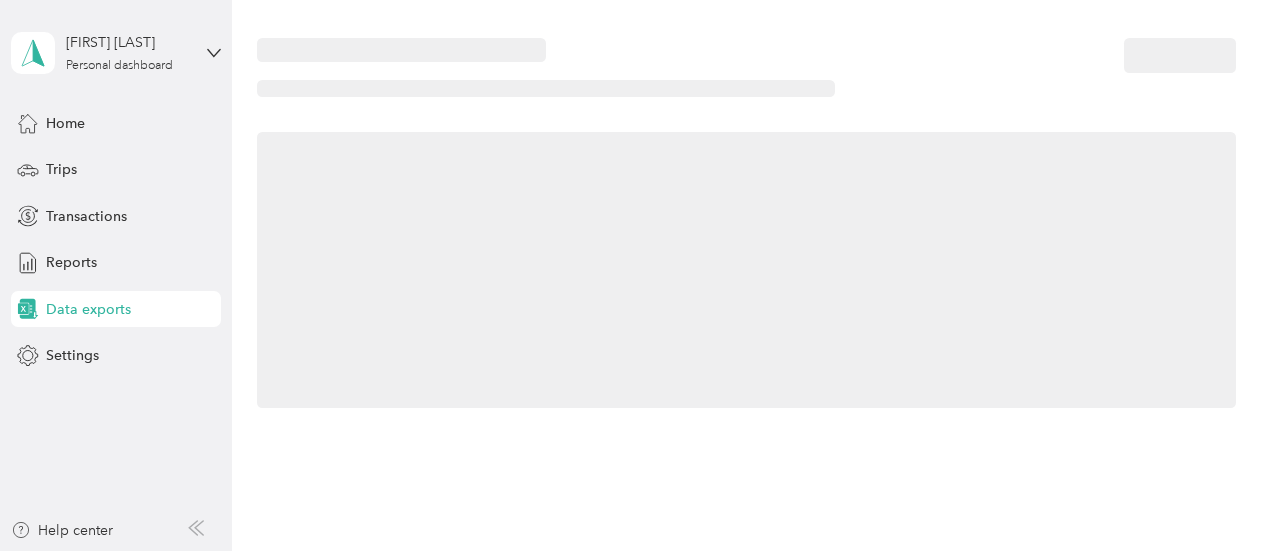 scroll, scrollTop: 225, scrollLeft: 0, axis: vertical 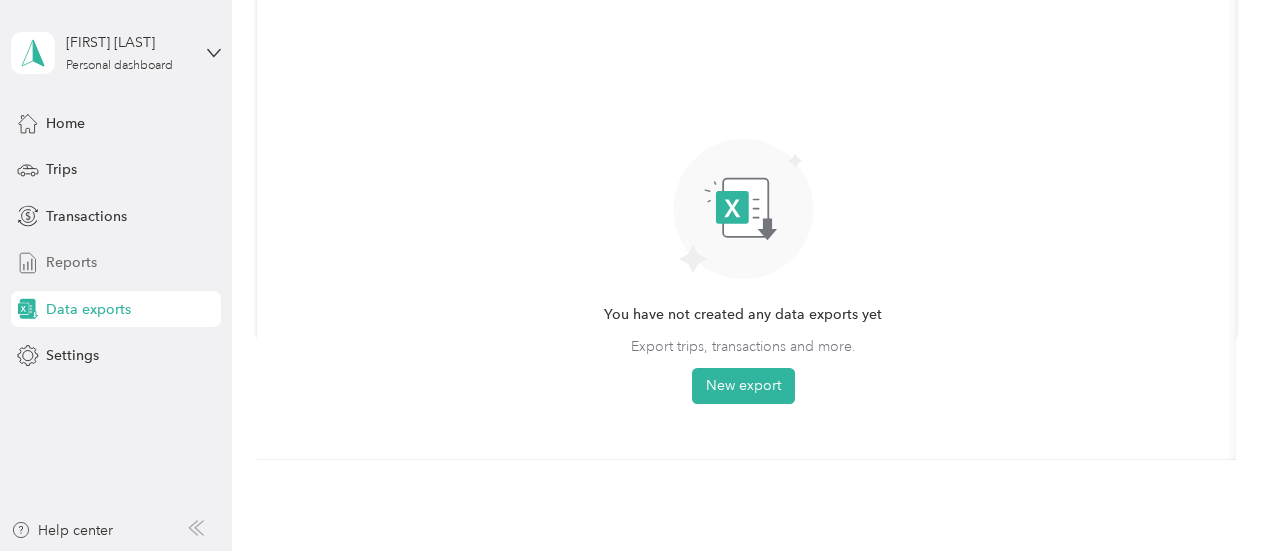 click on "Reports" at bounding box center (71, 262) 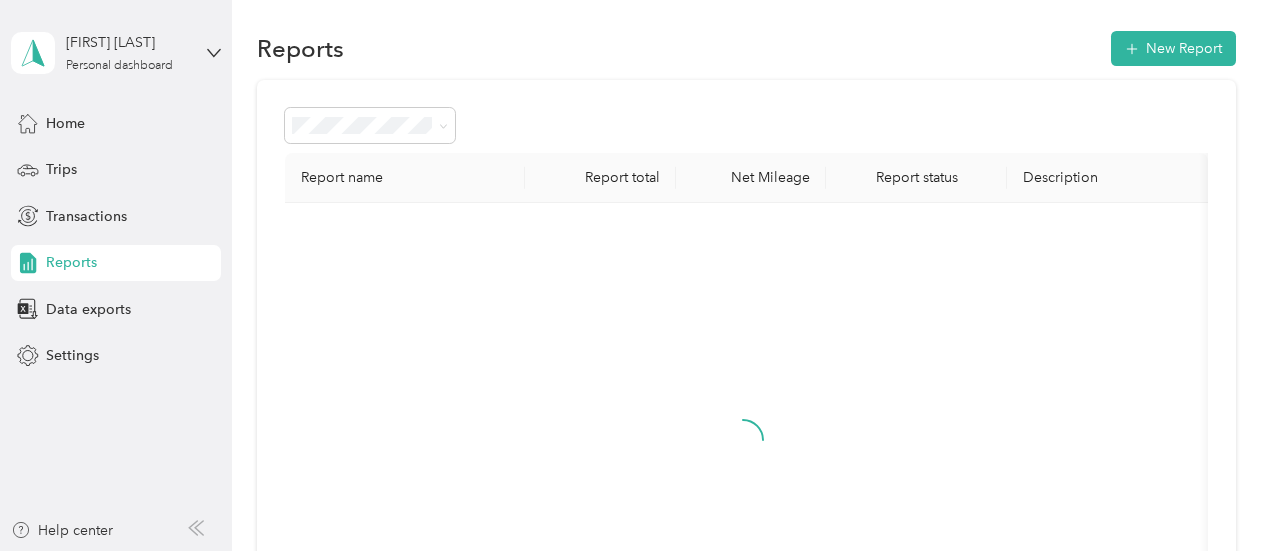 scroll, scrollTop: 225, scrollLeft: 0, axis: vertical 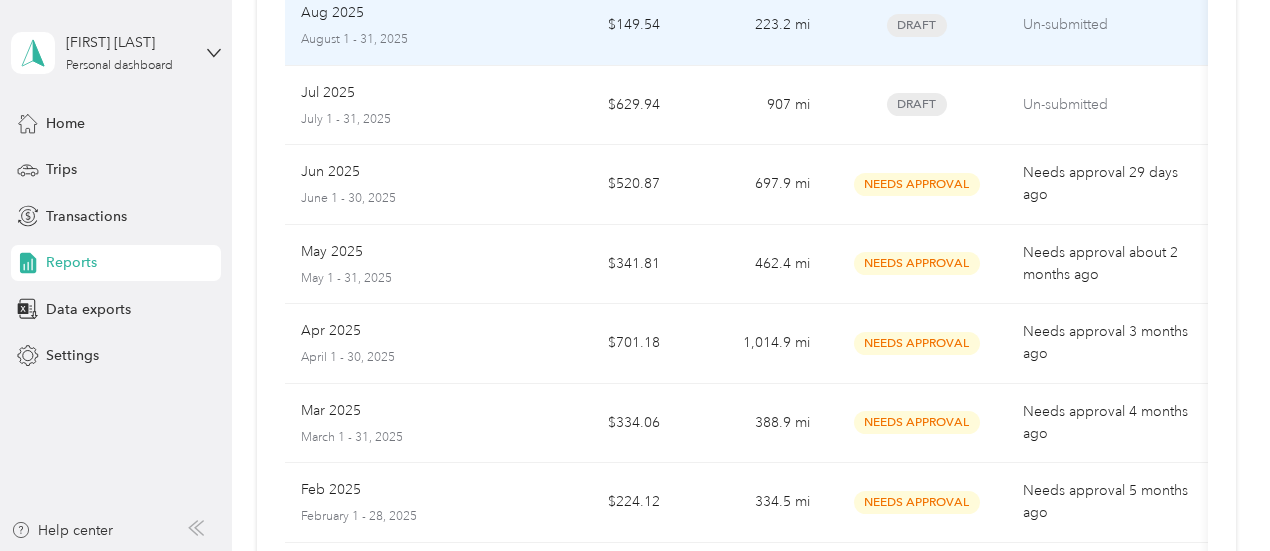 click on "223.2 mi" at bounding box center (751, 26) 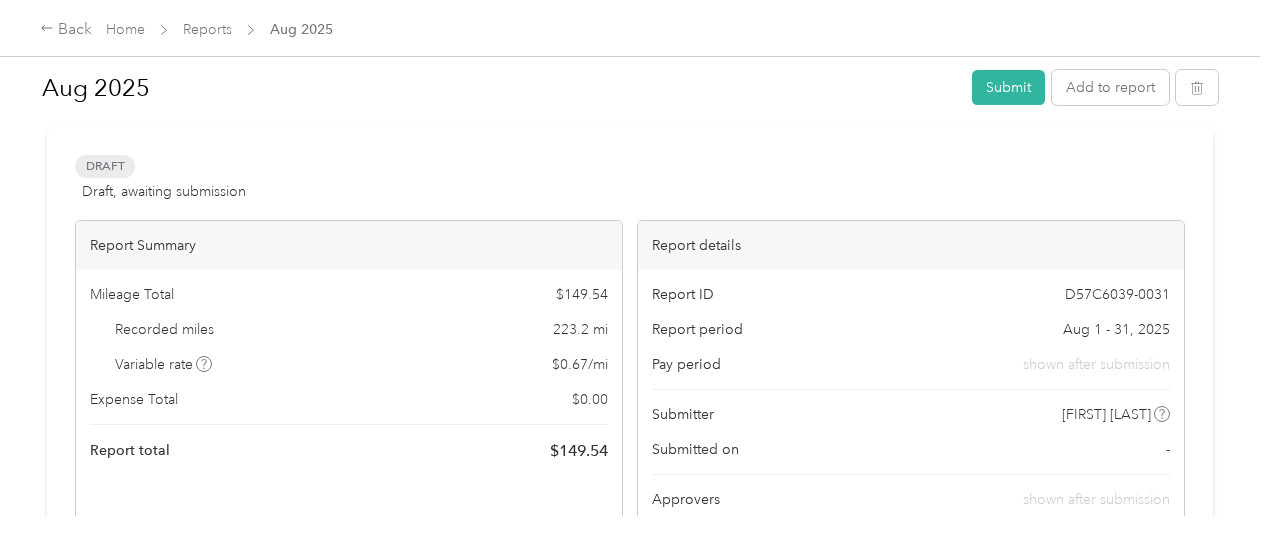scroll, scrollTop: 27, scrollLeft: 0, axis: vertical 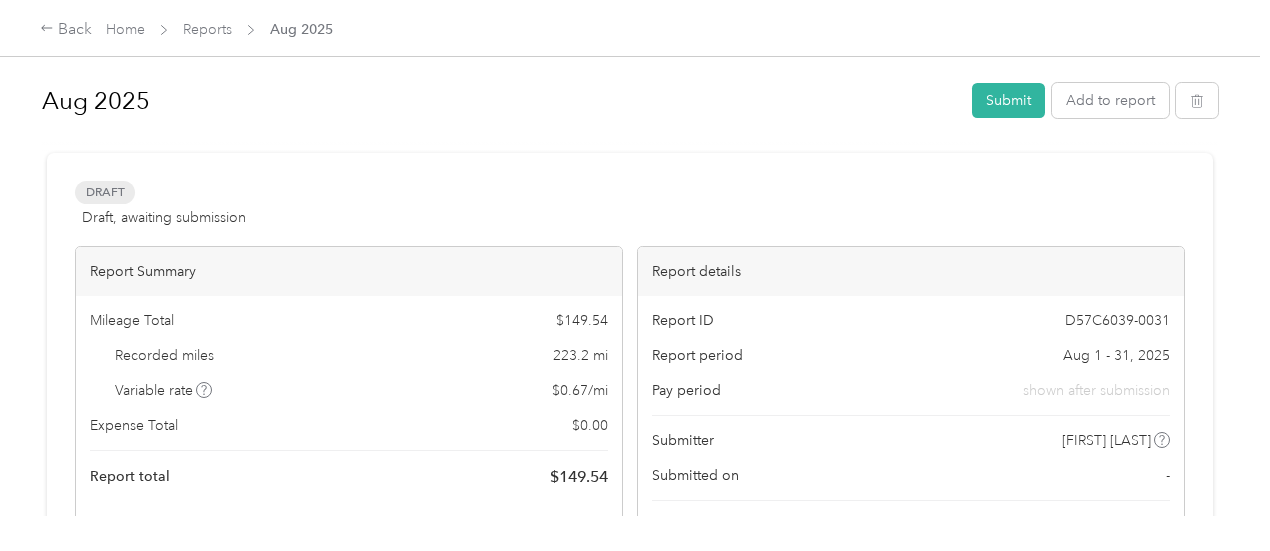 click on "[NUMBER] [NUMBER]-[NUMBER]-[YEAR] $[AMOUNT] [TIME] [FIRST] [LAST] [TIME] [NUMBER] [STREET], [CITY] Manual Align Services, llc - Showing  1  total trips Activity and Comments" at bounding box center (630, 258) 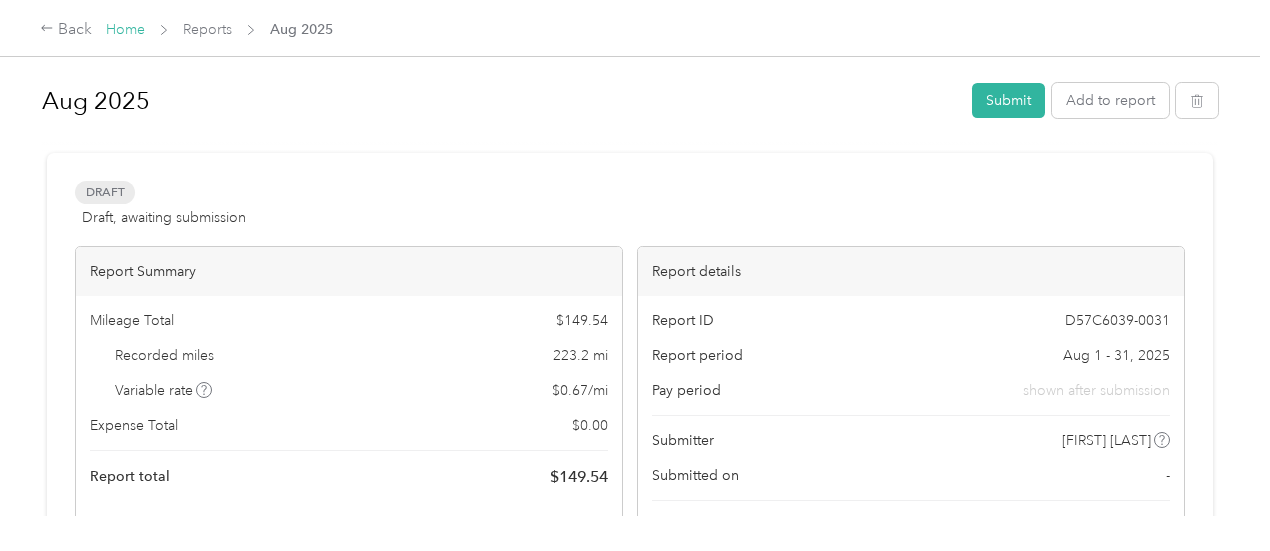 click on "Home" at bounding box center [125, 29] 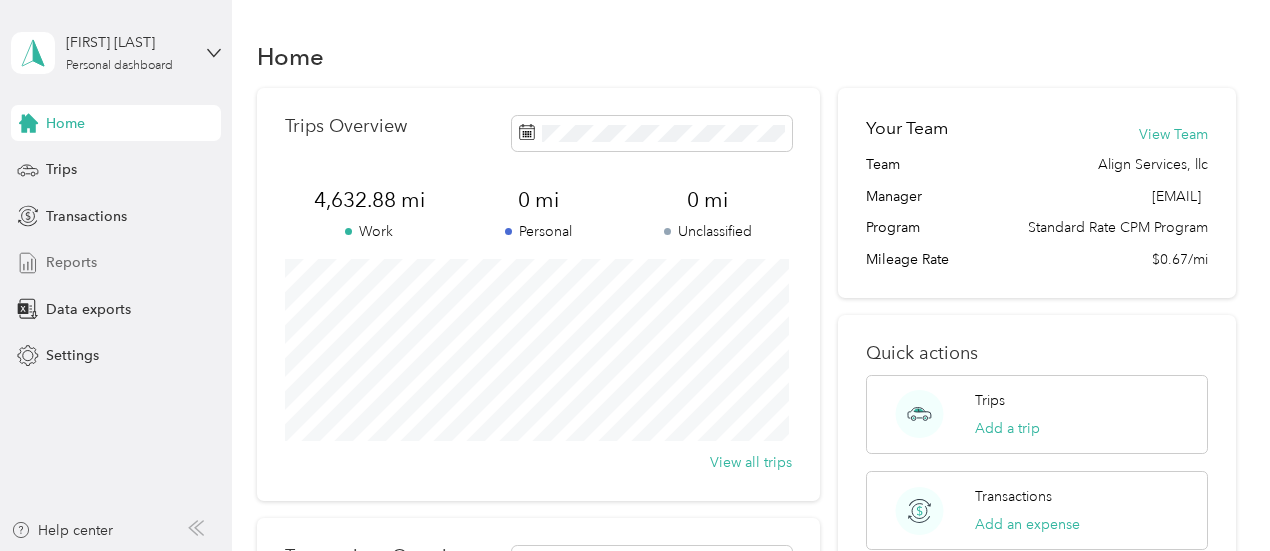 click on "Reports" at bounding box center (71, 262) 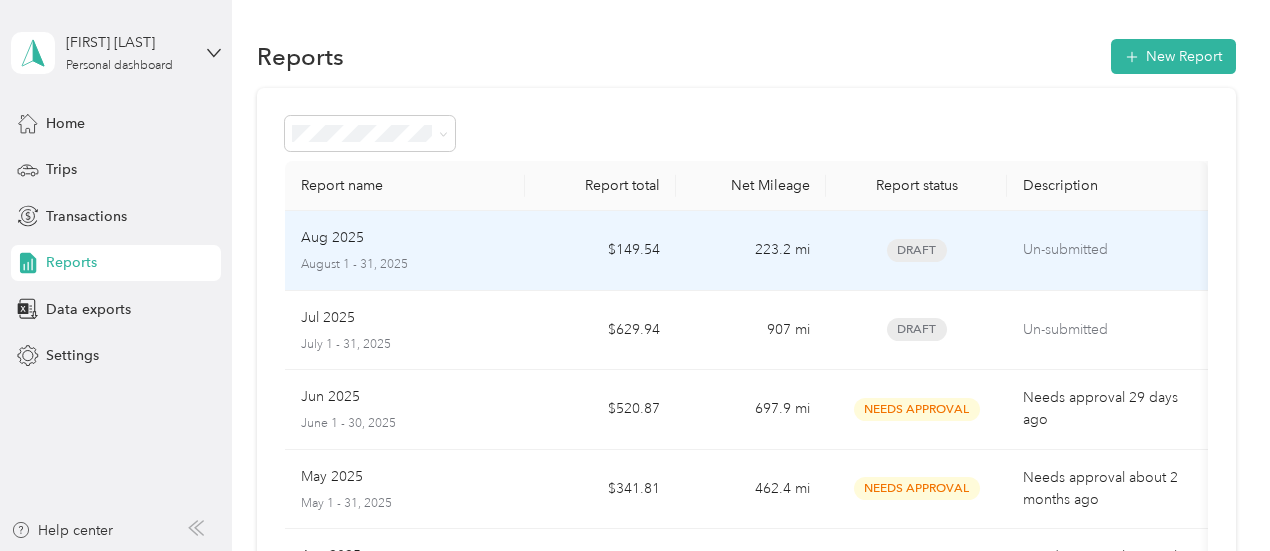 click on "Aug 2025" at bounding box center [405, 238] 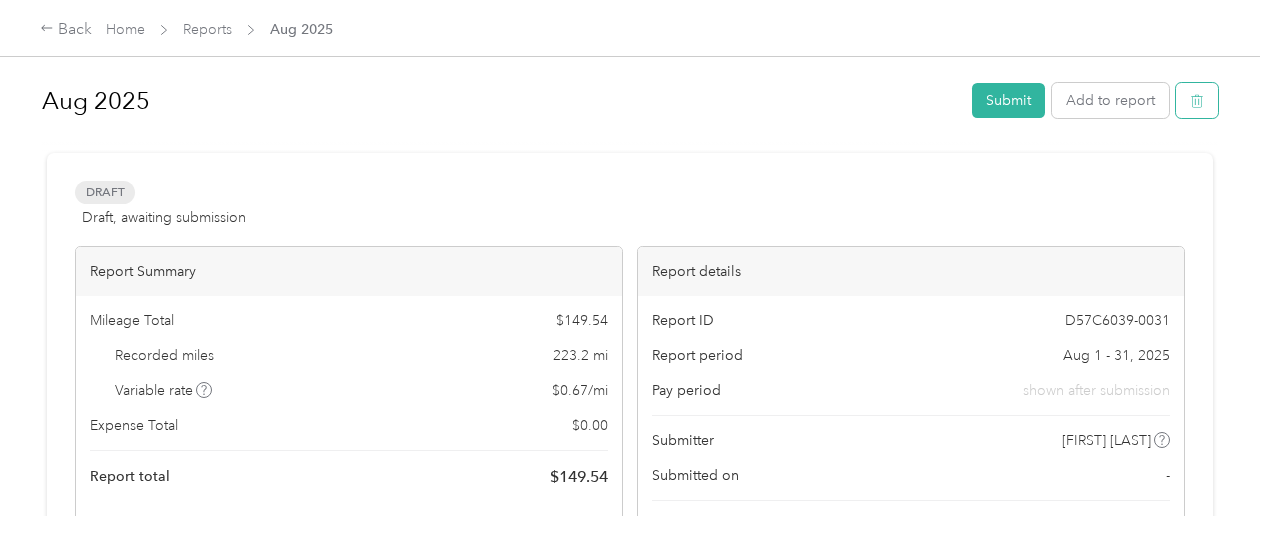 click 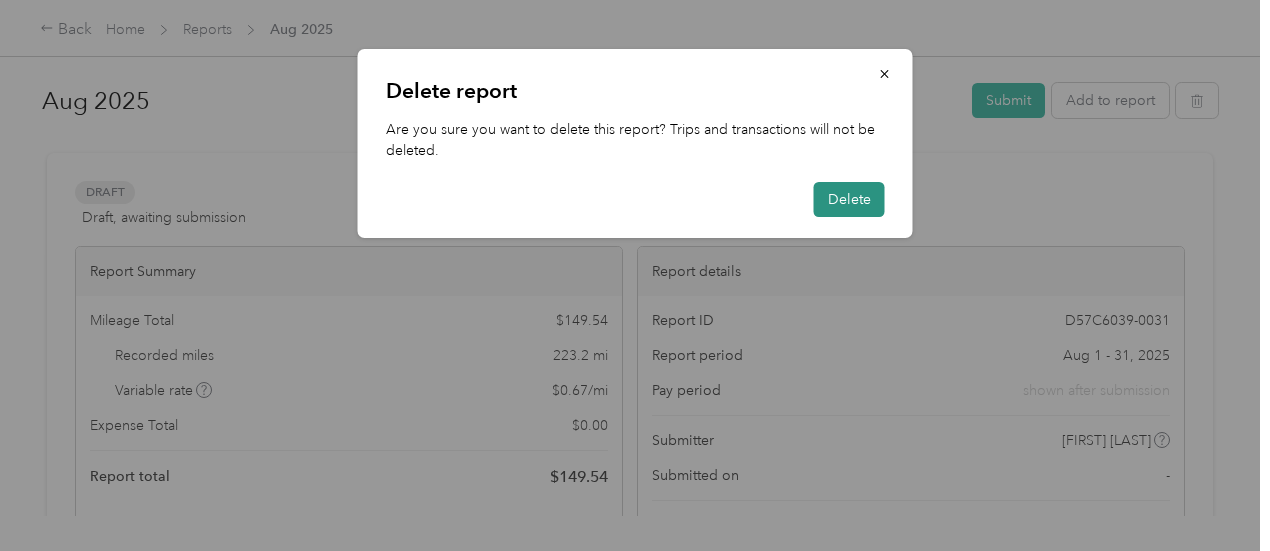click on "Delete" at bounding box center [849, 199] 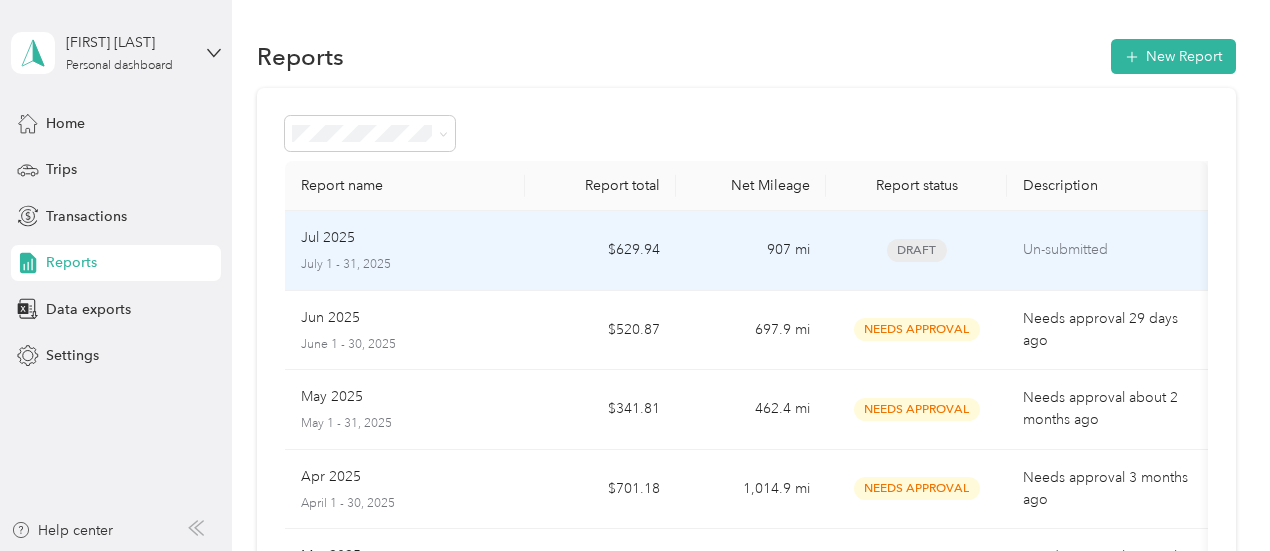 click on "Jul 2025 July 1 - 31, 2025" at bounding box center (405, 250) 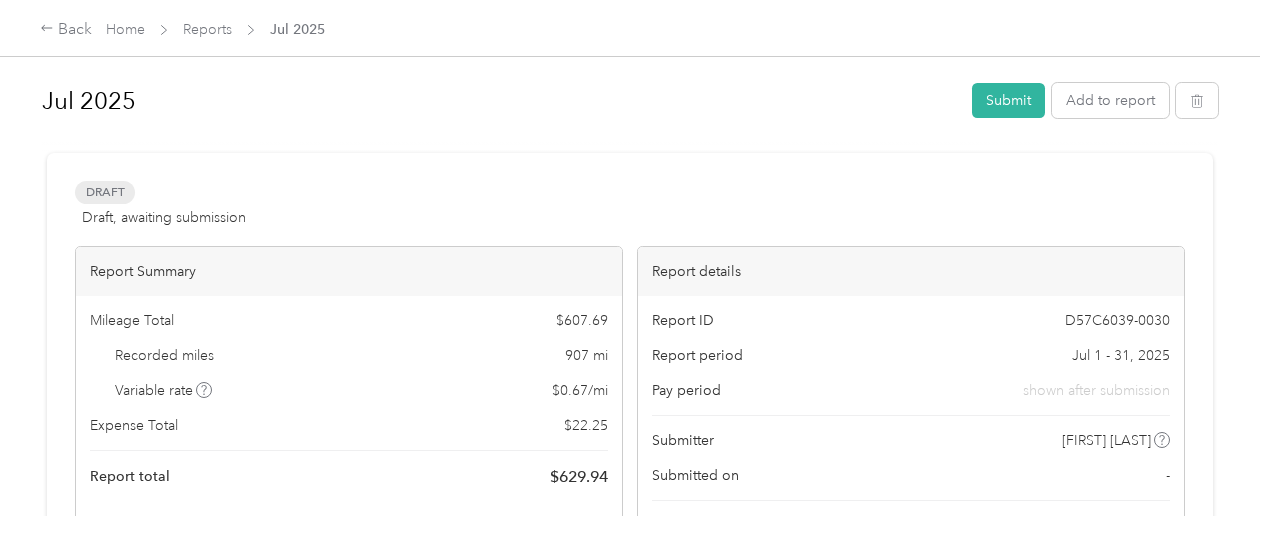click on "Jul [YEAR] Submit Add to report Draft Draft, awaiting submission View  activity & comments Report Summary Mileage Total $ [AMOUNT] Recorded miles [NUMBER]   mi Variable rate   $ [RATE] / mi Expense Total $ [AMOUNT] Report total $ [AMOUNT] Report details Report ID [REPORT_ID] Report period Jul 1 - 31, [YEAR] Pay period shown after submission Submitter [FIRST] [LAST] Submitted on - Approvers shown after submission Trips (6) Expense (1) Expense Date Amount Merchant Category Photo Notes Tags                   [MONTH]-[NUMBER]-[YEAR] $[AMOUNT] Pizza Hut - Showing  1  total expenses Activity and Comments" at bounding box center (630, 258) 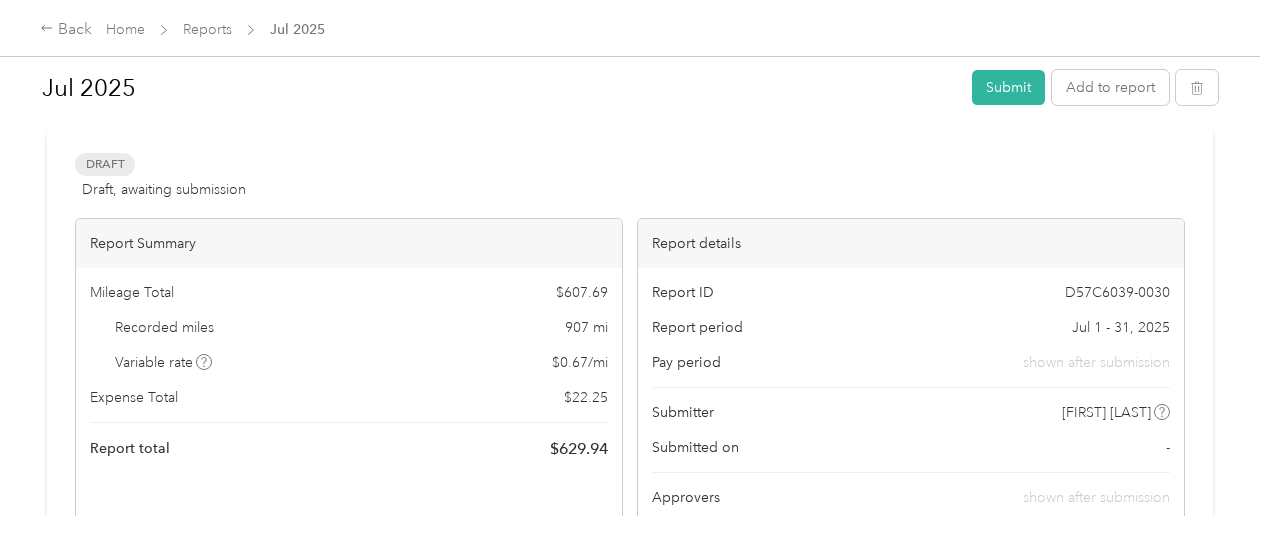 scroll, scrollTop: 0, scrollLeft: 0, axis: both 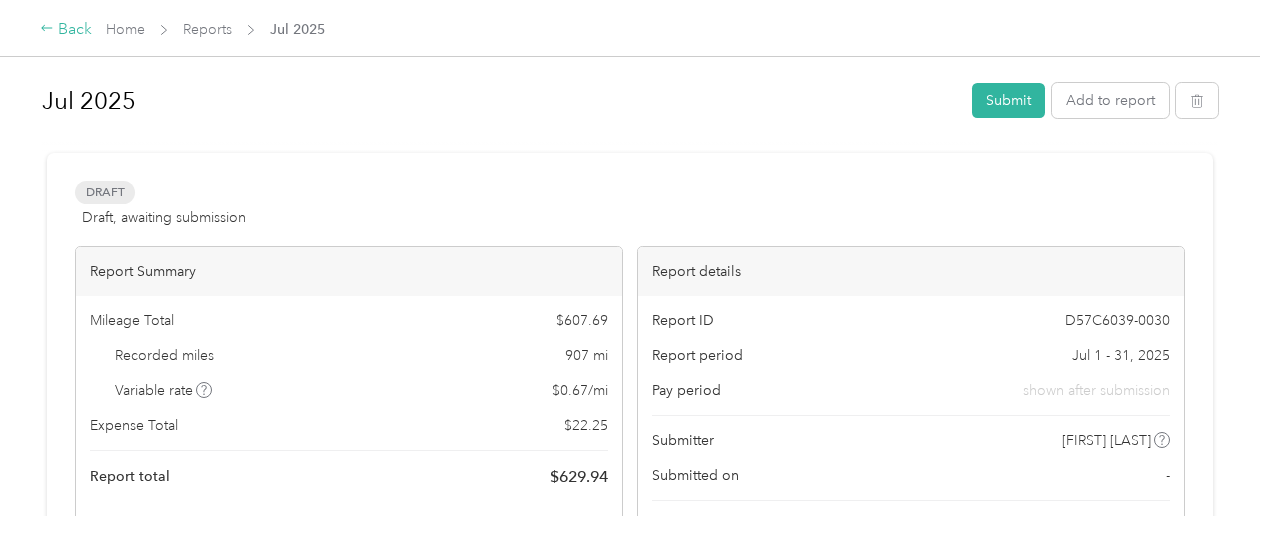 click on "Back" at bounding box center (66, 30) 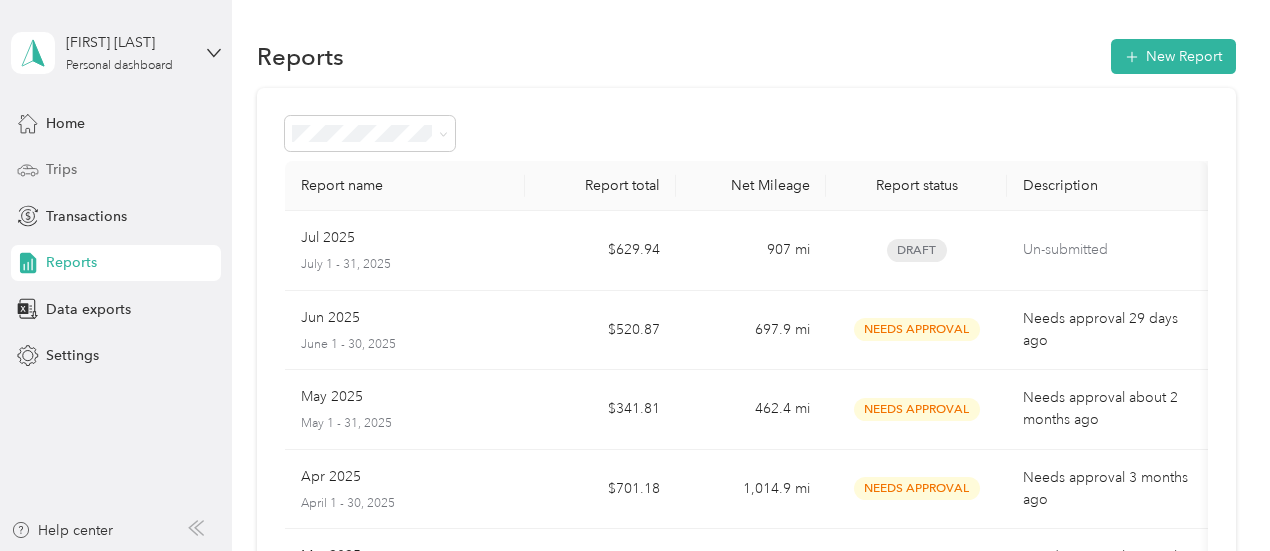 click on "Trips" at bounding box center (61, 169) 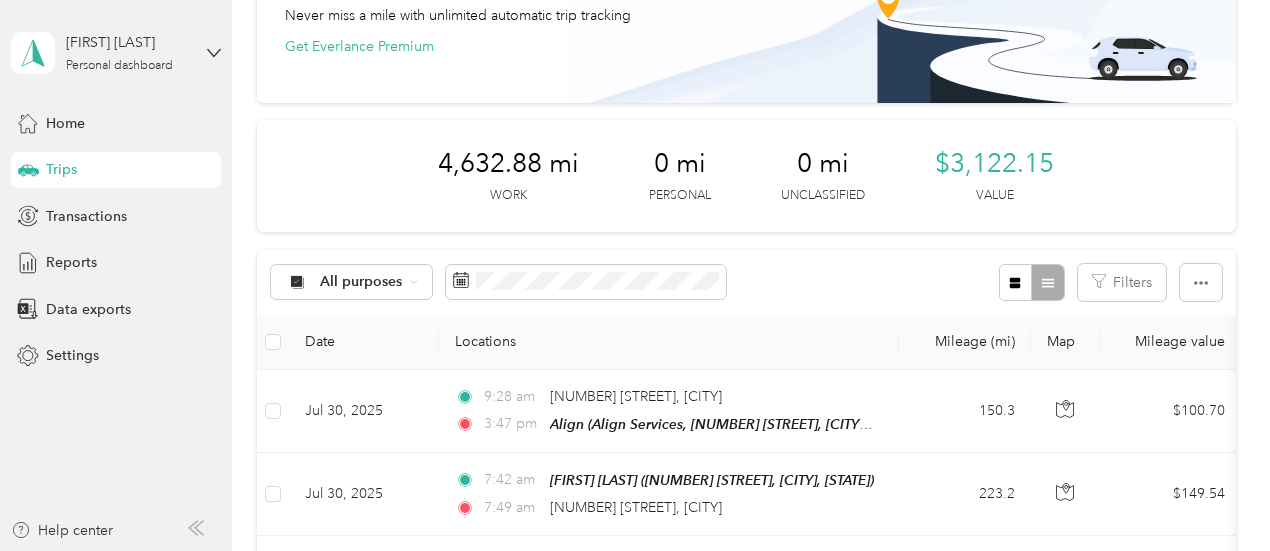 scroll, scrollTop: 0, scrollLeft: 0, axis: both 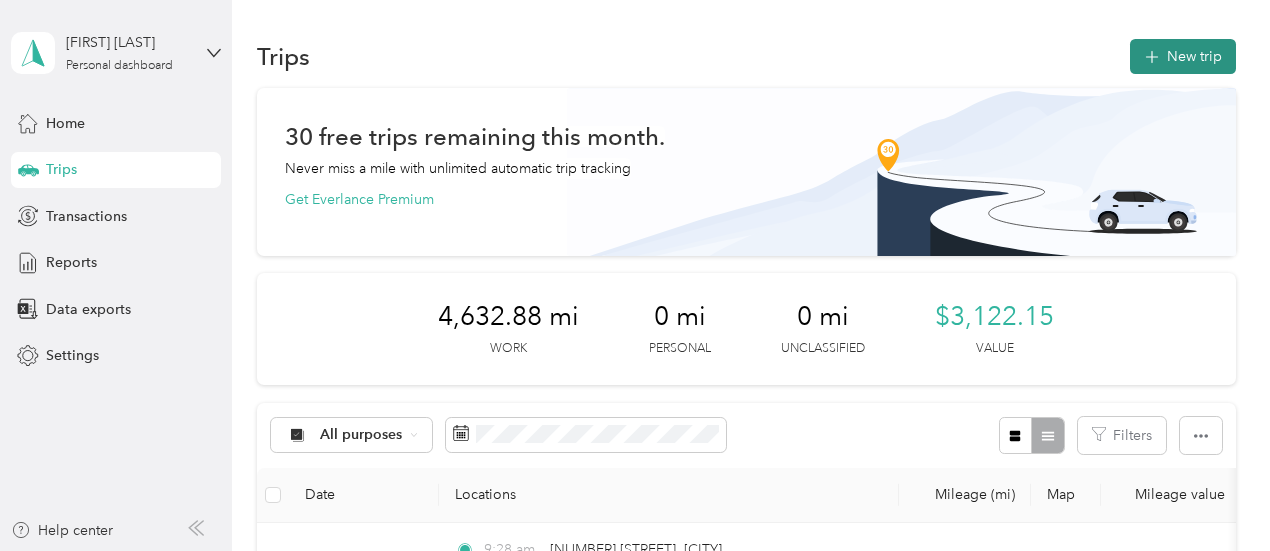 click 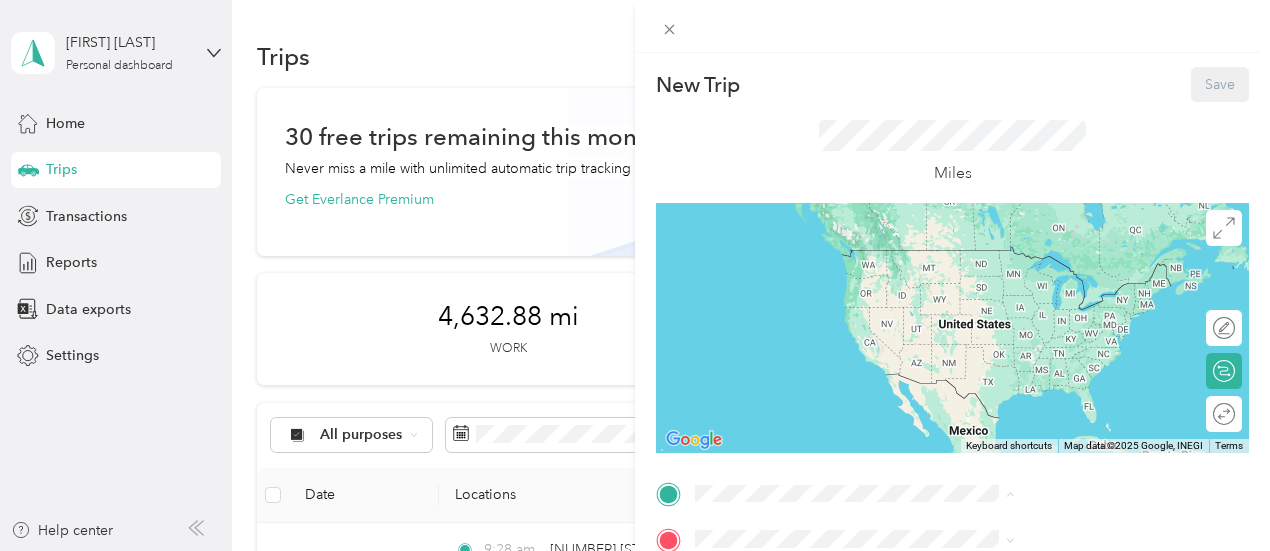 click on "[FIRST] [LAST] [NUMBER] [STREET], [POSTAL_CODE], [CITY], [STATE], [COUNTRY]" at bounding box center [1081, 279] 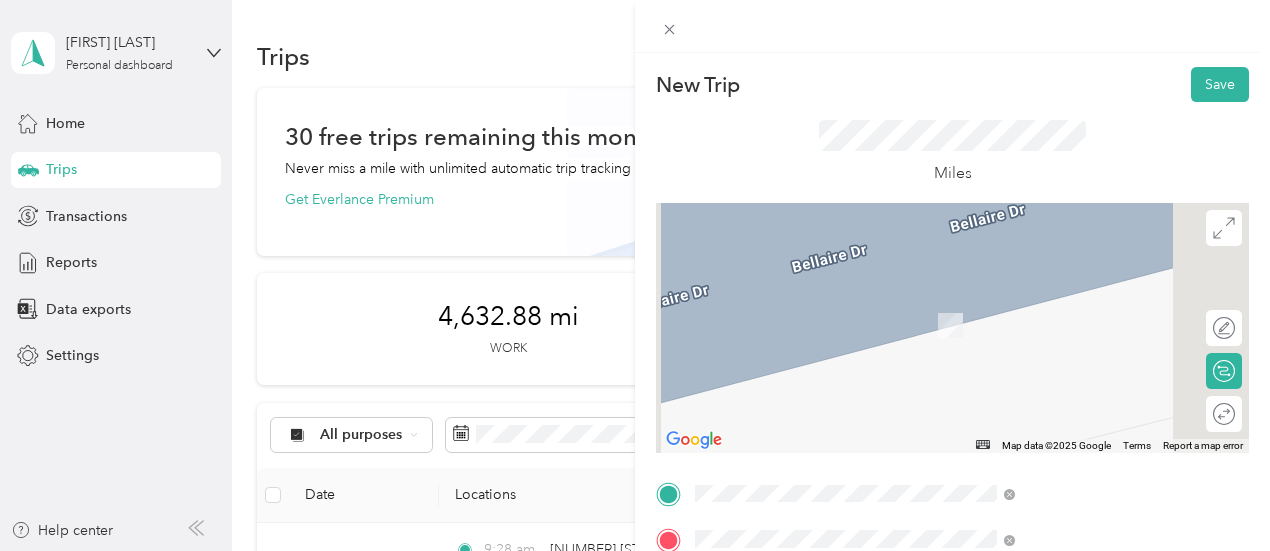 click on "[NUMBER] [STREET]
[CITY], [STATE] [POSTAL_CODE], [COUNTRY]" at bounding box center (1081, 313) 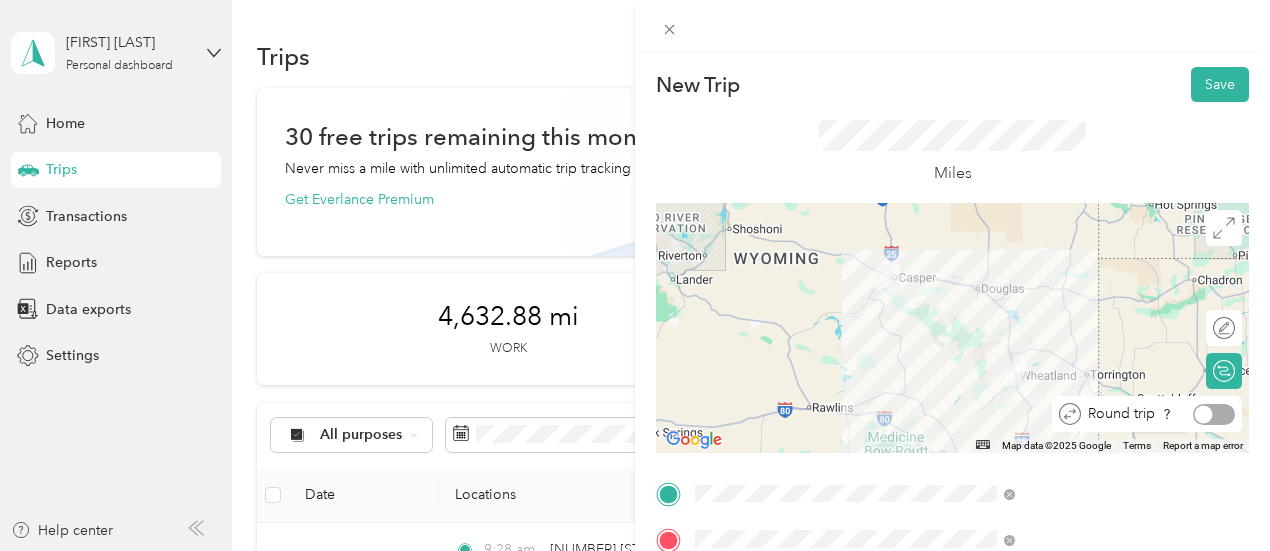 click at bounding box center (1214, 414) 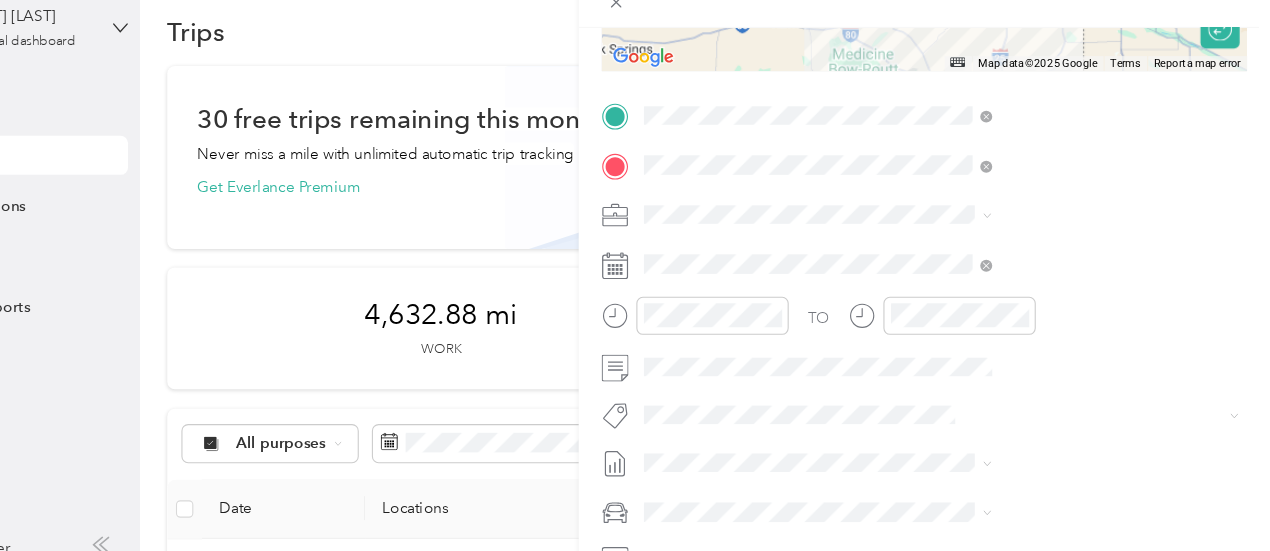 scroll, scrollTop: 364, scrollLeft: 0, axis: vertical 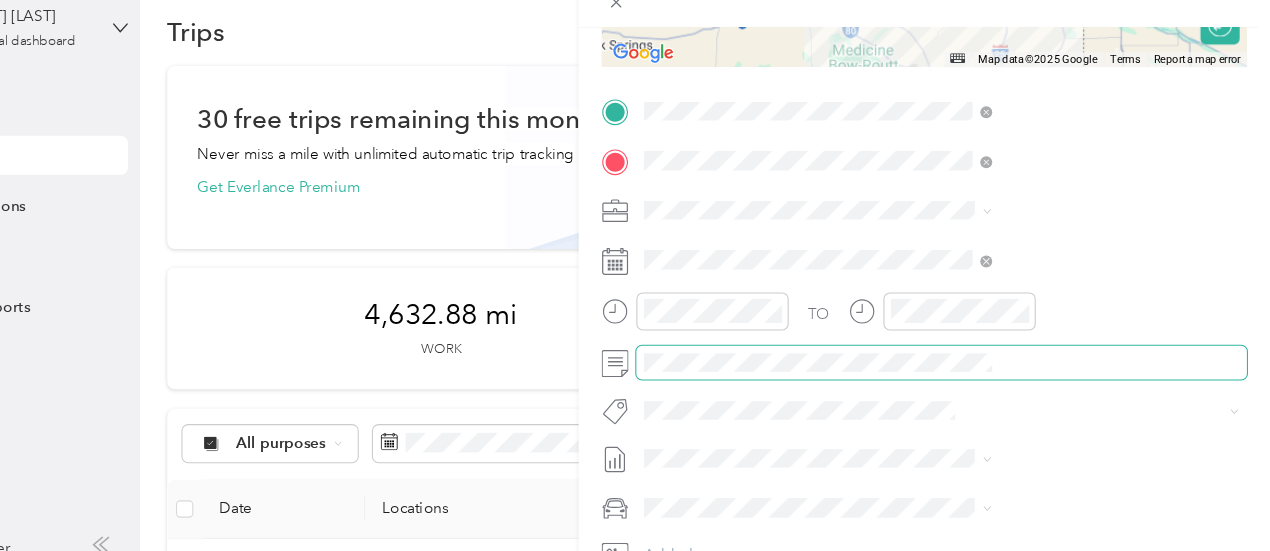 click at bounding box center [968, 361] 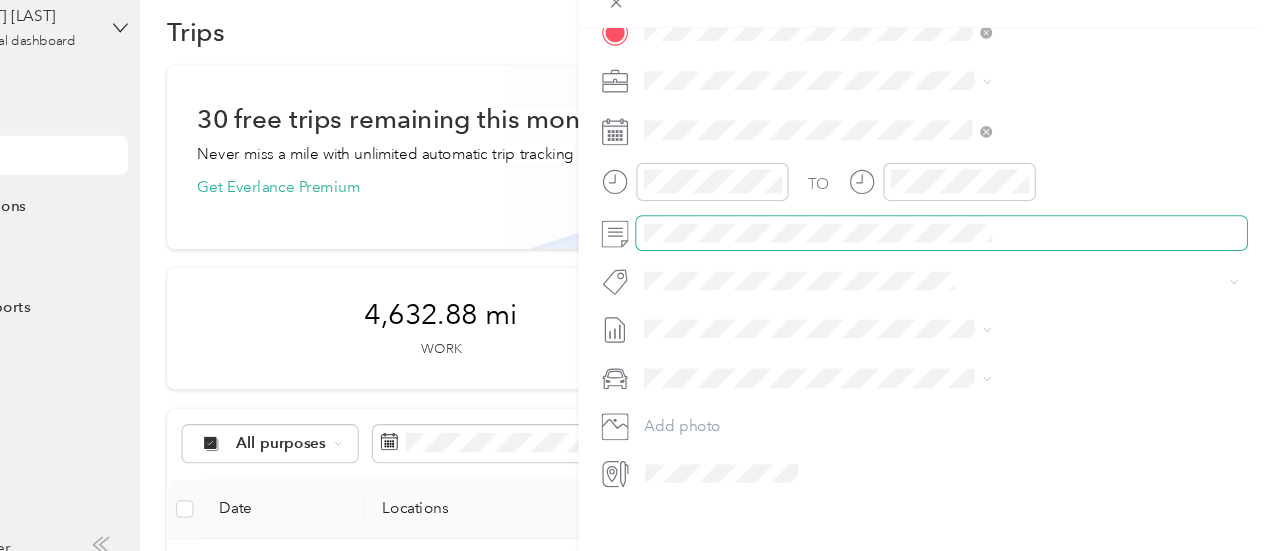 scroll, scrollTop: 498, scrollLeft: 0, axis: vertical 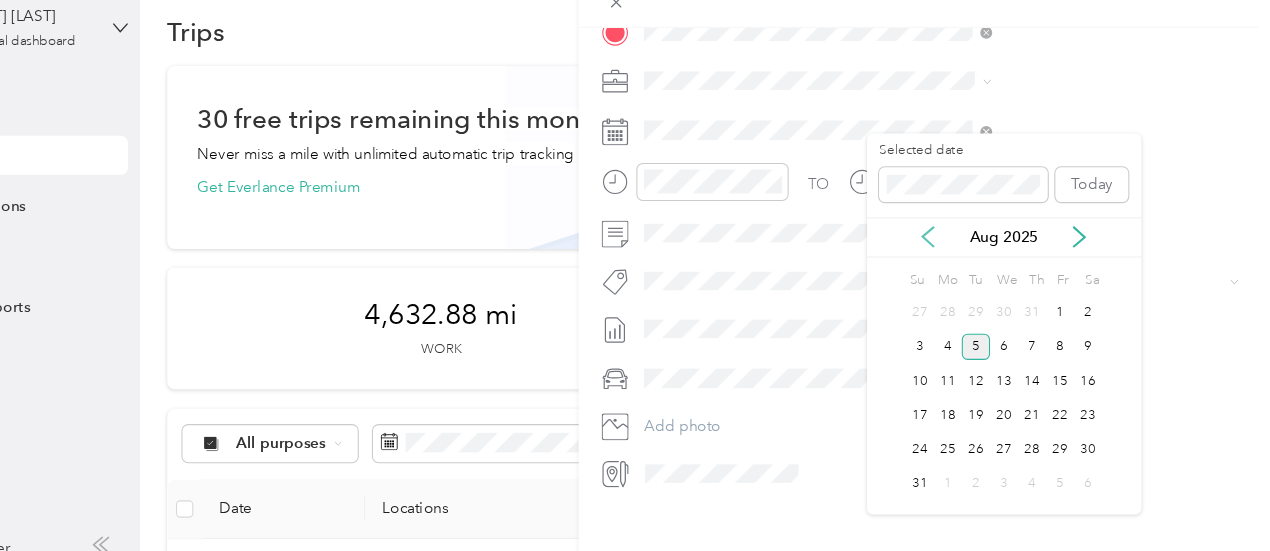 click 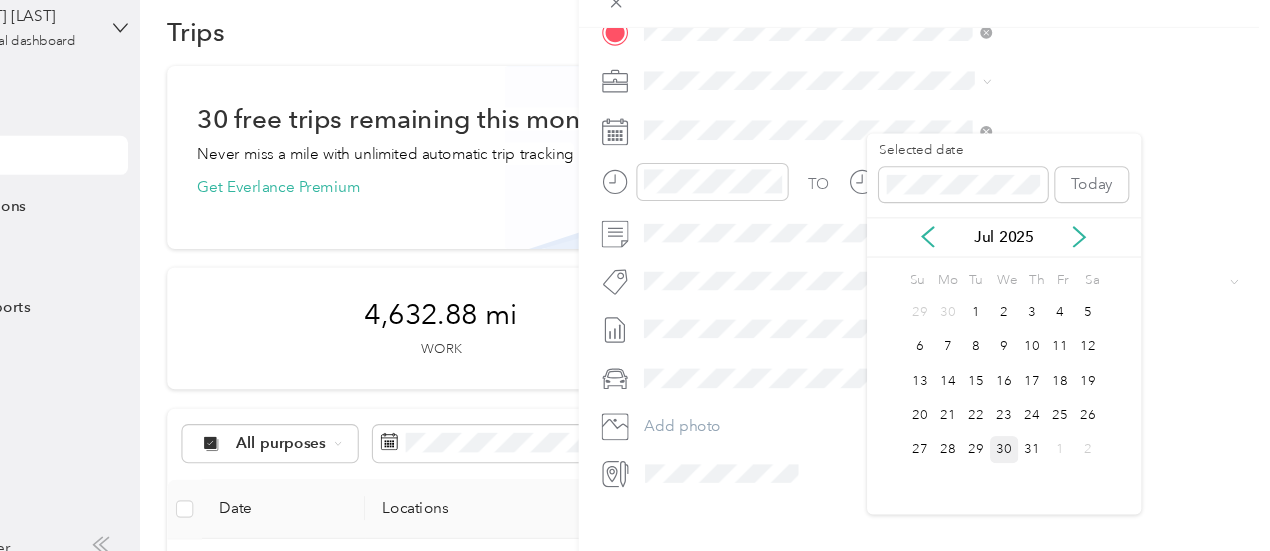 click on "30" at bounding box center (1026, 440) 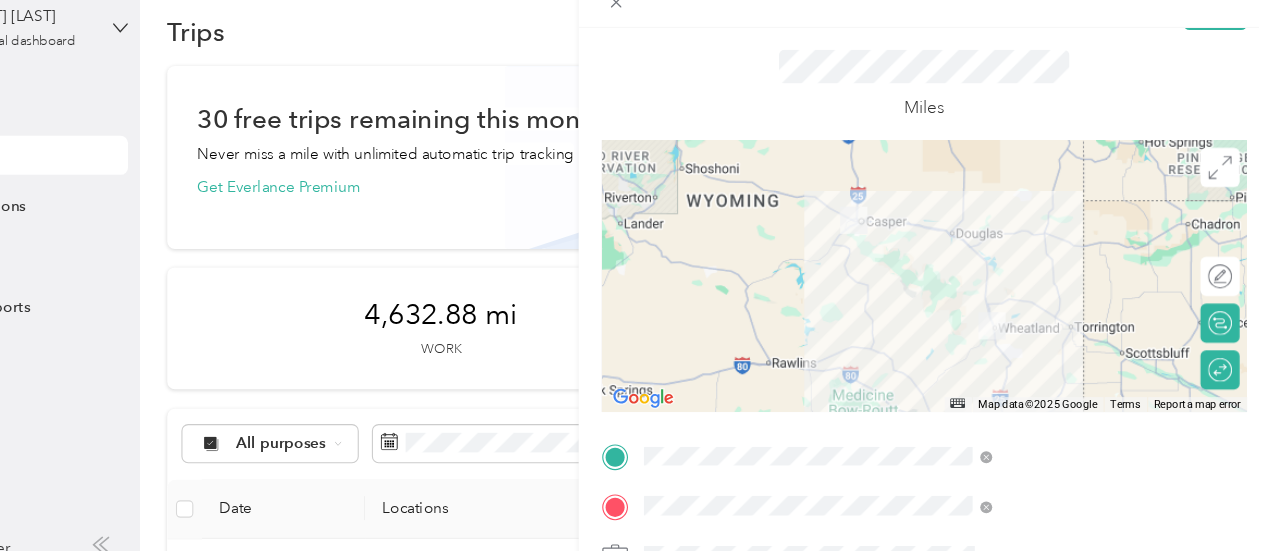 scroll, scrollTop: 34, scrollLeft: 0, axis: vertical 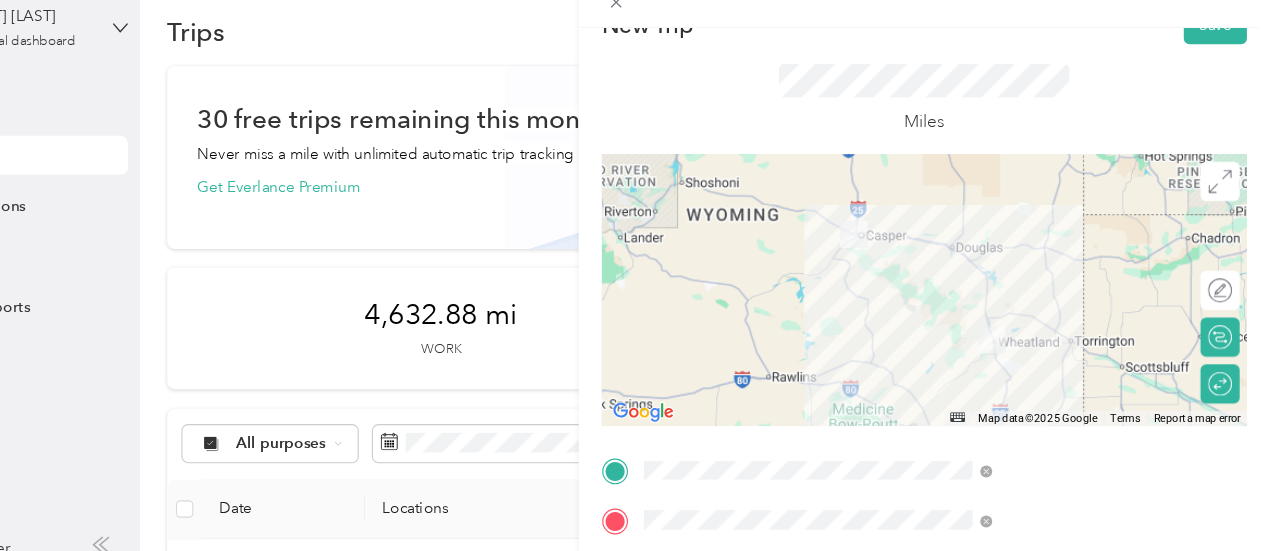 click on "New Trip Save This trip cannot be edited because it is either under review, approved, or paid. Contact your Team Manager to edit it. Miles ← Move left → Move right ↑ Move up ↓ Move down + Zoom in - Zoom out Home Jump left by 75% End Jump right by 75% Page Up Jump up by 75% Page Down Jump down by 75% Map Data Map data ©[YEAR] Google Map data ©[YEAR] Google 50 km  Click to toggle between metric and imperial units Terms Report a map error Edit route Calculate route Round trip TO Add photo" at bounding box center [952, 480] 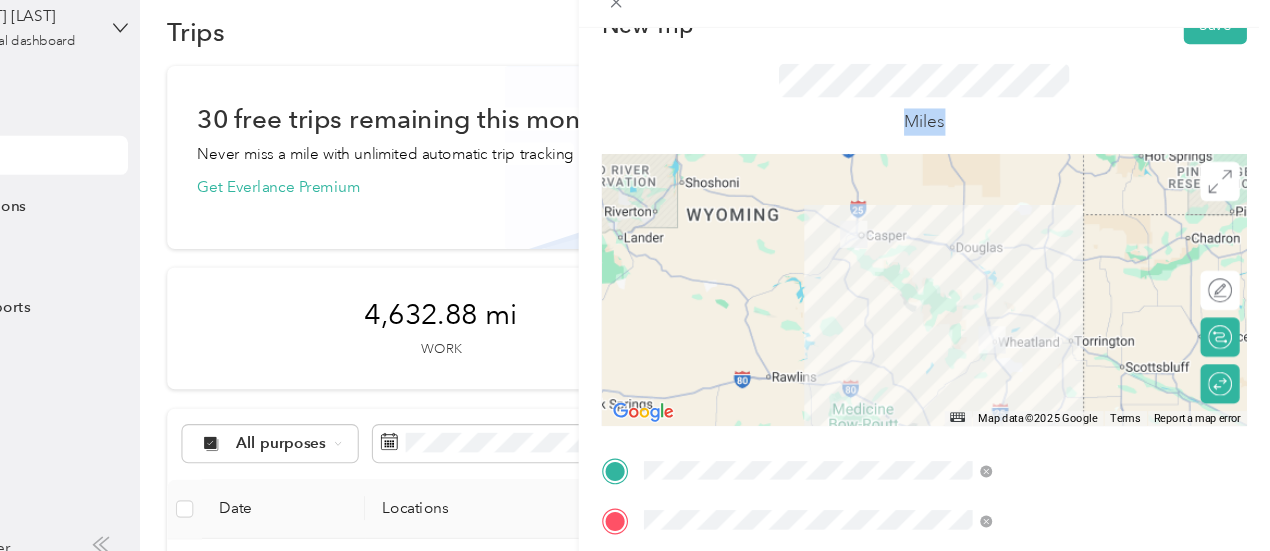 scroll, scrollTop: 34, scrollLeft: 11, axis: both 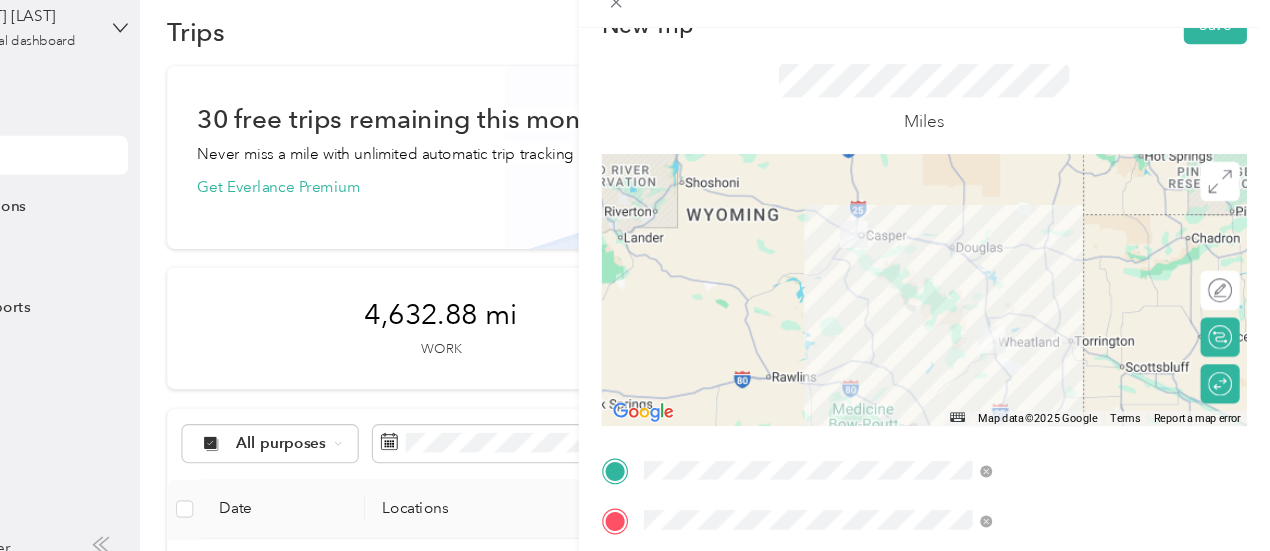 drag, startPoint x: 1249, startPoint y: 135, endPoint x: 1255, endPoint y: 148, distance: 14.3178215 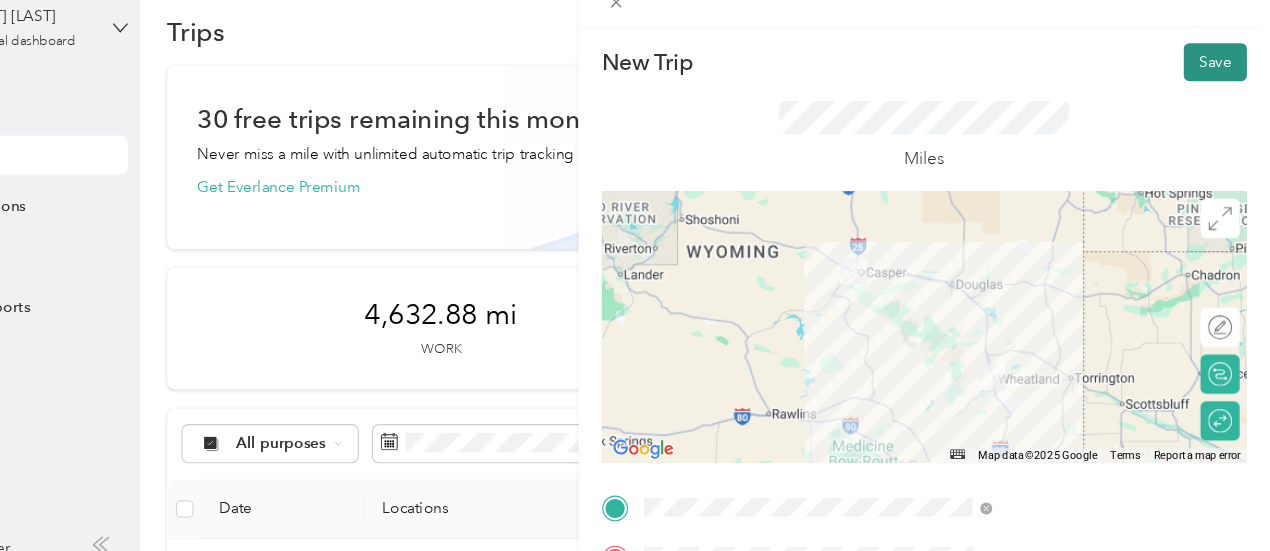 click on "Save" at bounding box center [1220, 84] 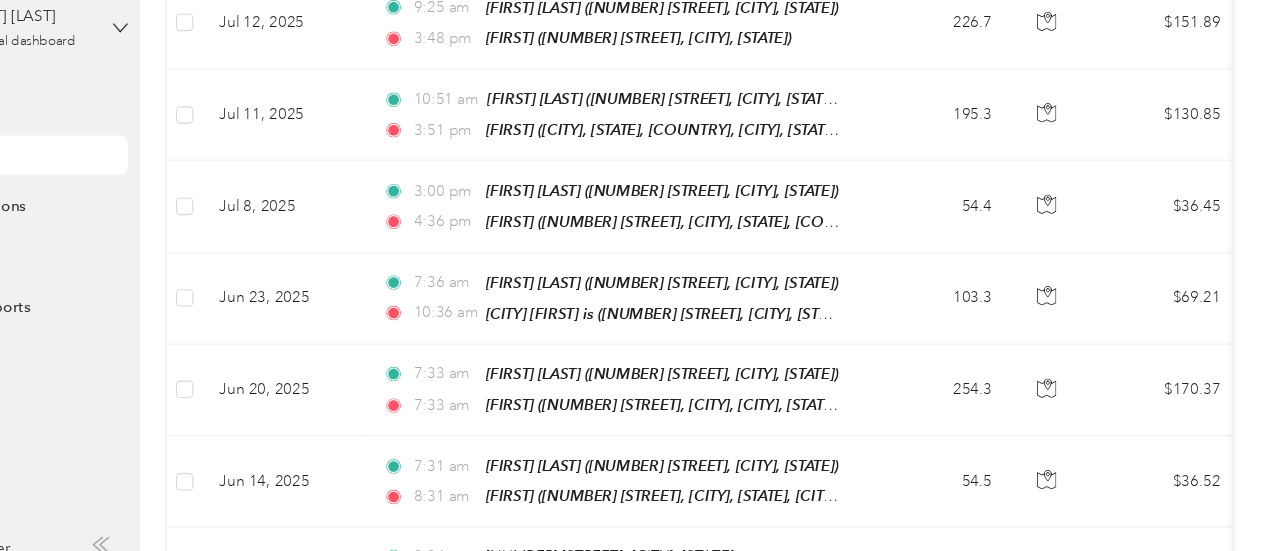 scroll, scrollTop: 0, scrollLeft: 0, axis: both 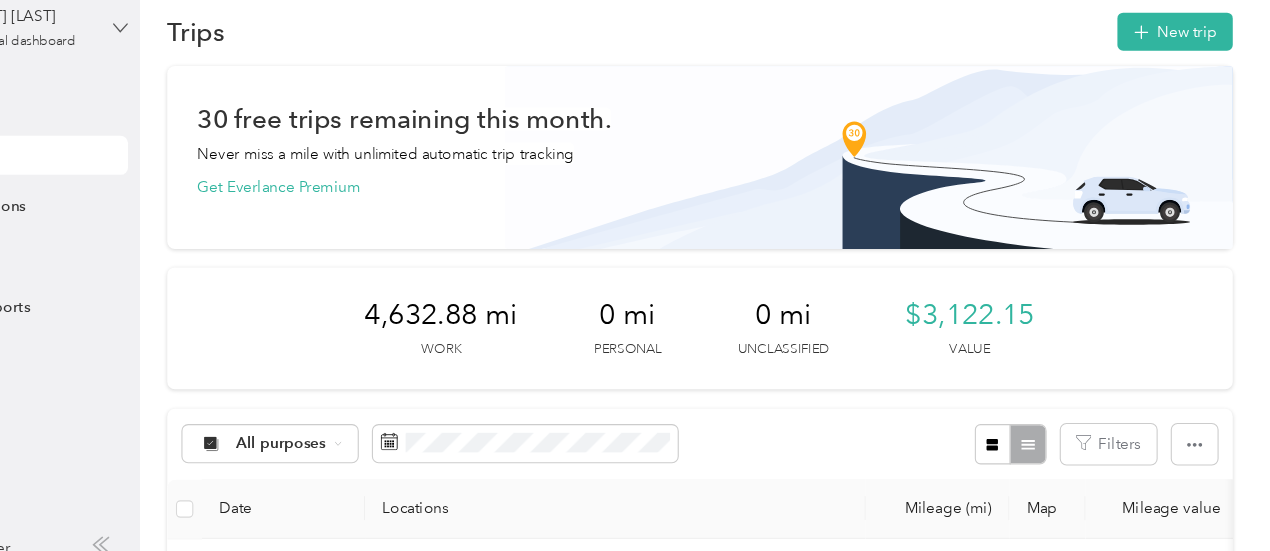 click 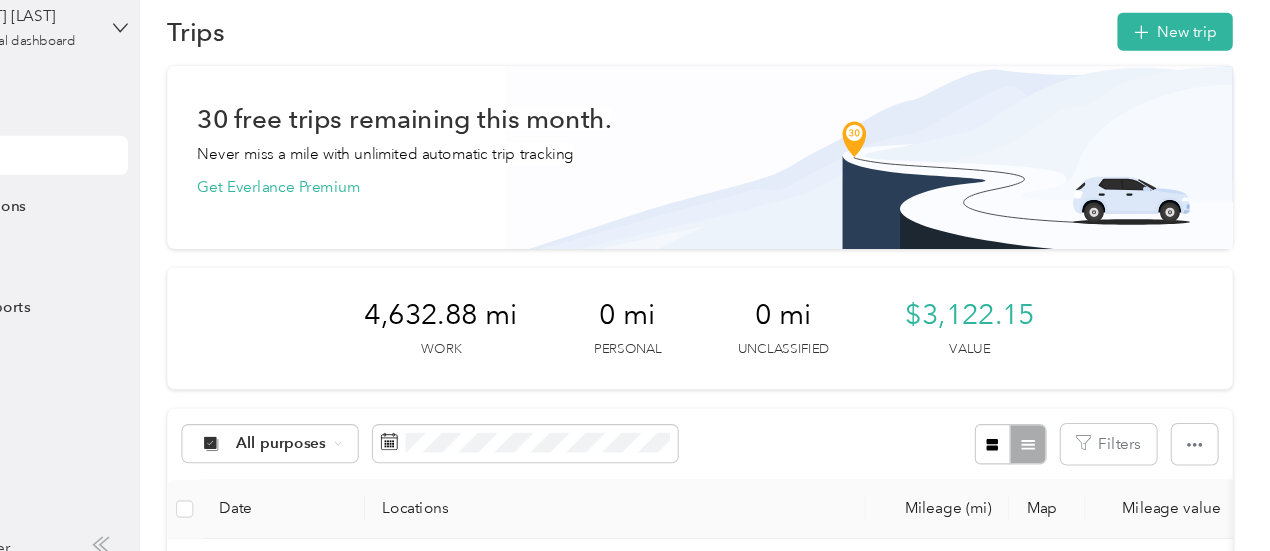click on "Trips New trip" at bounding box center [746, 56] 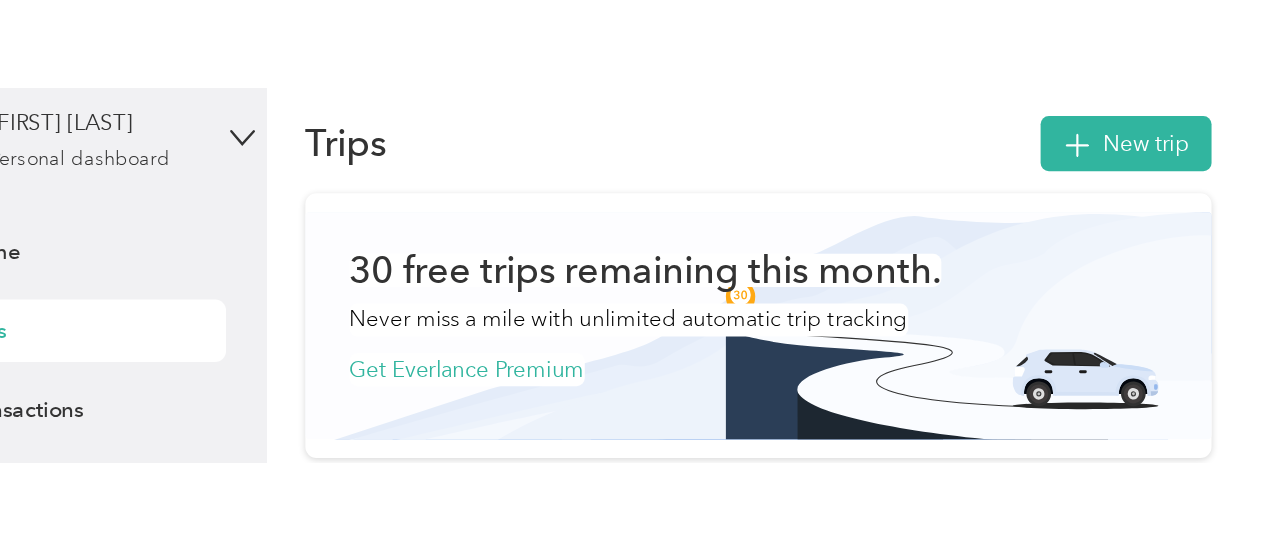 scroll, scrollTop: 0, scrollLeft: 0, axis: both 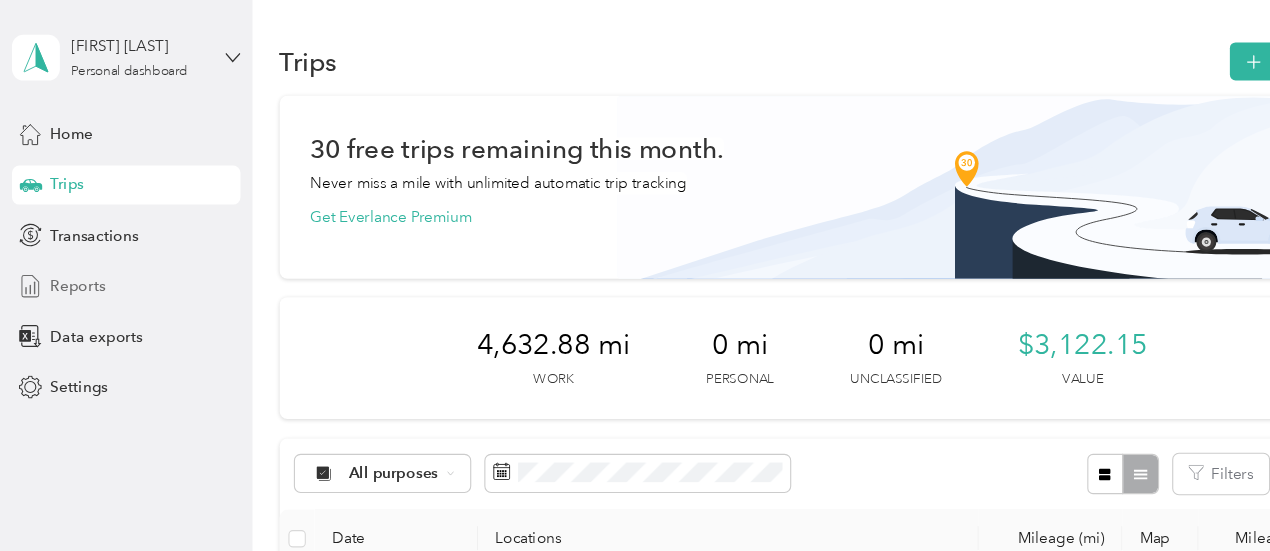 click on "Reports" at bounding box center (71, 262) 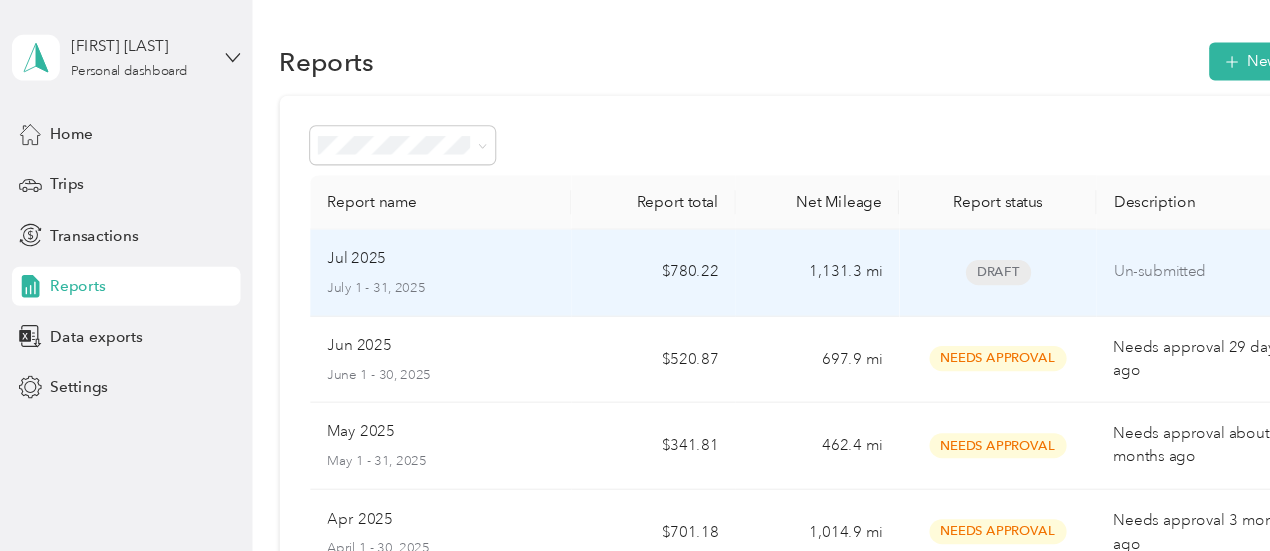 click on "July 1 - 31, 2025" at bounding box center [405, 265] 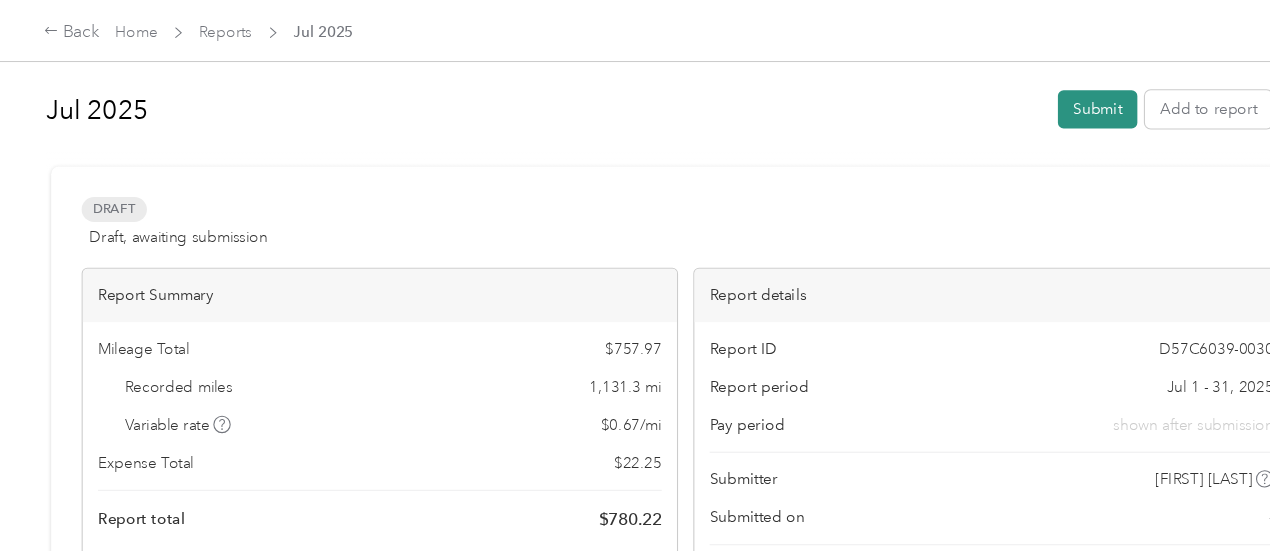 click on "Submit" at bounding box center (1008, 100) 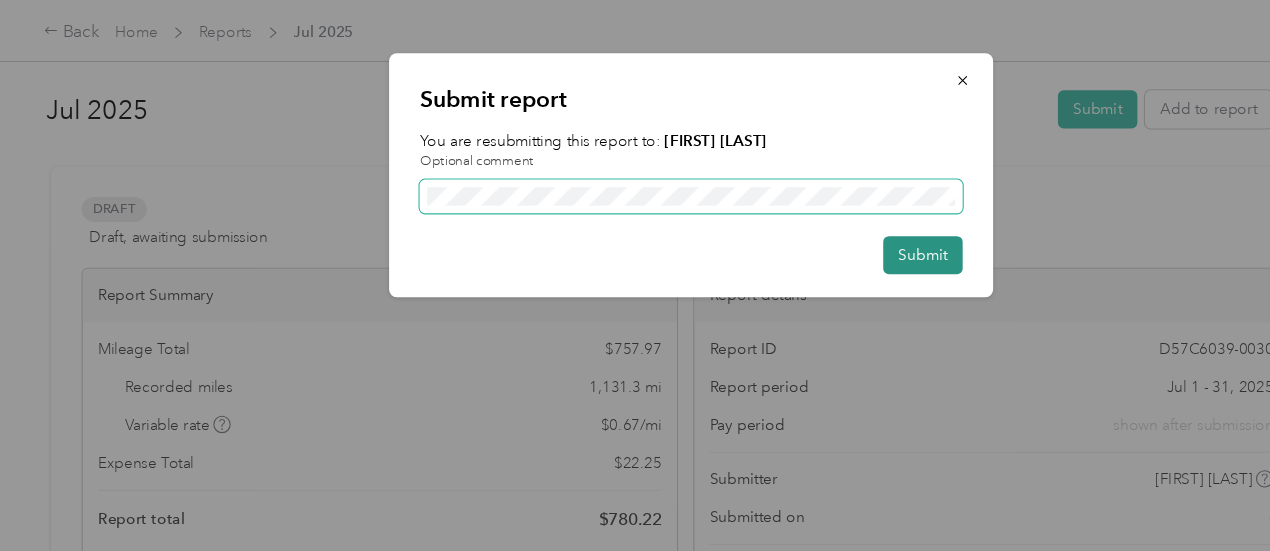 click on "Submit report You are resubmitting this report to:   [FIRST] [LAST] Optional comment   Submit" at bounding box center [635, 161] 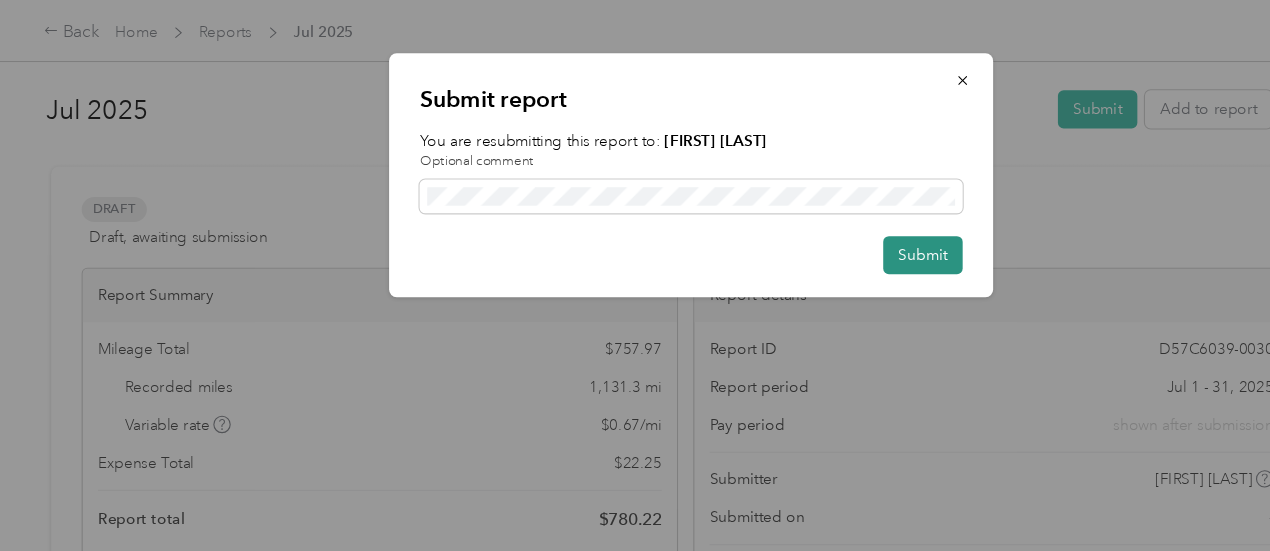 click on "Submit" at bounding box center [848, 234] 